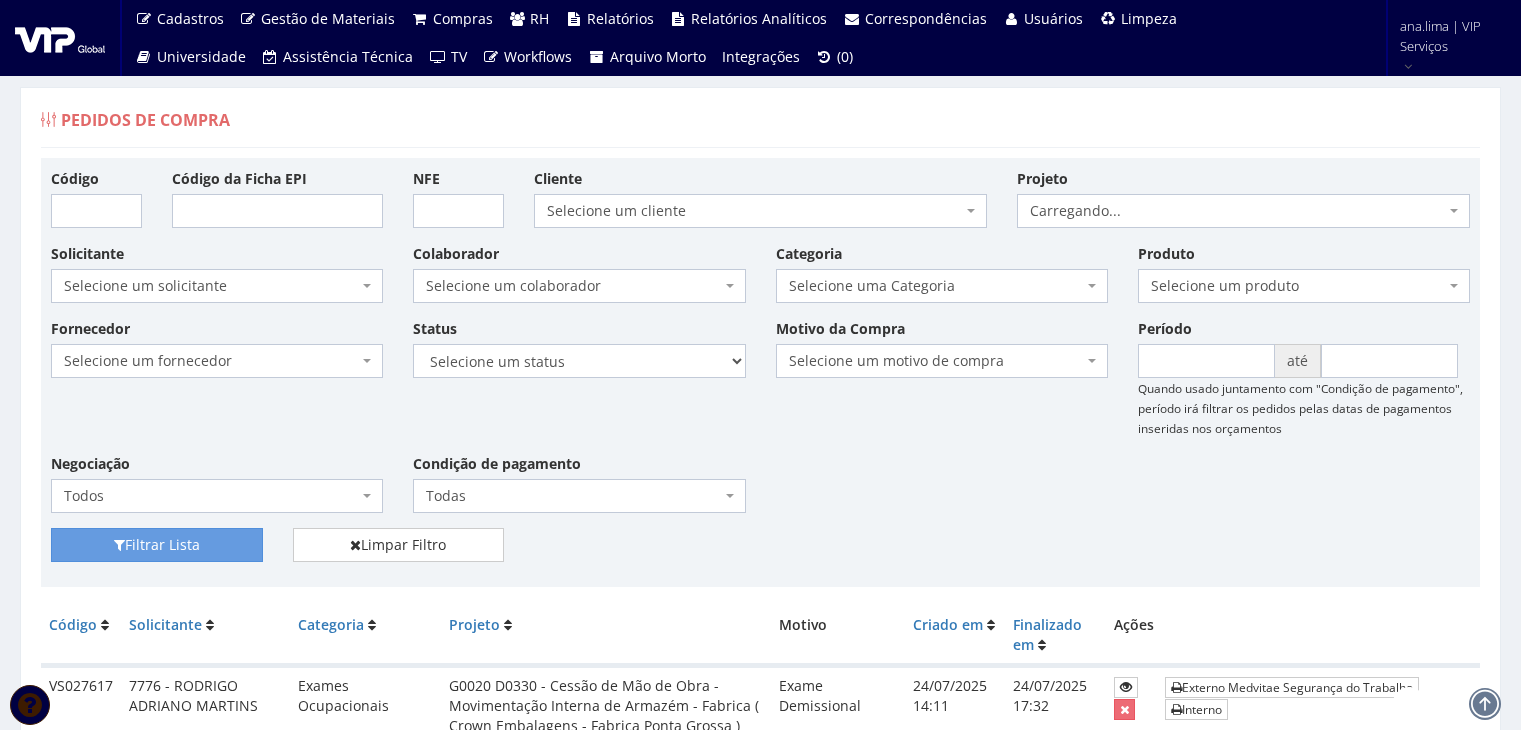scroll, scrollTop: 0, scrollLeft: 0, axis: both 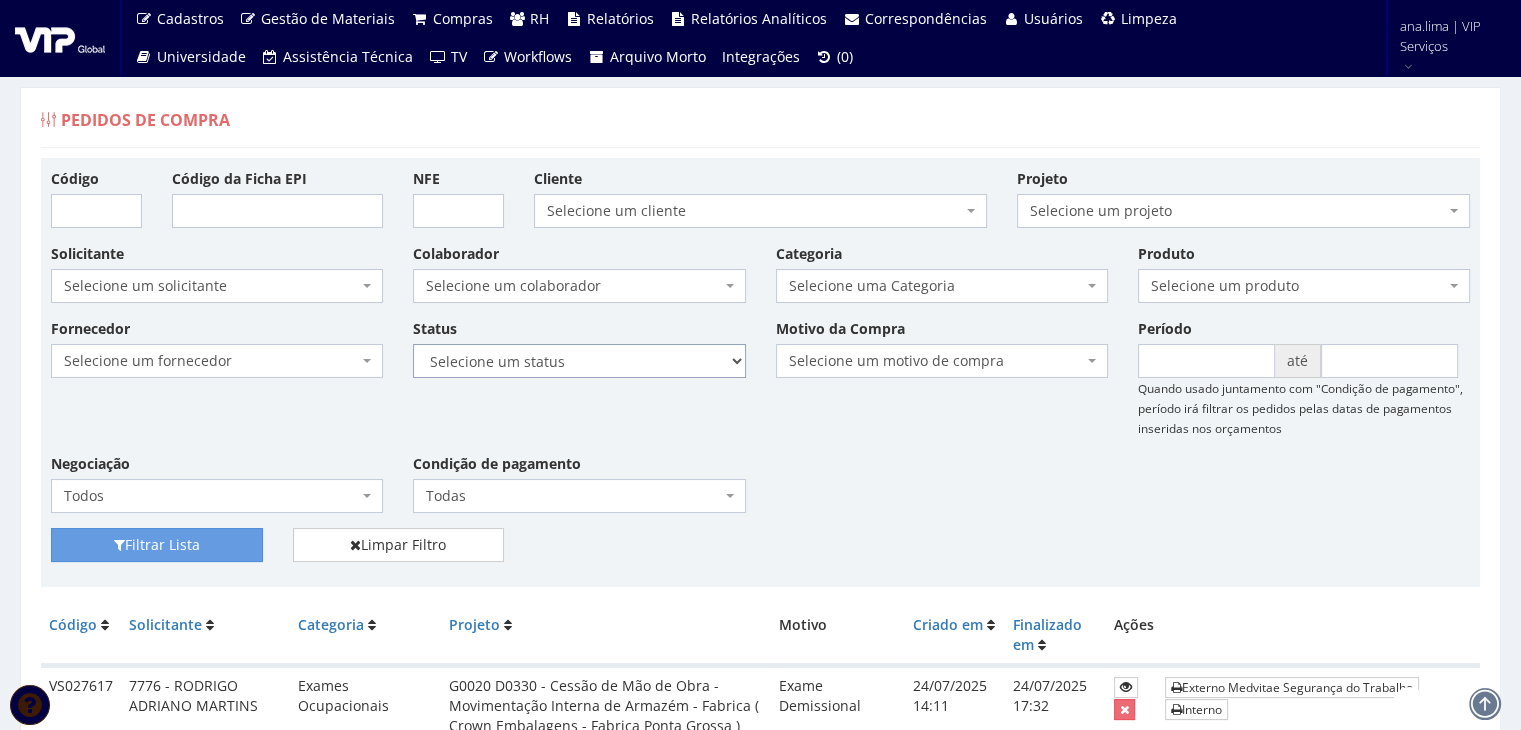 click on "Selecione um status Cancelado Aguardando Aprovação Diretoria Pedido Aprovado Aguardando Aprovação de Orçamento Orçamento Aprovado Compra Efetuada Entrega Efetuada Entrega Registrada" at bounding box center [579, 361] 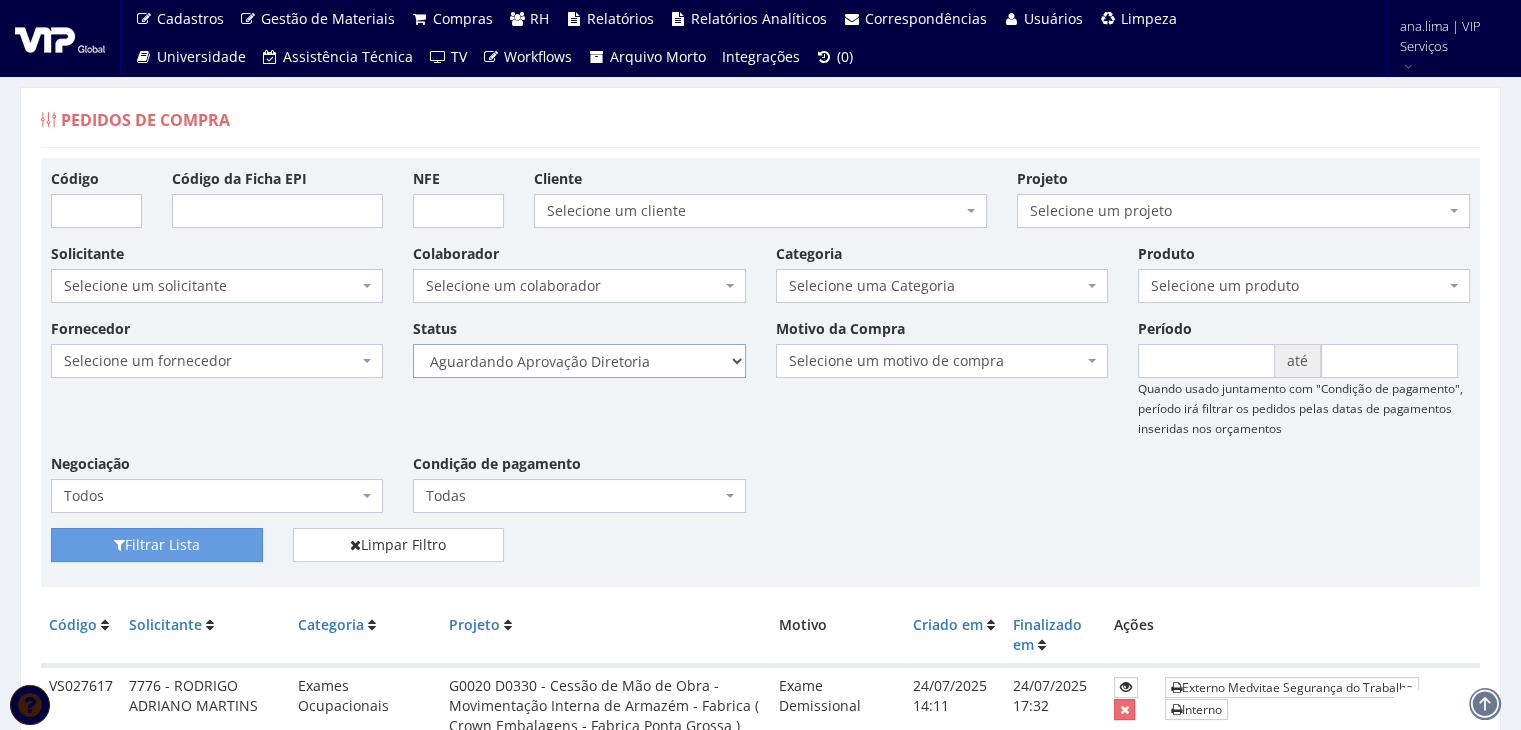 click on "Selecione um status Cancelado Aguardando Aprovação Diretoria Pedido Aprovado Aguardando Aprovação de Orçamento Orçamento Aprovado Compra Efetuada Entrega Efetuada Entrega Registrada" at bounding box center [579, 361] 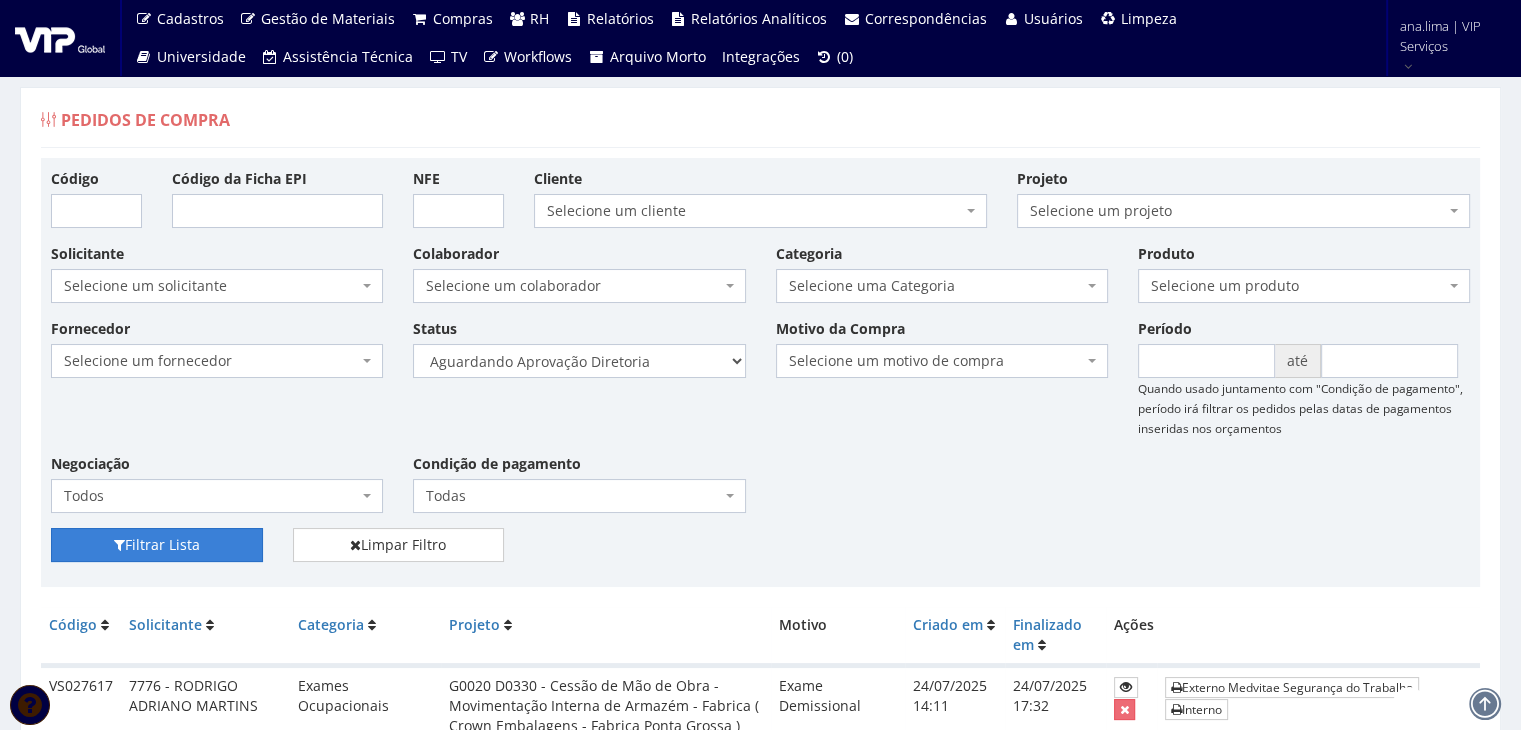 click on "Filtrar Lista" at bounding box center (157, 545) 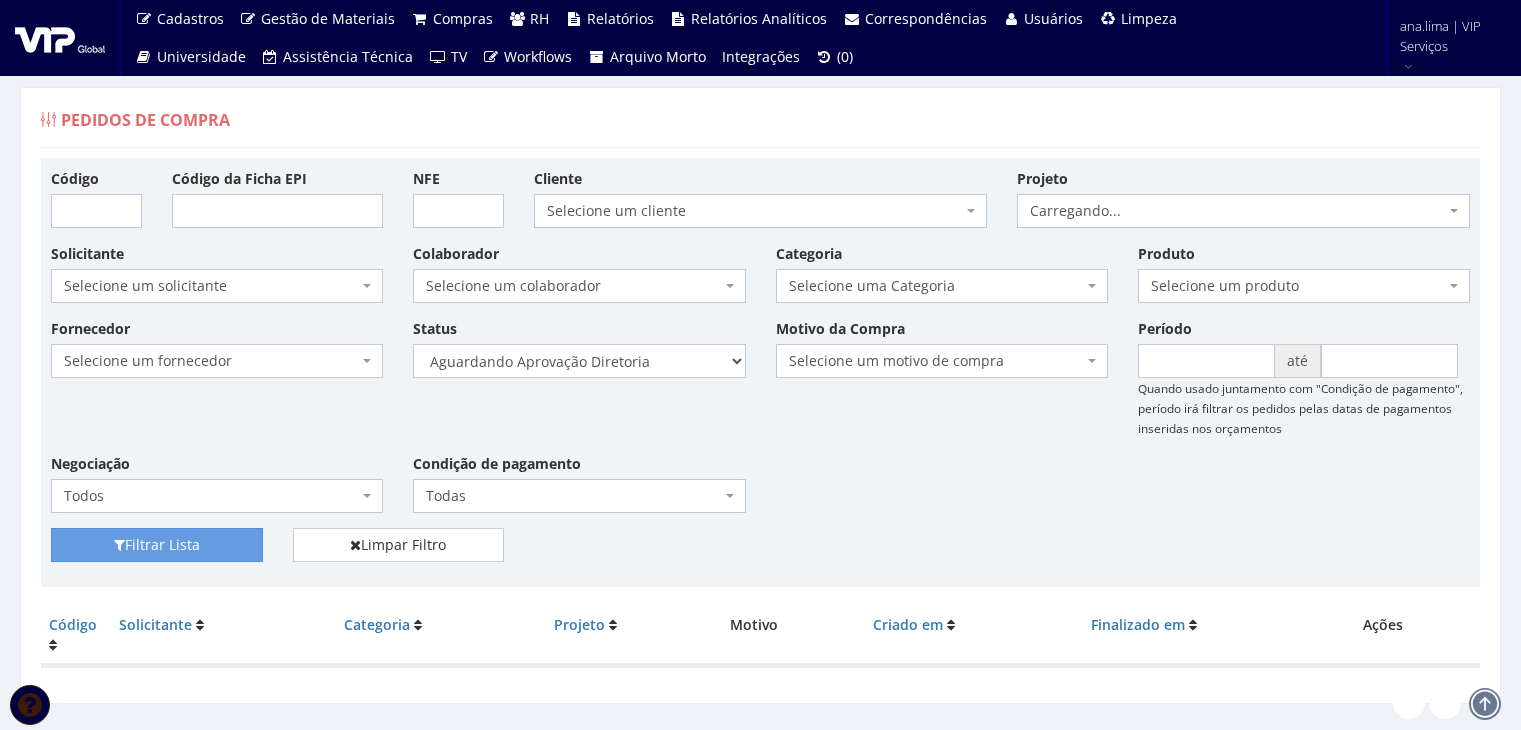 scroll, scrollTop: 0, scrollLeft: 0, axis: both 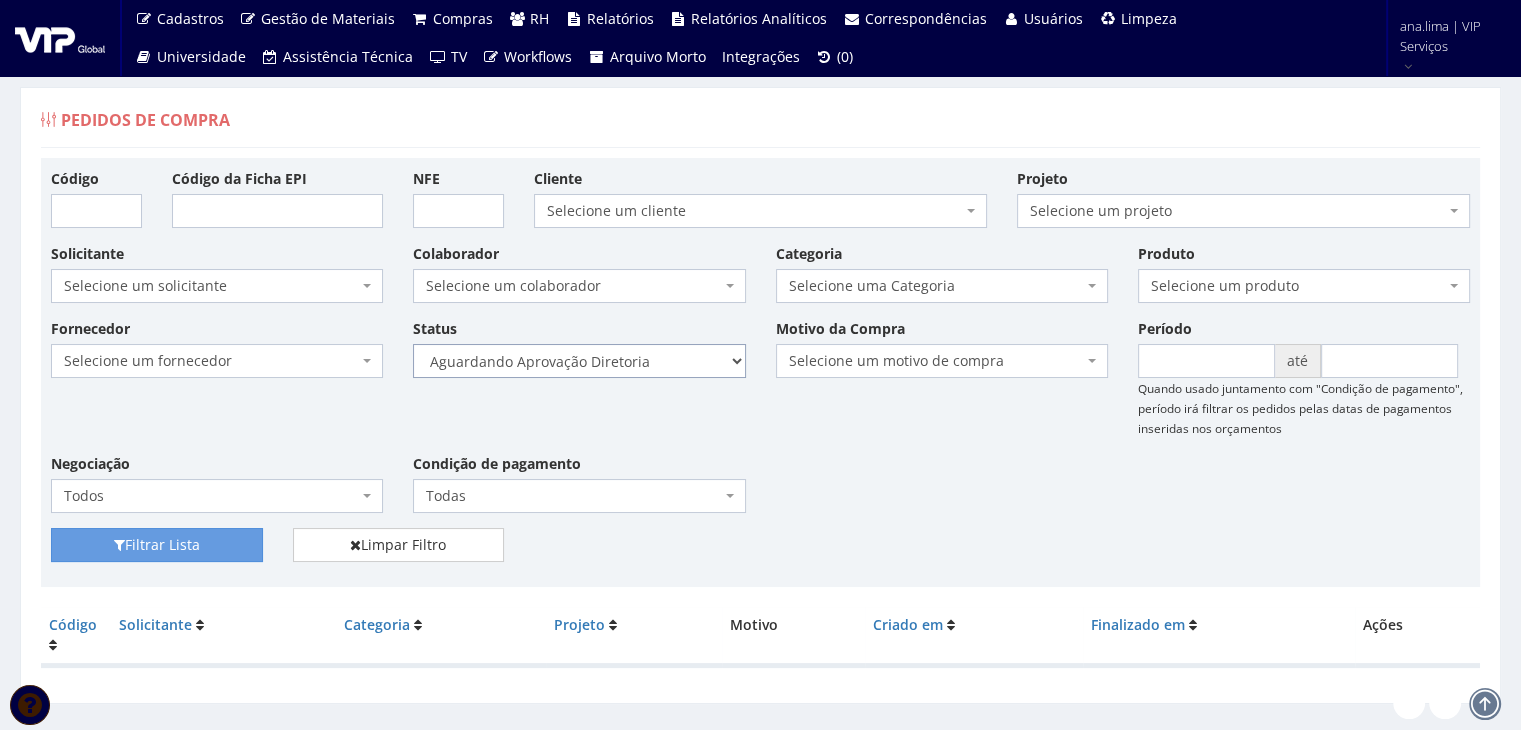 click on "Selecione um status Cancelado Aguardando Aprovação Diretoria Pedido Aprovado Aguardando Aprovação de Orçamento Orçamento Aprovado Compra Efetuada Entrega Efetuada Entrega Registrada" at bounding box center [579, 361] 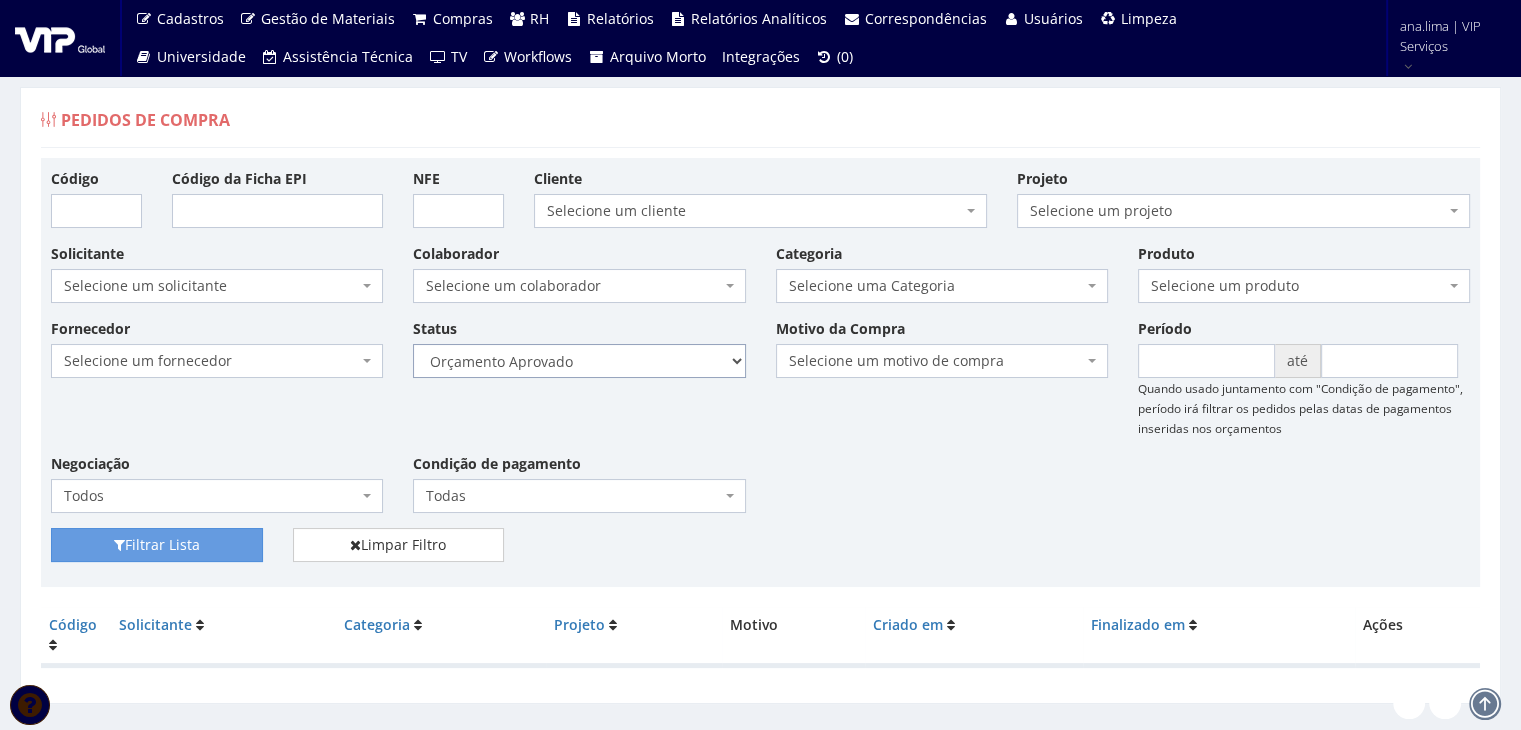 click on "Selecione um status Cancelado Aguardando Aprovação Diretoria Pedido Aprovado Aguardando Aprovação de Orçamento Orçamento Aprovado Compra Efetuada Entrega Efetuada Entrega Registrada" at bounding box center (579, 361) 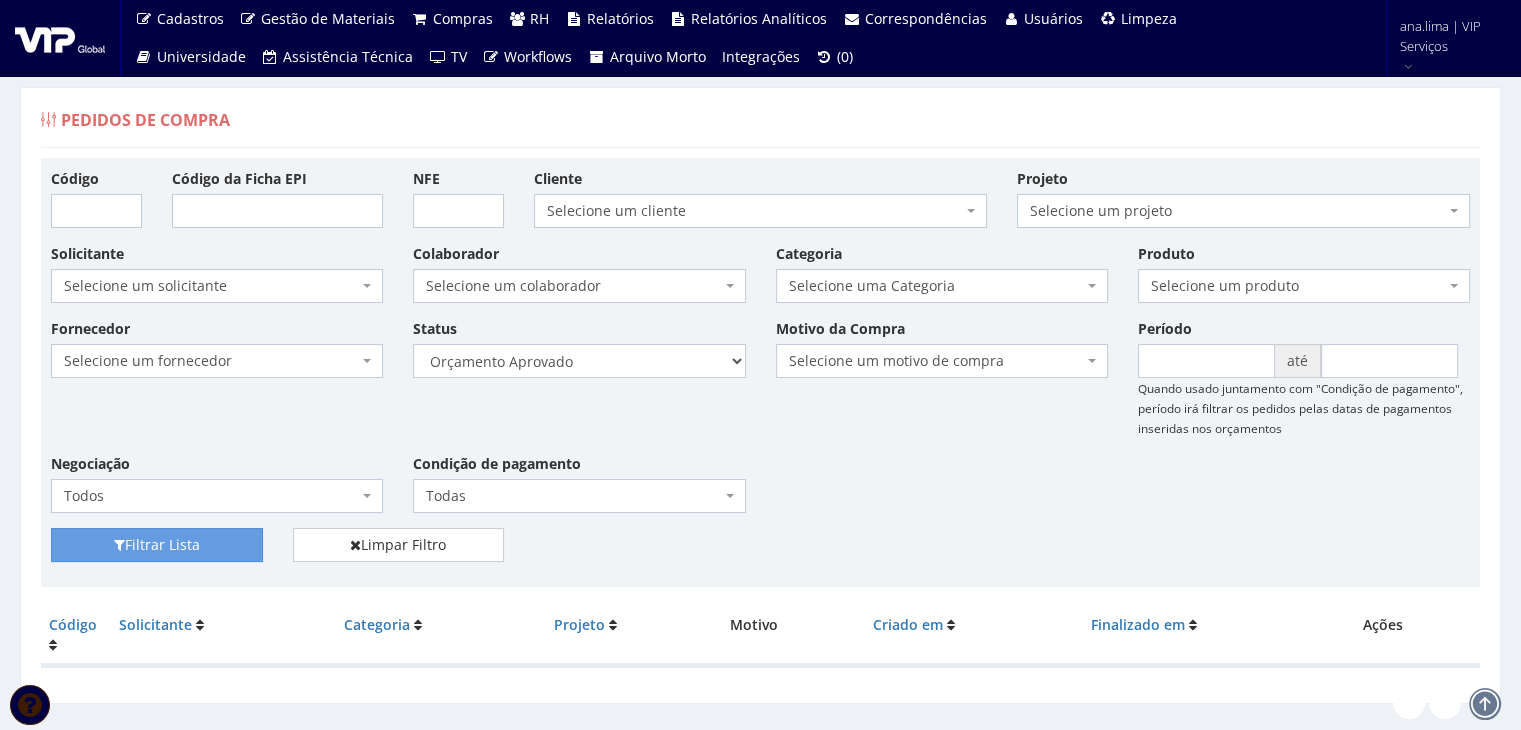 click on "Status
Selecione um status Cancelado Aguardando Aprovação Diretoria Pedido Aprovado Aguardando Aprovação de Orçamento Orçamento Aprovado Compra Efetuada Entrega Efetuada Entrega Registrada" at bounding box center [579, 348] 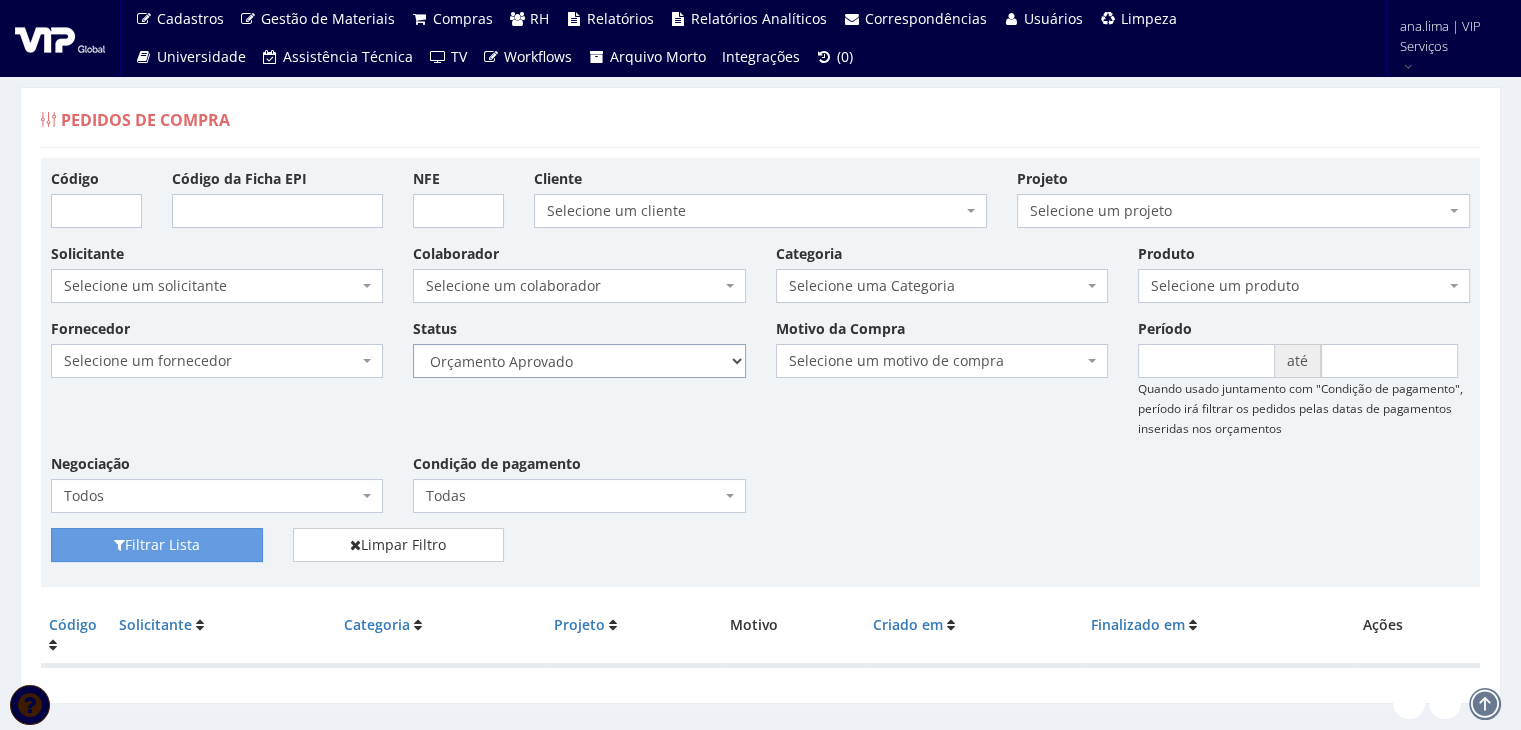 click on "Selecione um status Cancelado Aguardando Aprovação Diretoria Pedido Aprovado Aguardando Aprovação de Orçamento Orçamento Aprovado Compra Efetuada Entrega Efetuada Entrega Registrada" at bounding box center [579, 361] 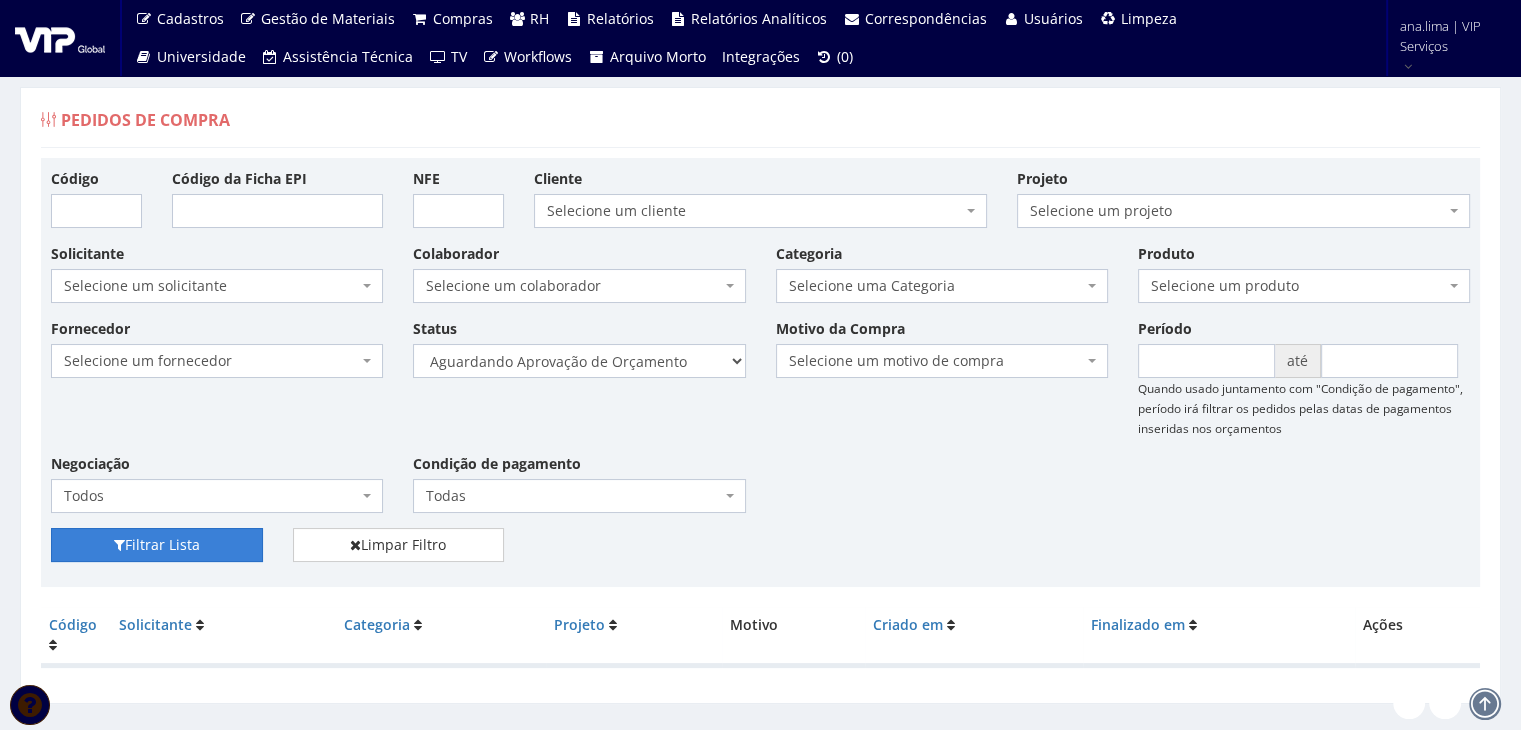 click on "Filtrar Lista" at bounding box center (157, 545) 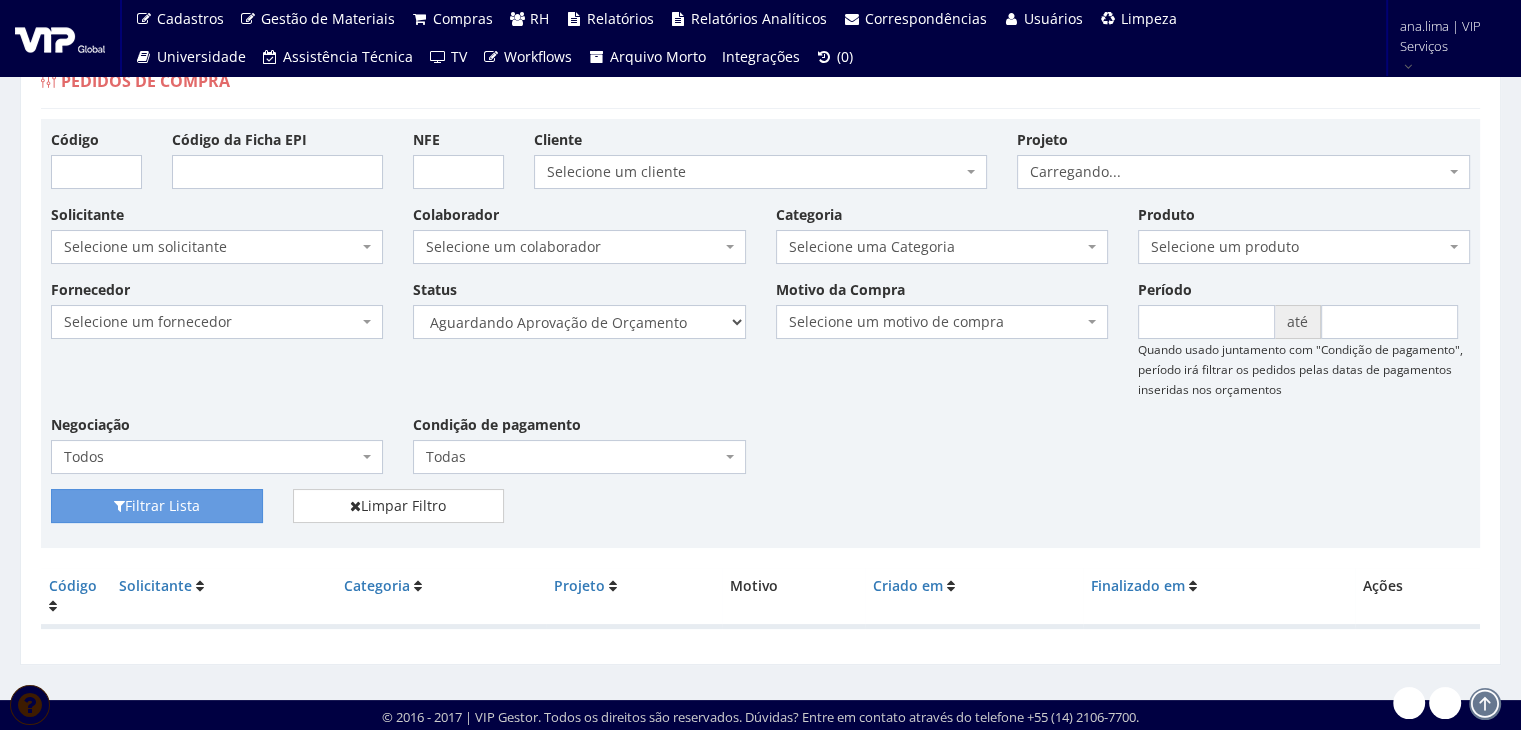 scroll, scrollTop: 40, scrollLeft: 0, axis: vertical 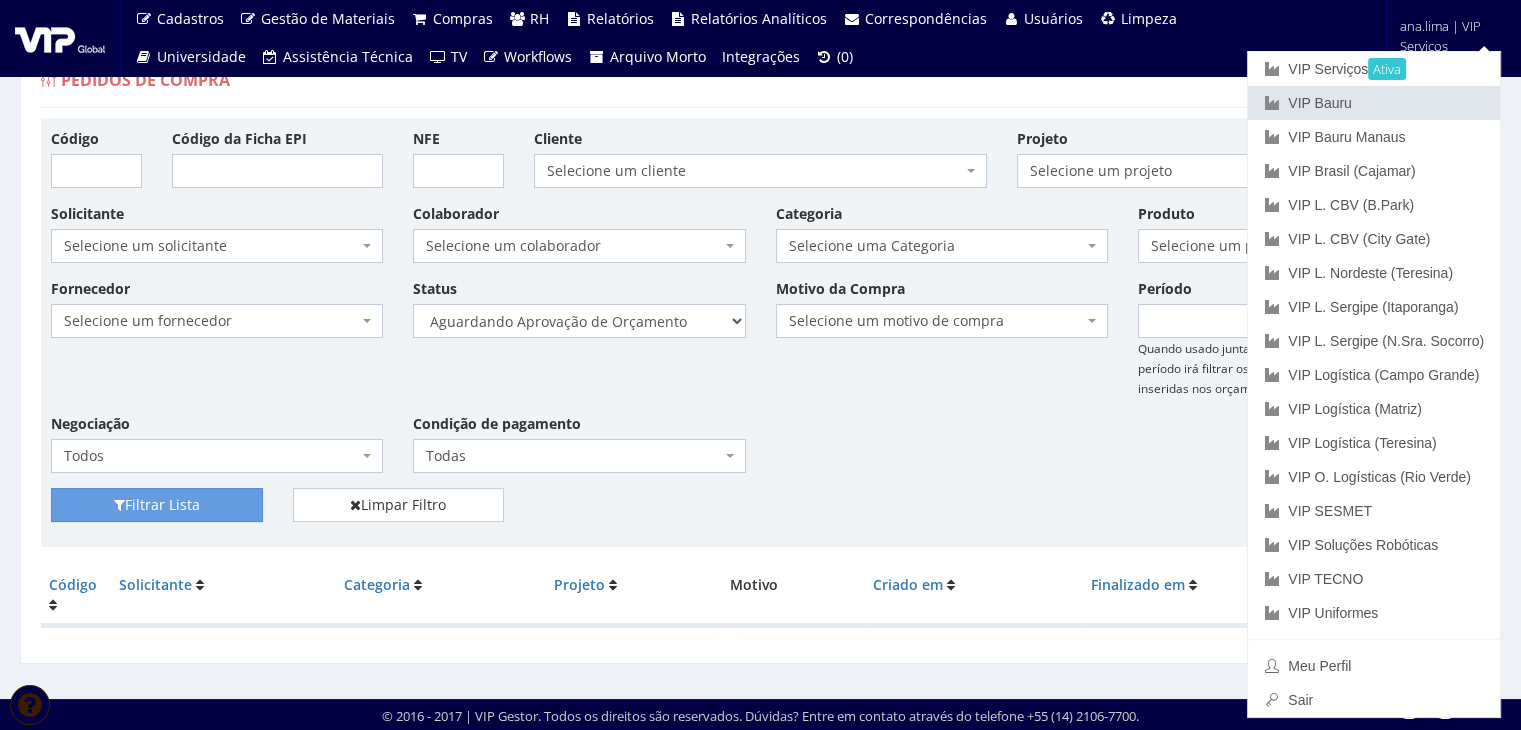 drag, startPoint x: 1365, startPoint y: 97, endPoint x: 1251, endPoint y: 134, distance: 119.85408 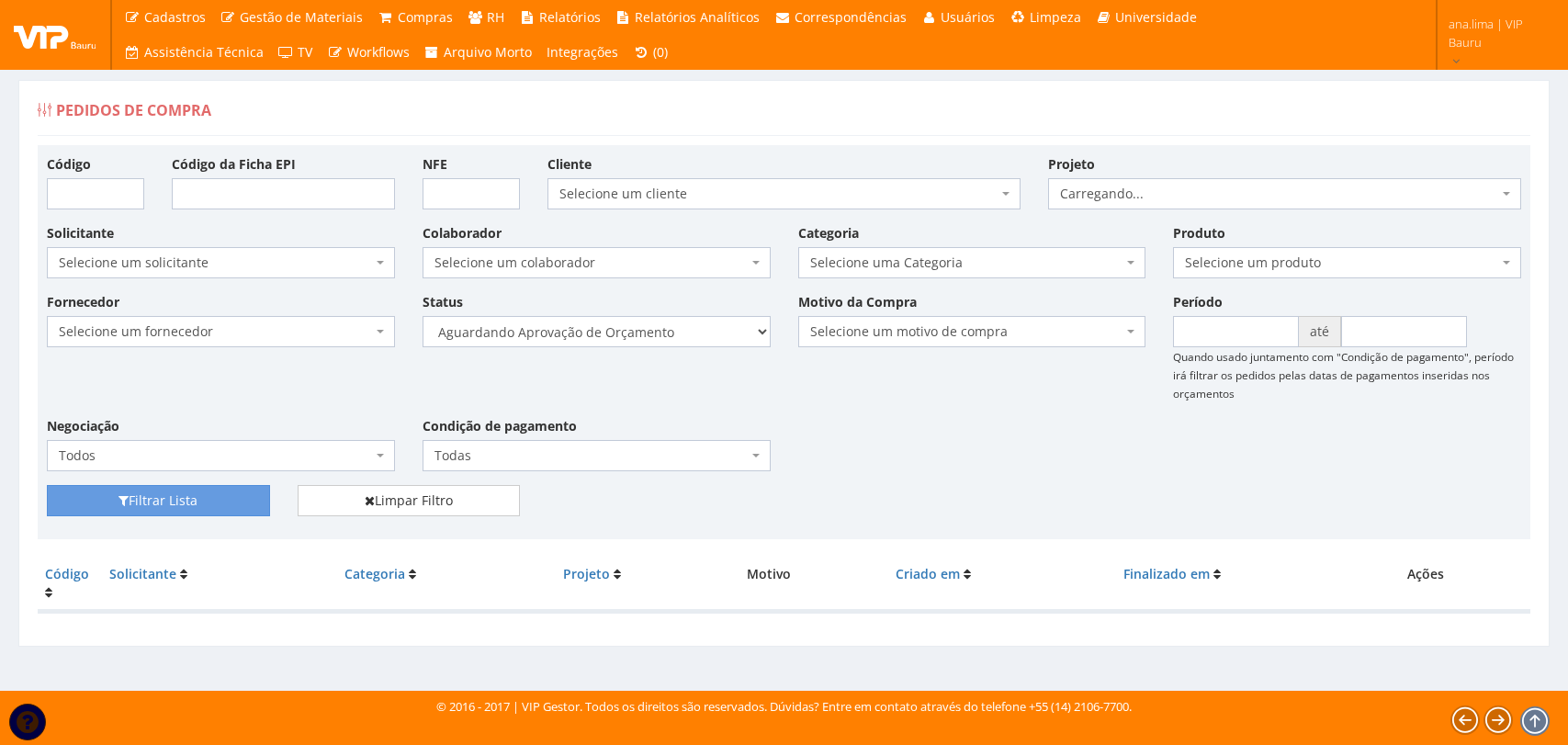 scroll, scrollTop: 0, scrollLeft: 0, axis: both 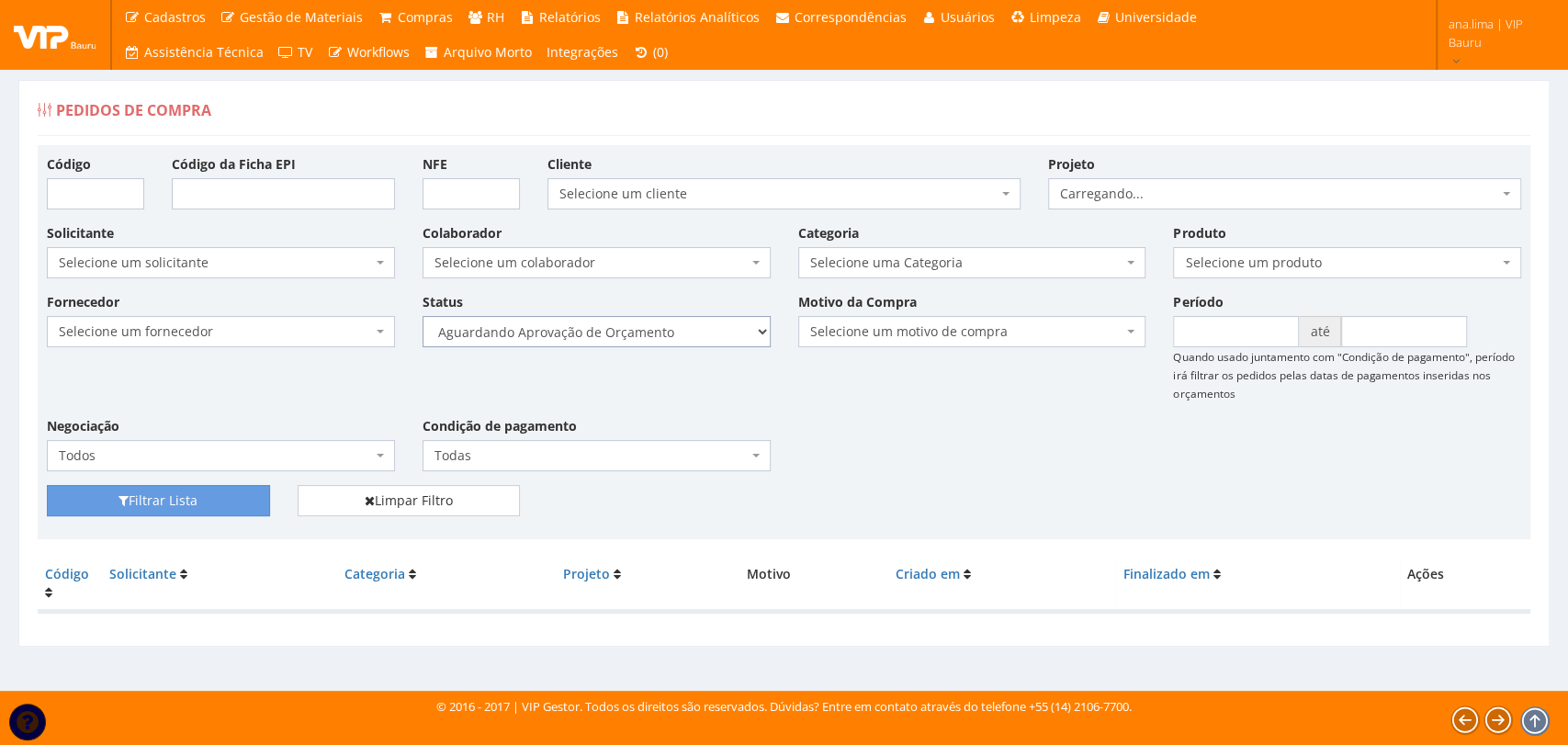 click on "Selecione um status Cancelado Aguardando Aprovação Diretoria Pedido Aprovado Aguardando Aprovação de Orçamento Orçamento Aprovado Compra Efetuada Entrega Efetuada Entrega Registrada" at bounding box center [596, 332] 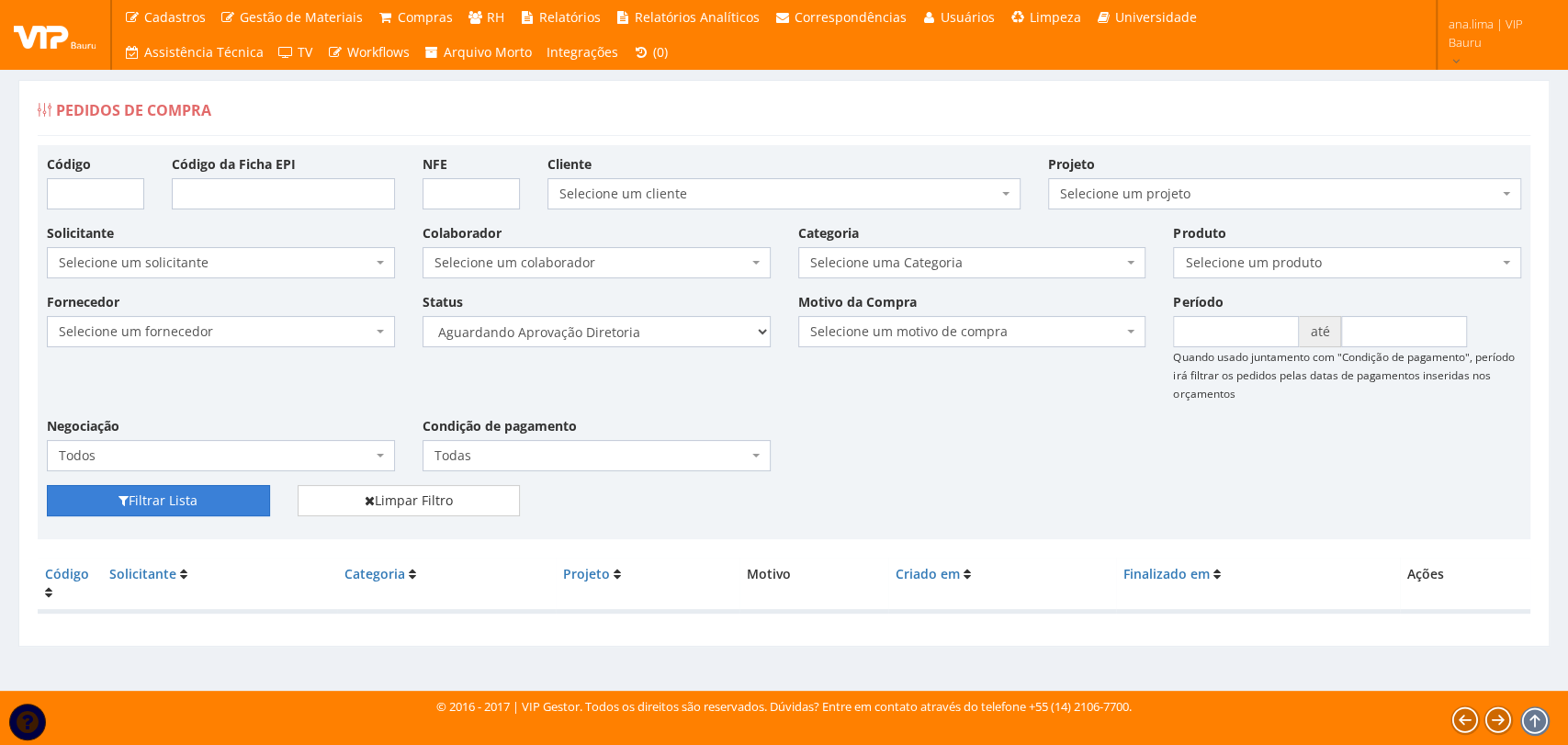 click on "Filtrar Lista" at bounding box center (158, 501) 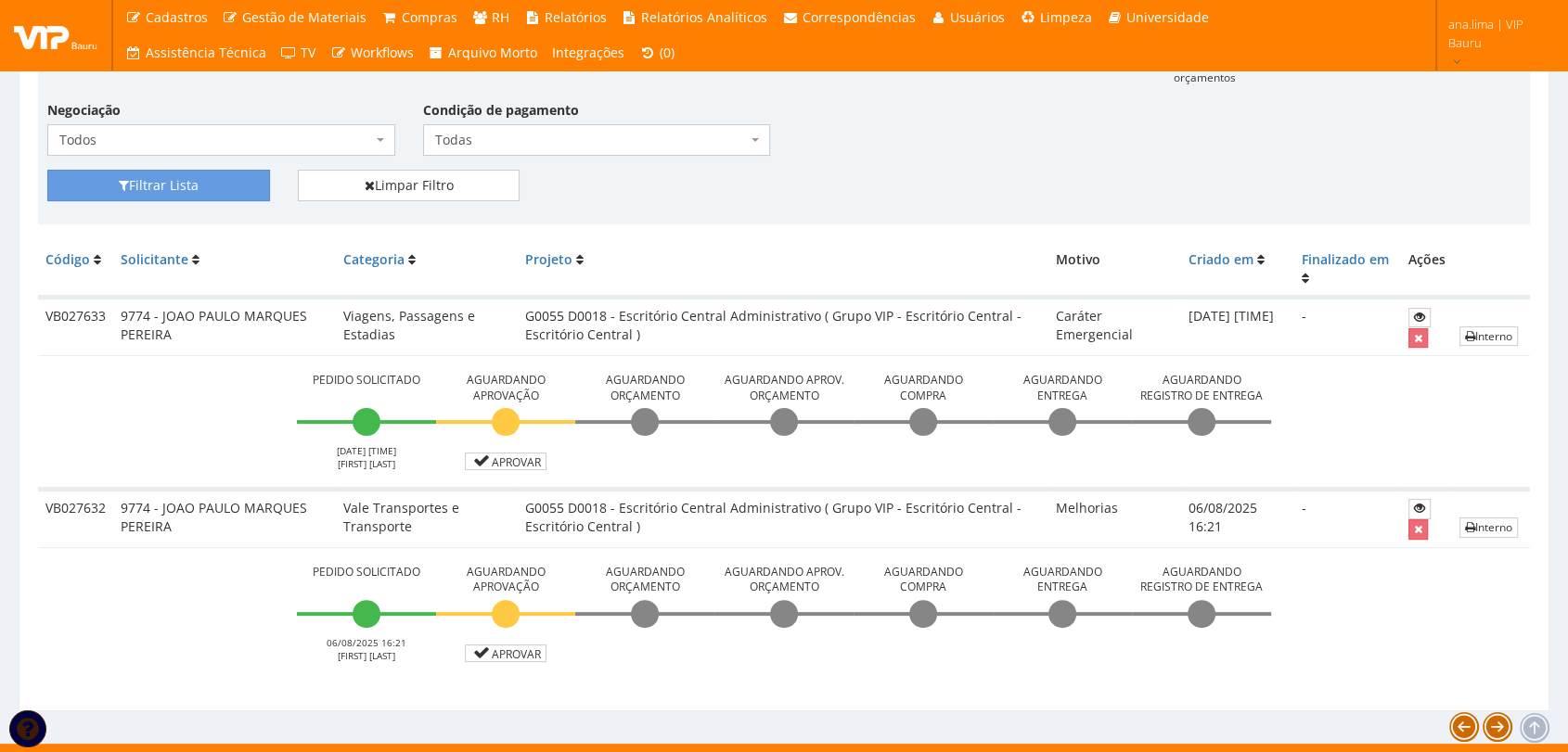 scroll, scrollTop: 341, scrollLeft: 0, axis: vertical 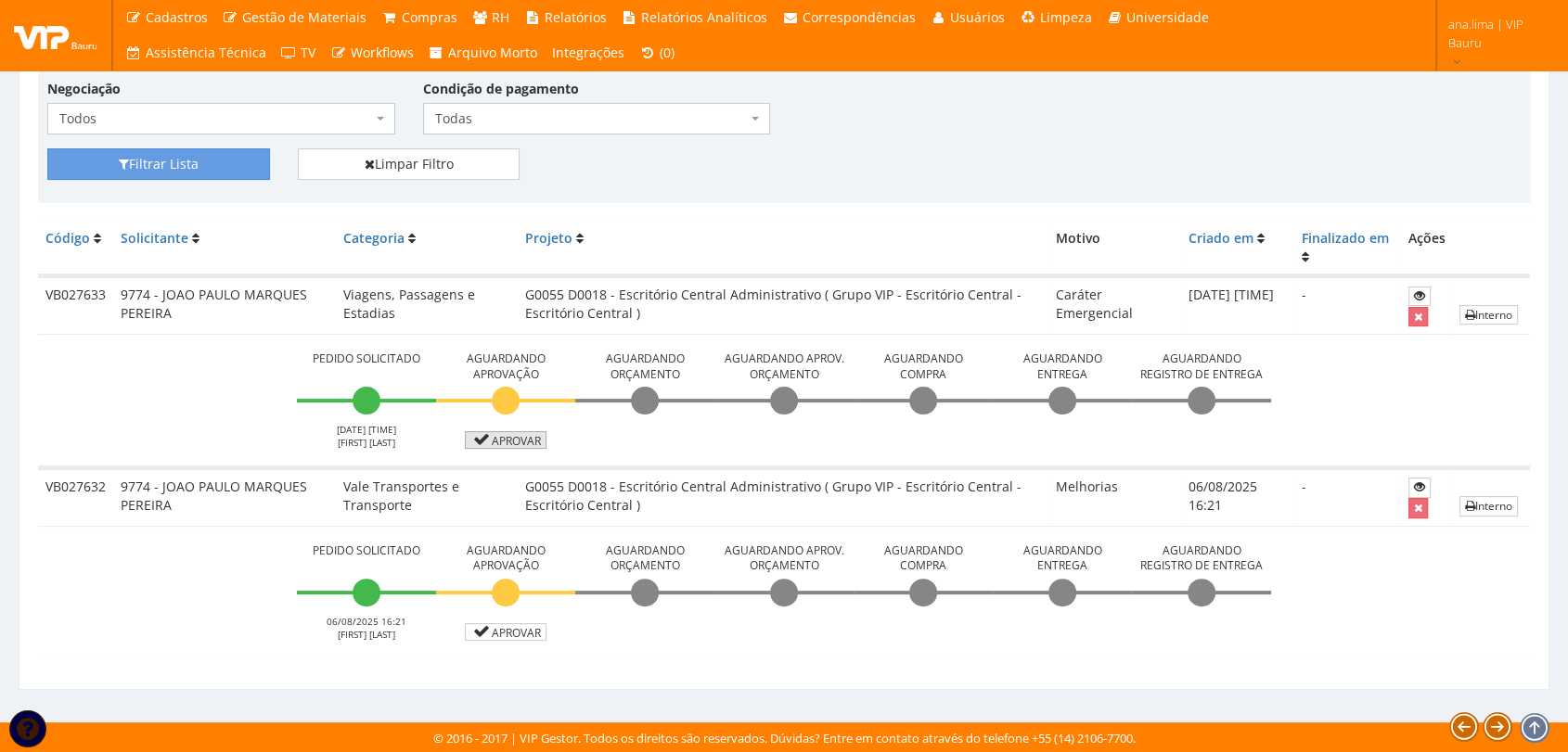 click on "Aprovar" at bounding box center [506, 440] 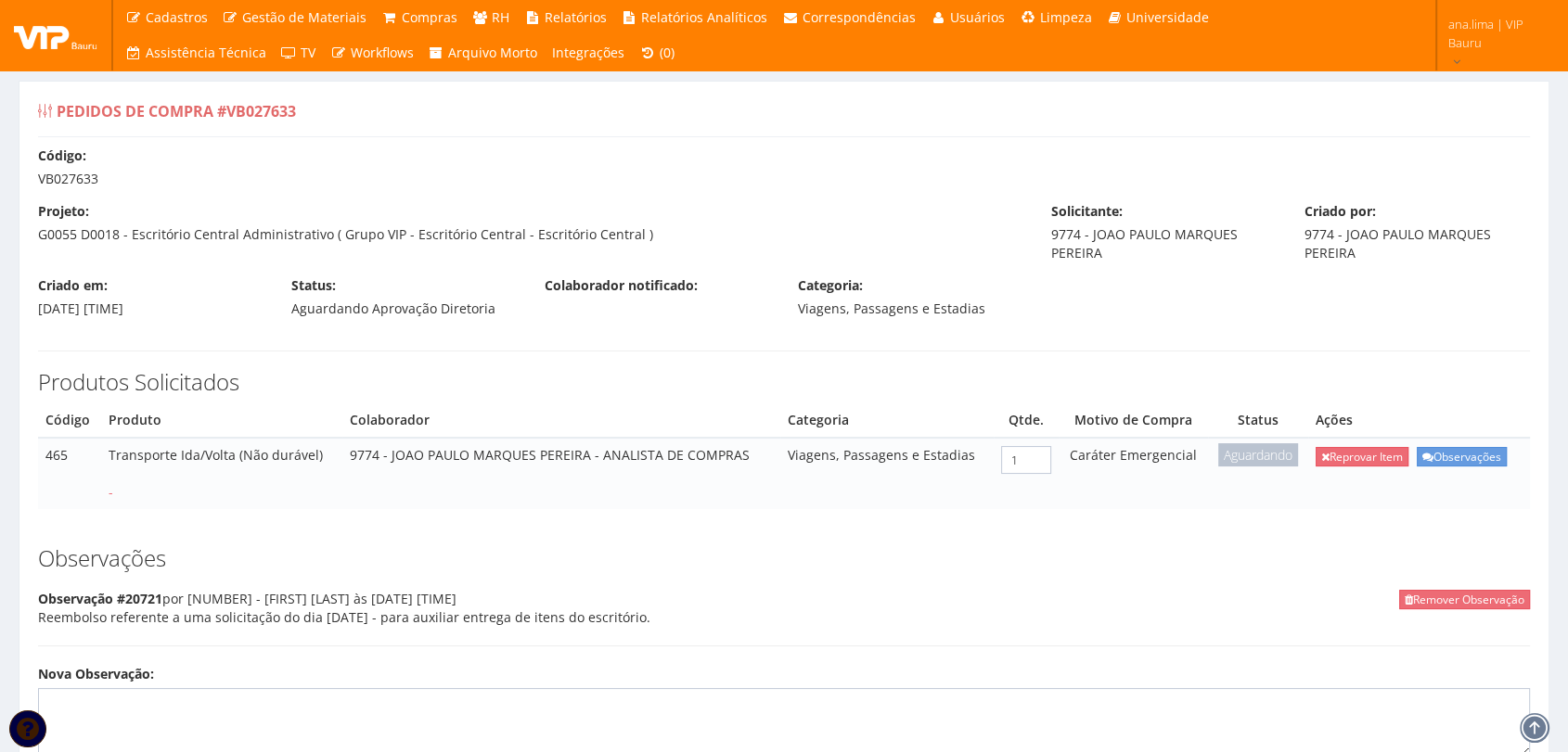 scroll, scrollTop: 308, scrollLeft: 0, axis: vertical 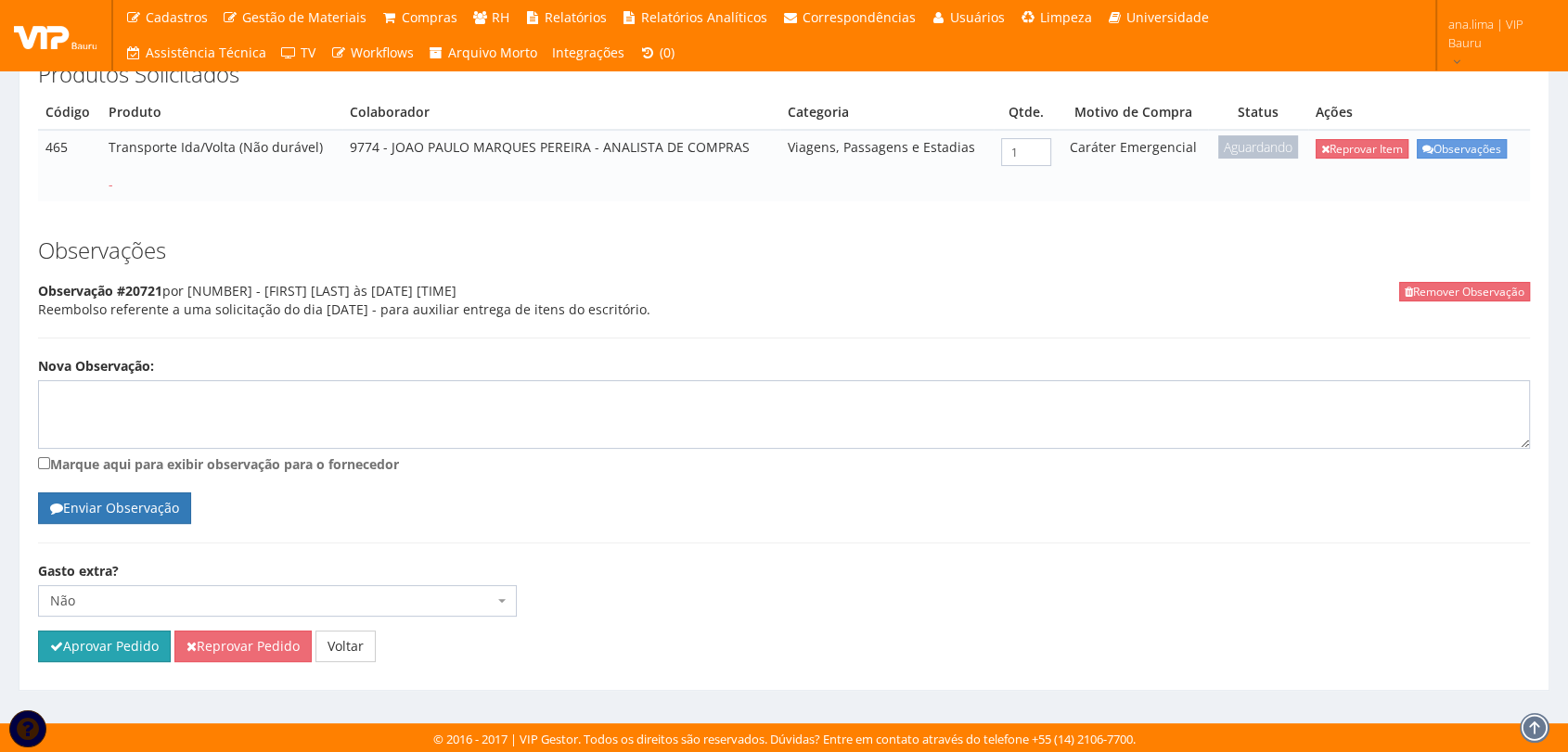click on "Aprovar Pedido" at bounding box center (104, 646) 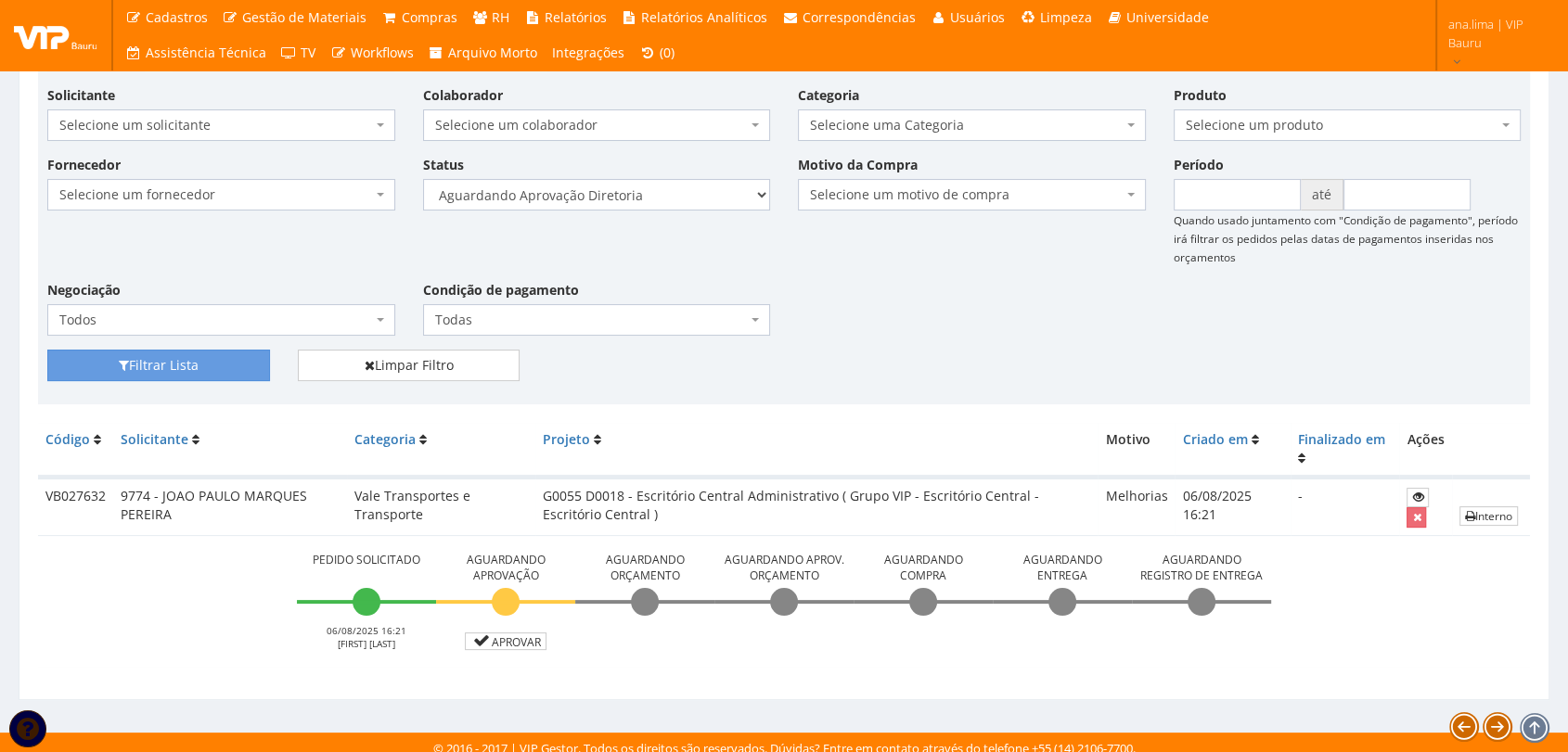 scroll, scrollTop: 216, scrollLeft: 0, axis: vertical 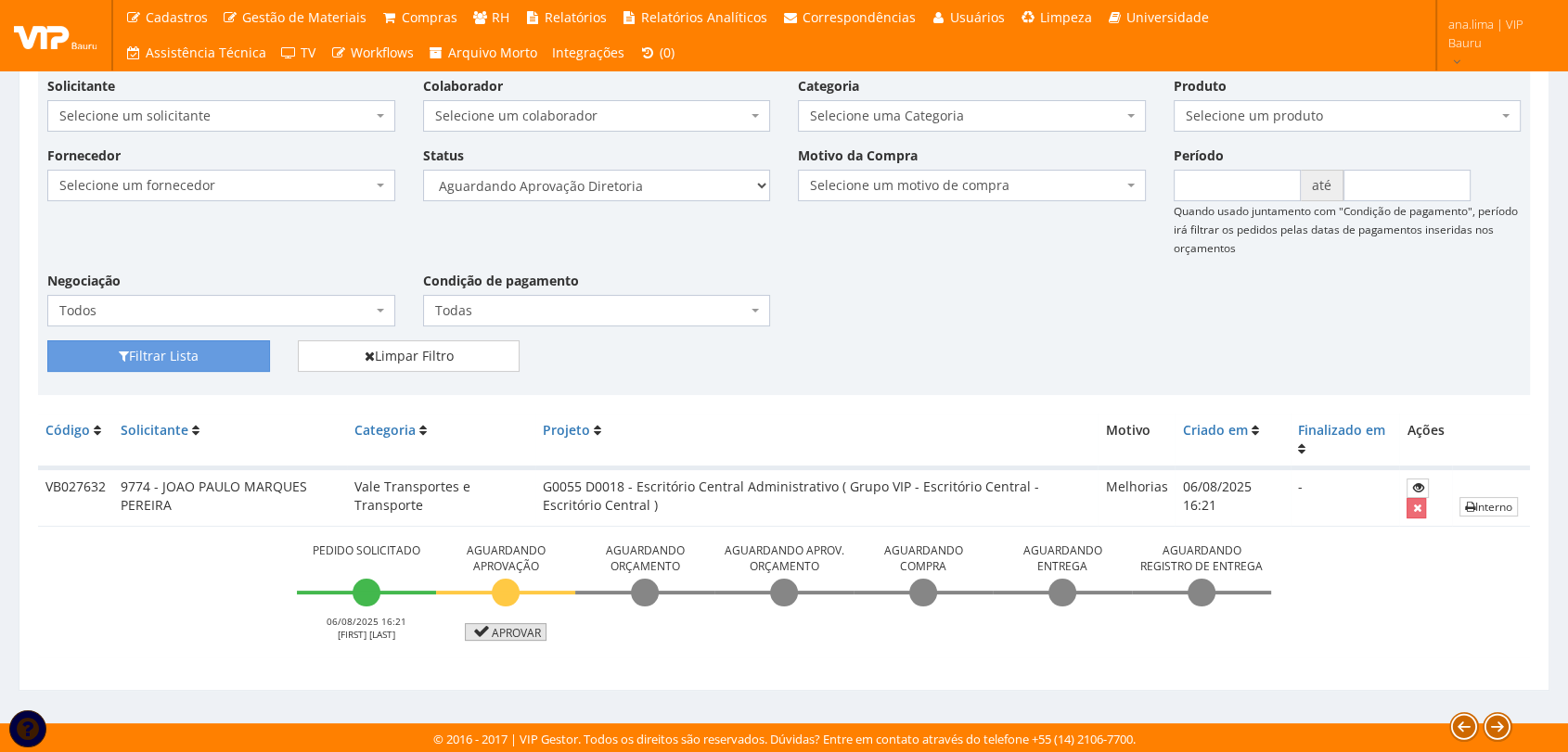 click on "Aprovar" at bounding box center [506, 631] 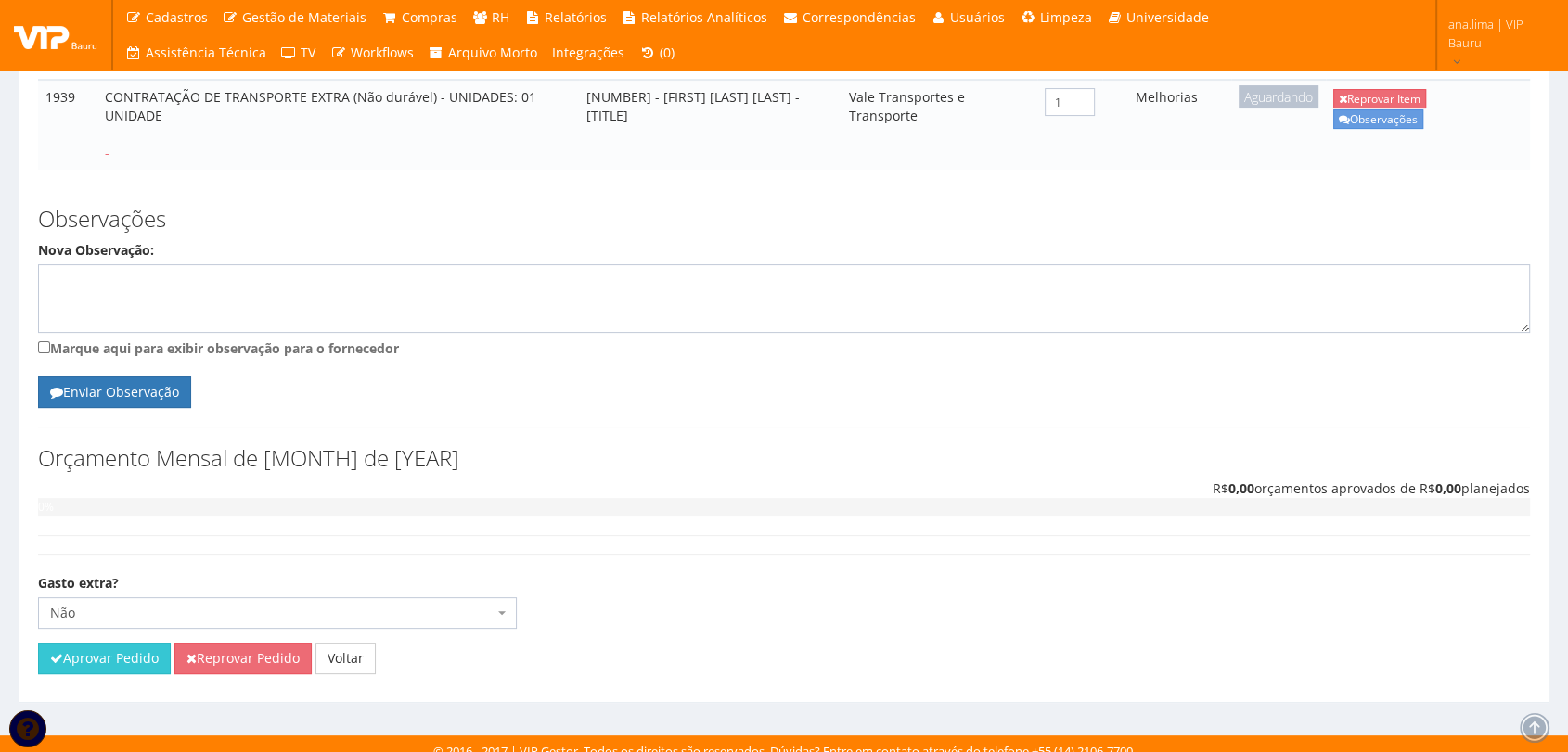 scroll, scrollTop: 389, scrollLeft: 0, axis: vertical 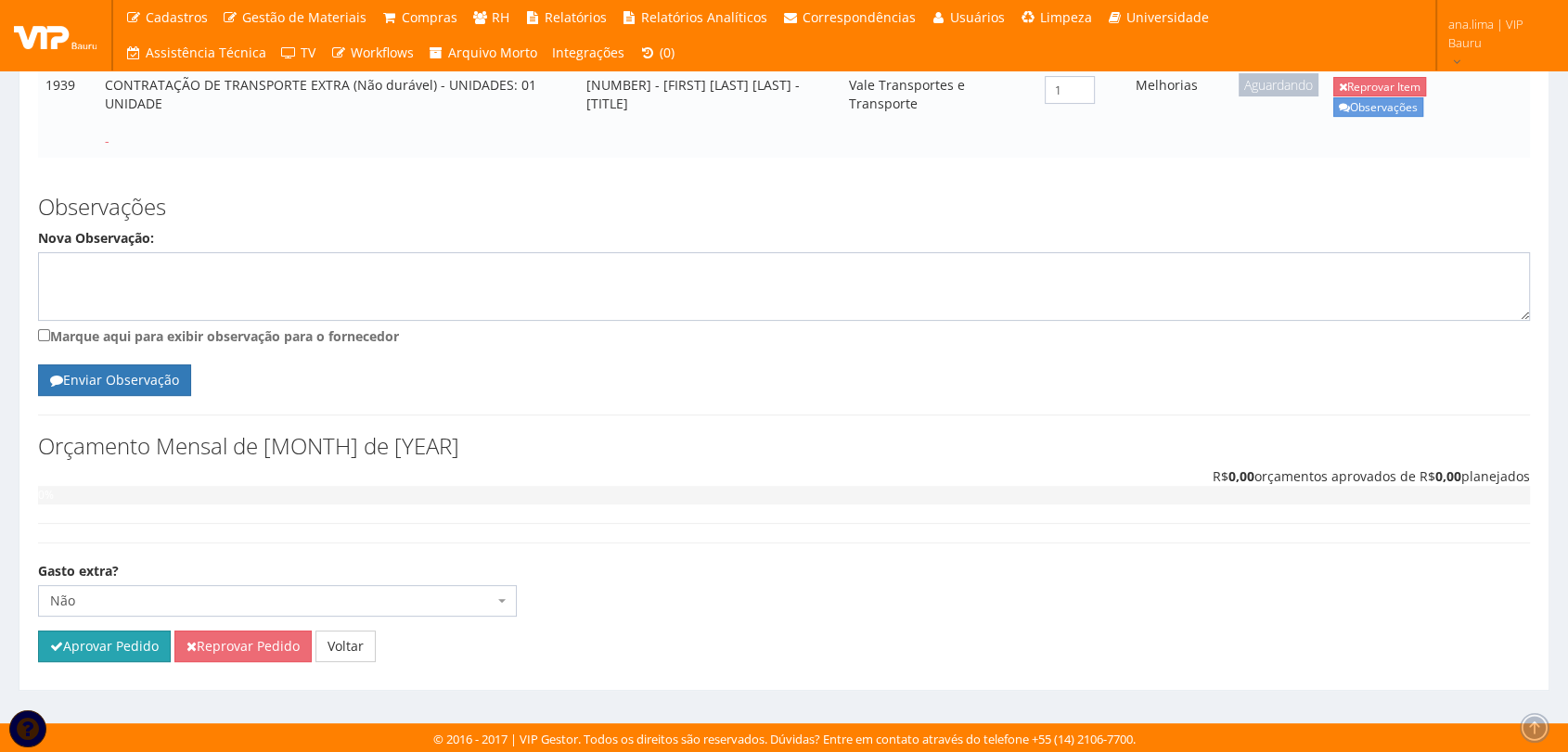 click on "Aprovar Pedido" at bounding box center (104, 646) 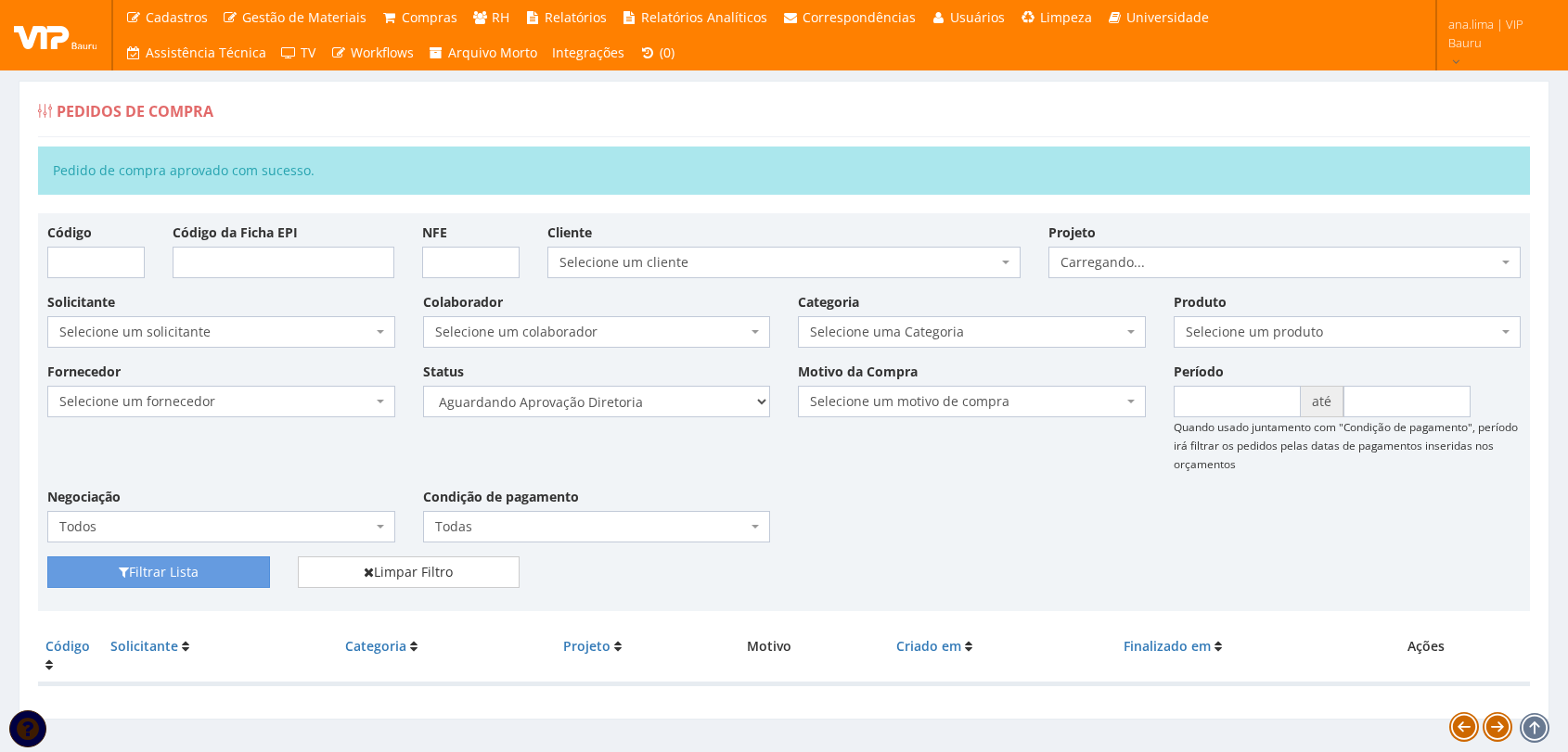 scroll, scrollTop: 0, scrollLeft: 0, axis: both 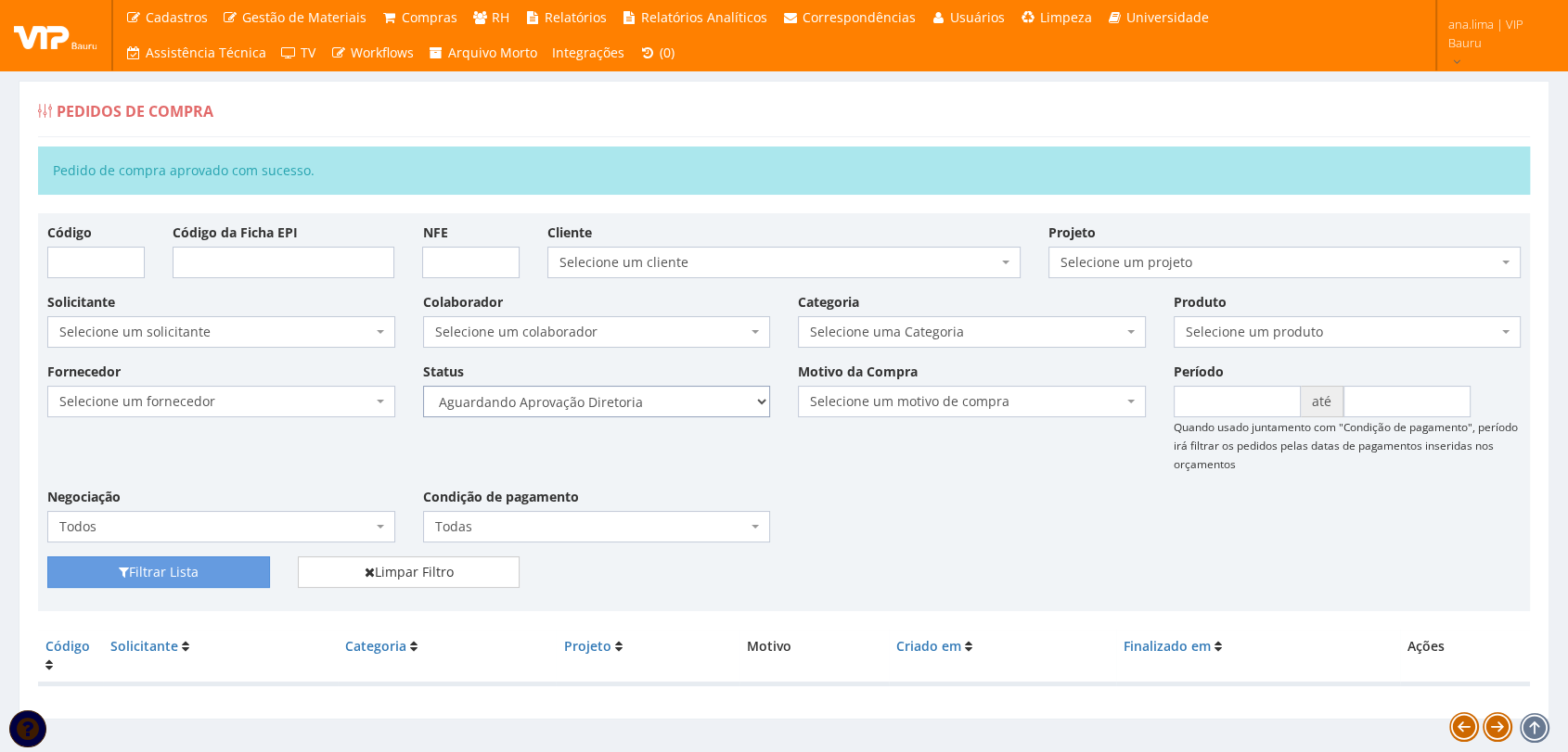 click on "Selecione um status Cancelado Aguardando Aprovação Diretoria Pedido Aprovado Aguardando Aprovação de Orçamento Orçamento Aprovado Compra Efetuada Entrega Efetuada Entrega Registrada" at bounding box center (597, 401) 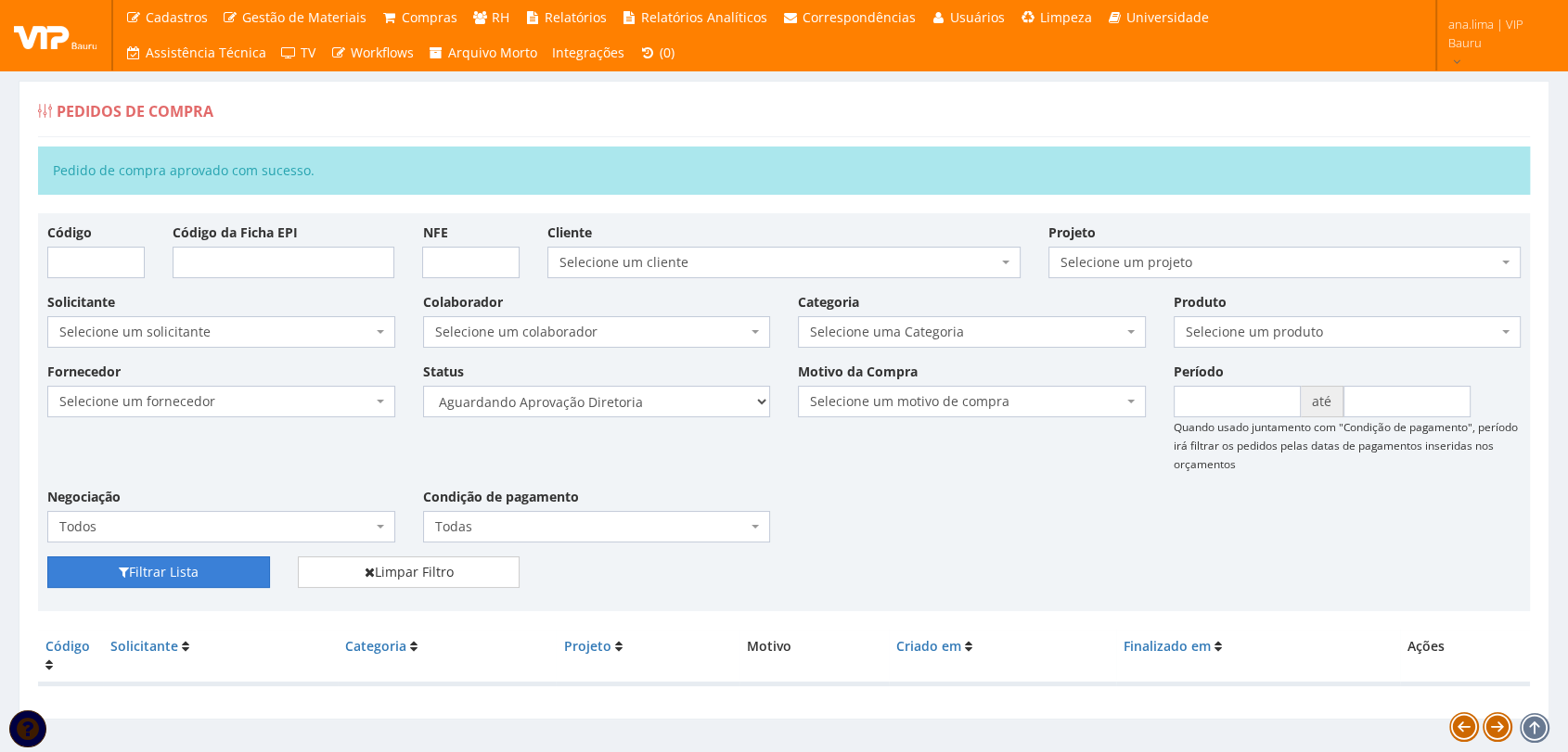 click on "Filtrar Lista" at bounding box center [159, 572] 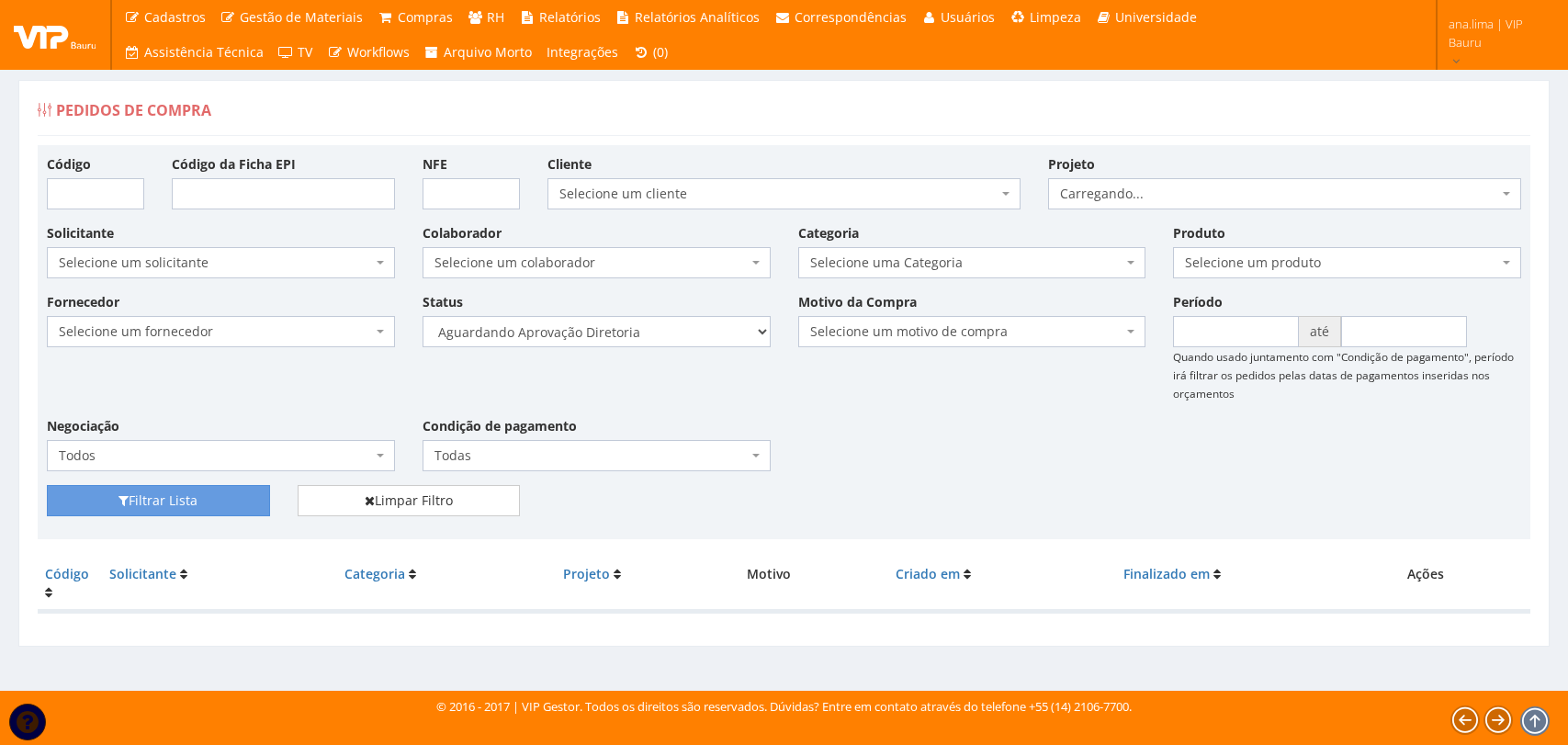 scroll, scrollTop: 0, scrollLeft: 0, axis: both 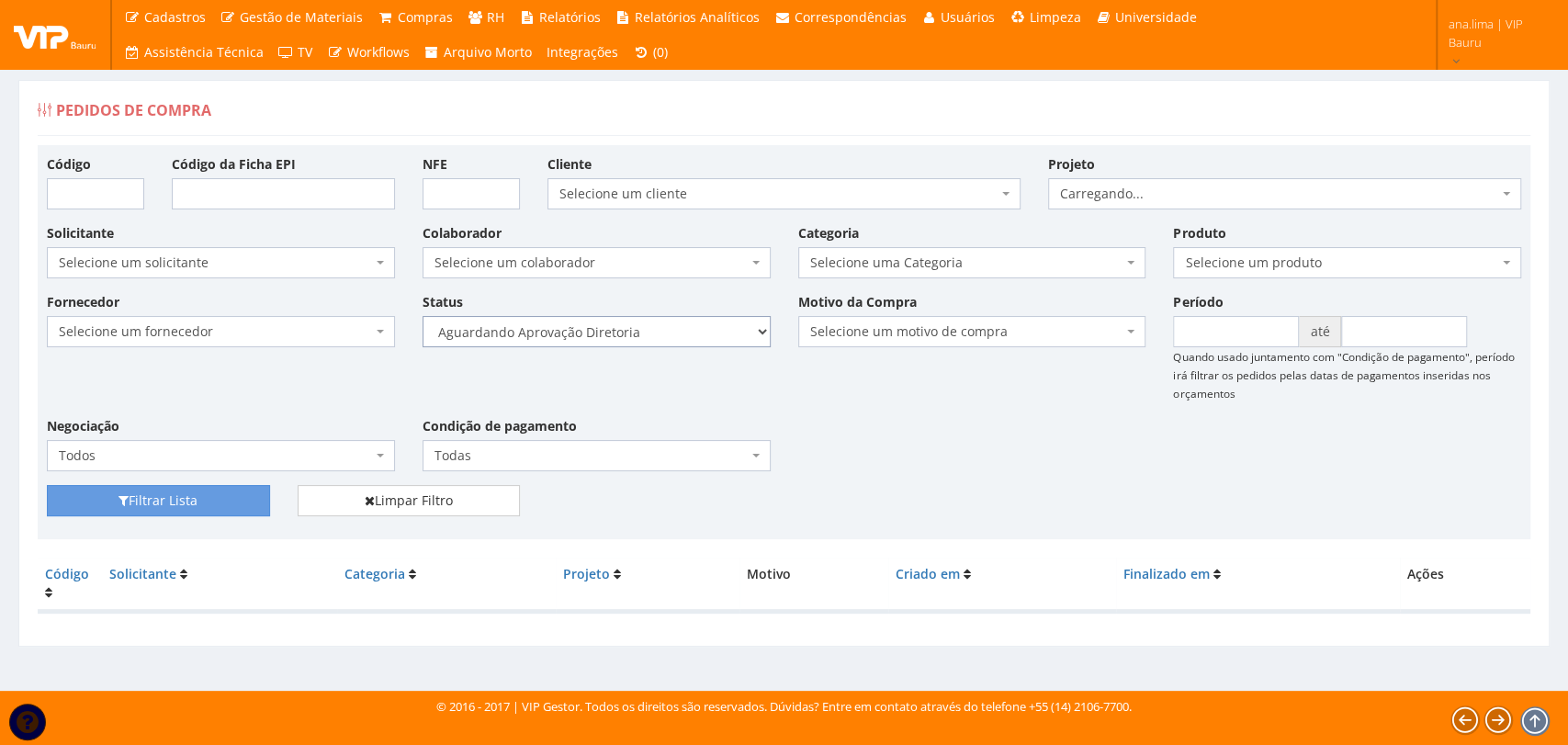 click on "Selecione um status Cancelado Aguardando Aprovação Diretoria Pedido Aprovado Aguardando Aprovação de Orçamento Orçamento Aprovado Compra Efetuada Entrega Efetuada Entrega Registrada" at bounding box center (596, 332) 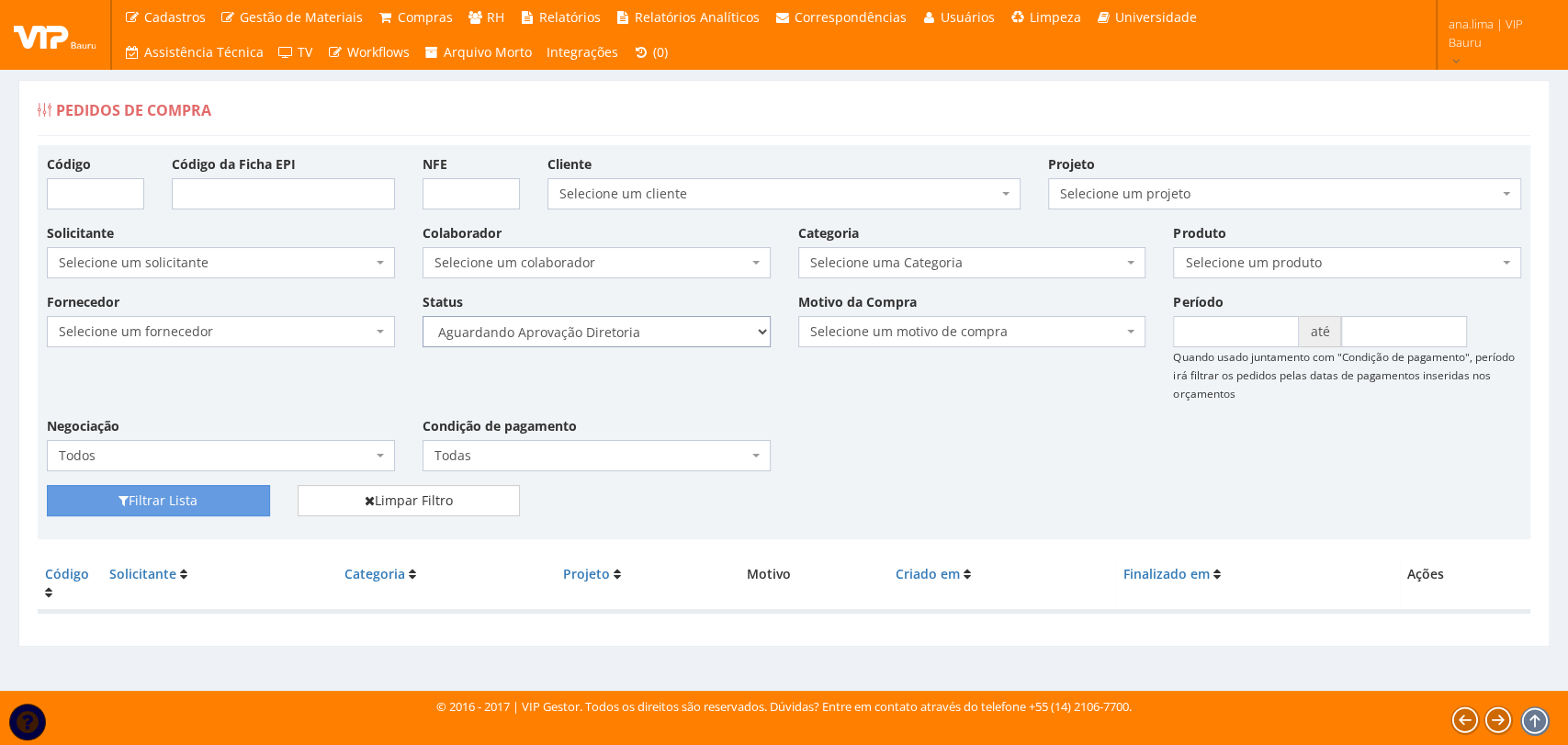 select on "4" 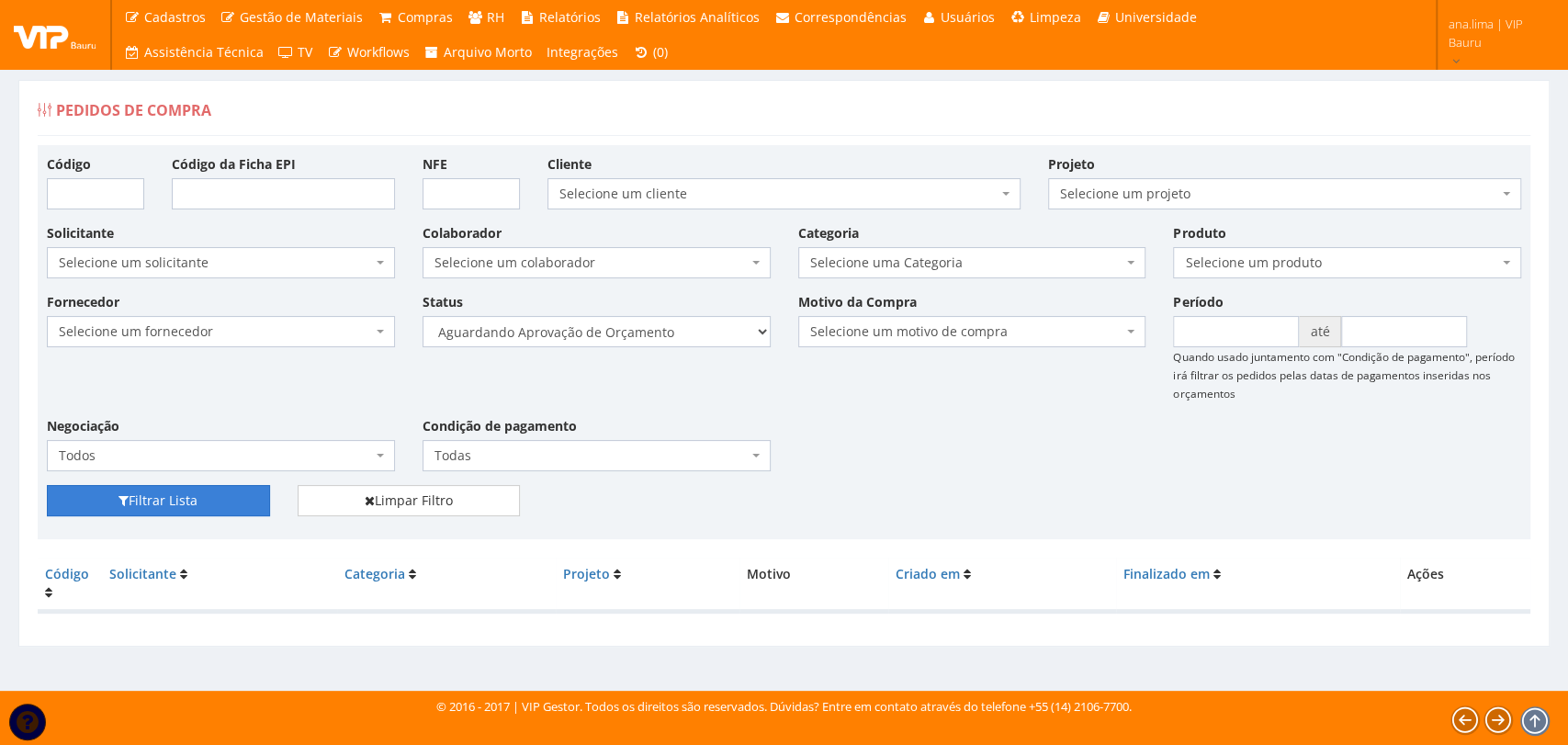 click on "Filtrar Lista" at bounding box center (158, 501) 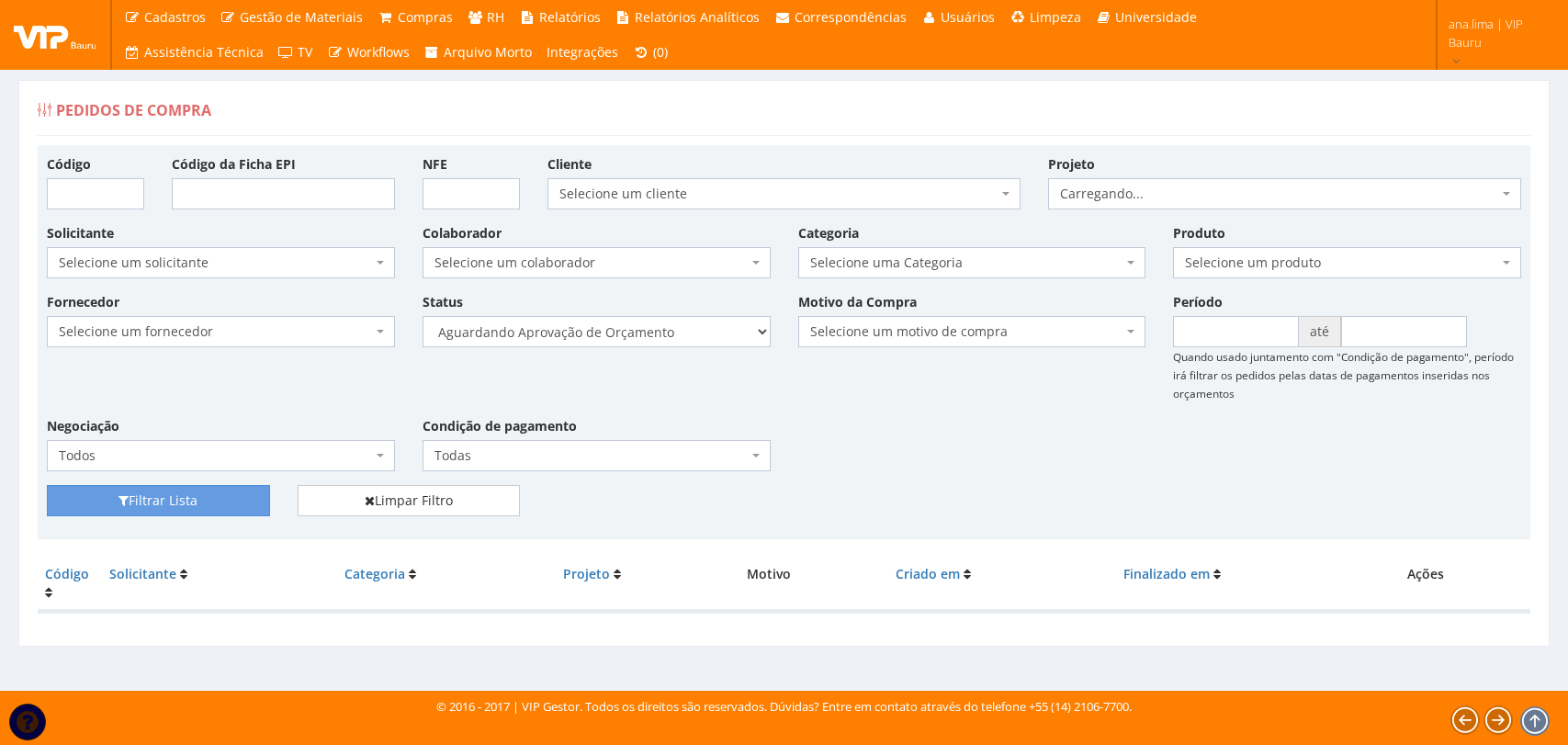 scroll, scrollTop: 0, scrollLeft: 0, axis: both 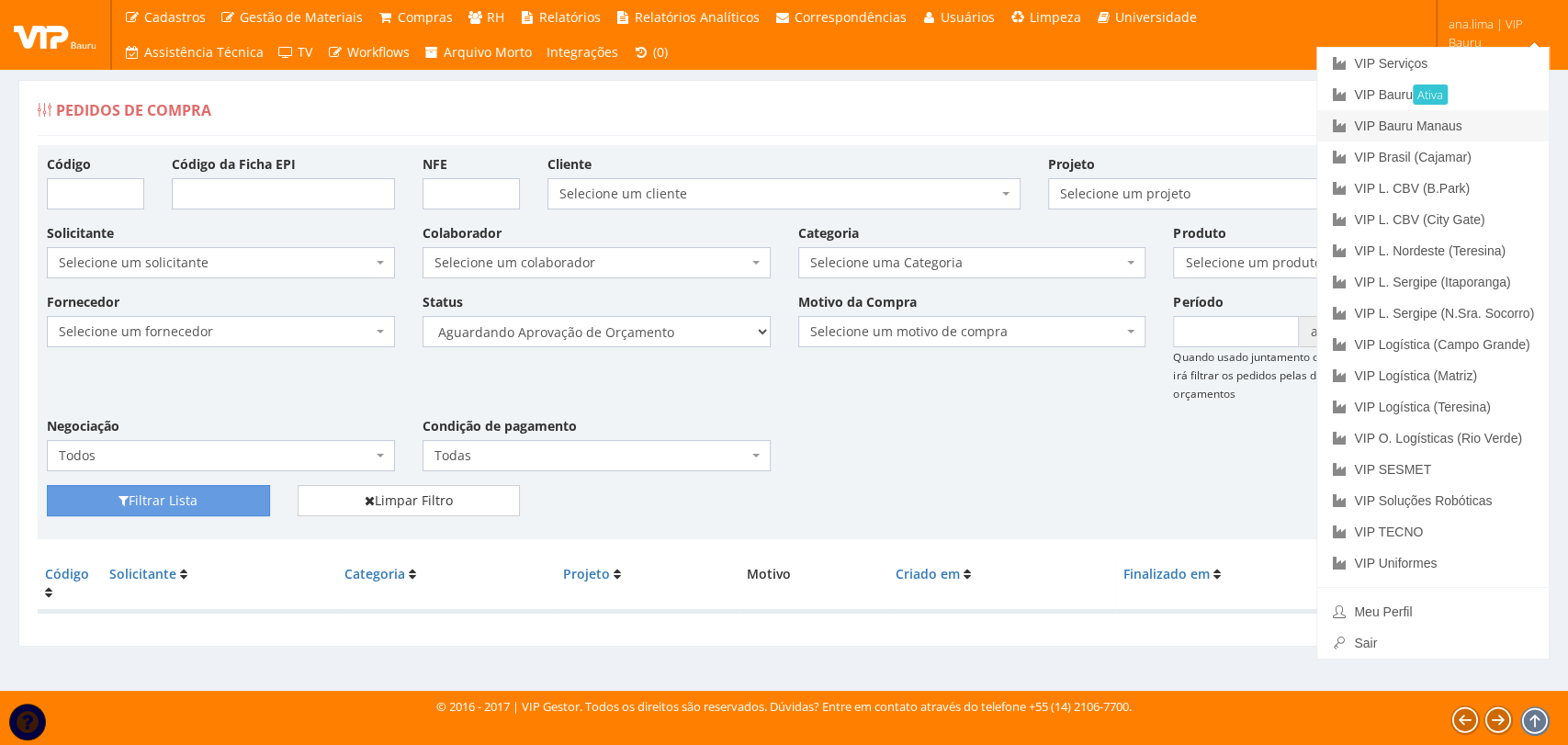 click on "VIP Bauru Manaus" at bounding box center (1433, 126) 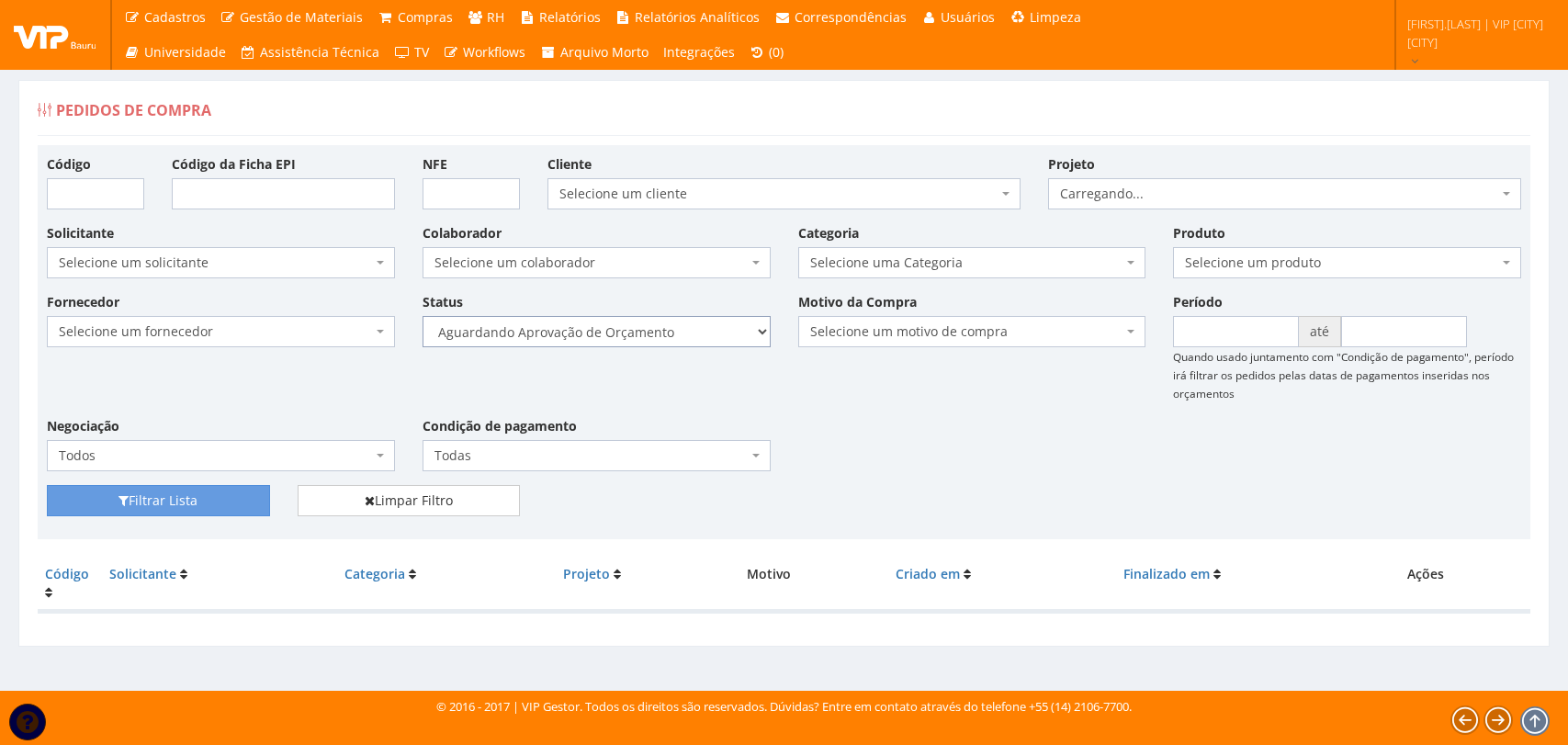 scroll, scrollTop: 0, scrollLeft: 0, axis: both 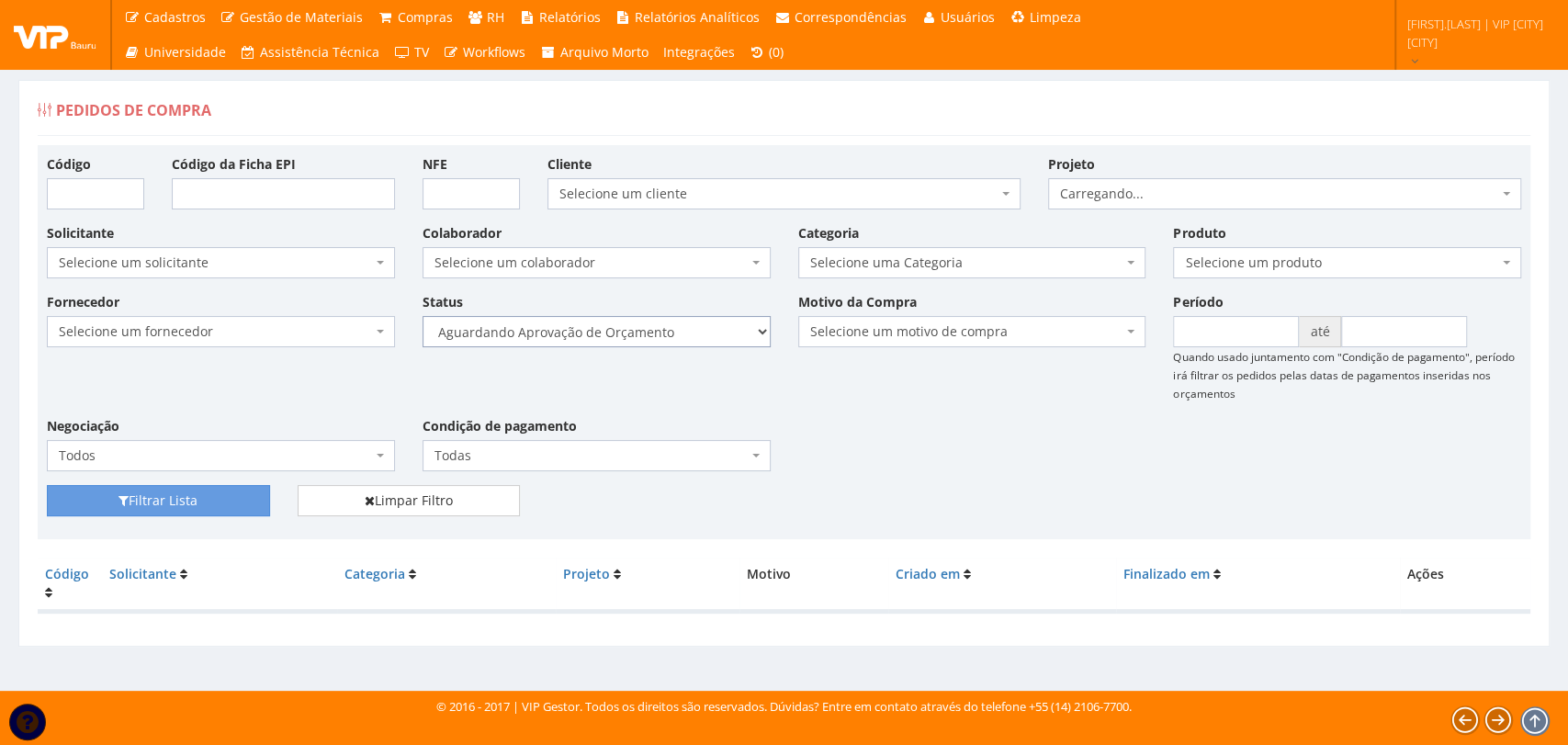 drag, startPoint x: 0, startPoint y: 0, endPoint x: 649, endPoint y: 334, distance: 729.90205 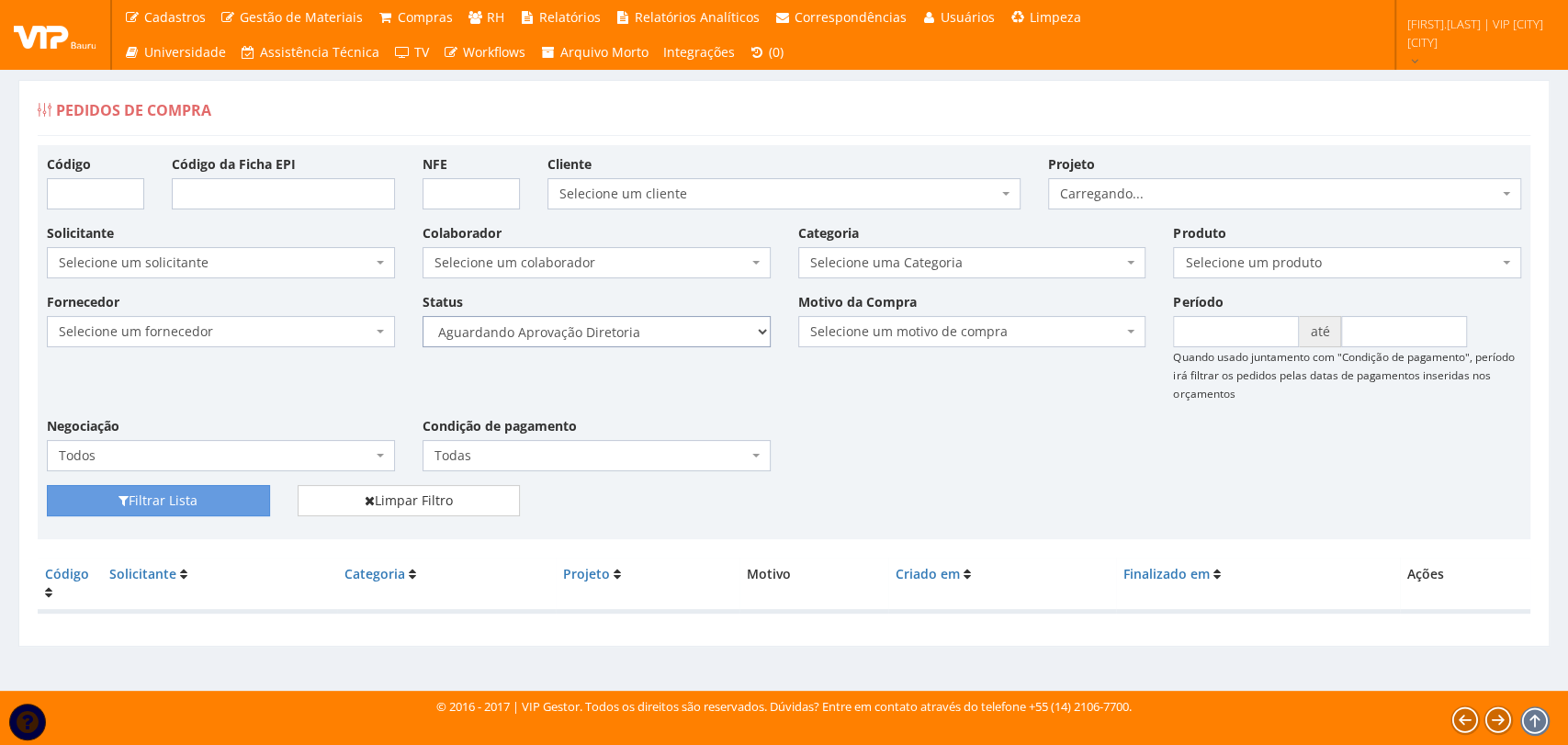 click on "Selecione um status Cancelado Aguardando Aprovação Diretoria Pedido Aprovado Aguardando Aprovação de Orçamento Orçamento Aprovado Compra Efetuada Entrega Efetuada Entrega Registrada" at bounding box center [596, 332] 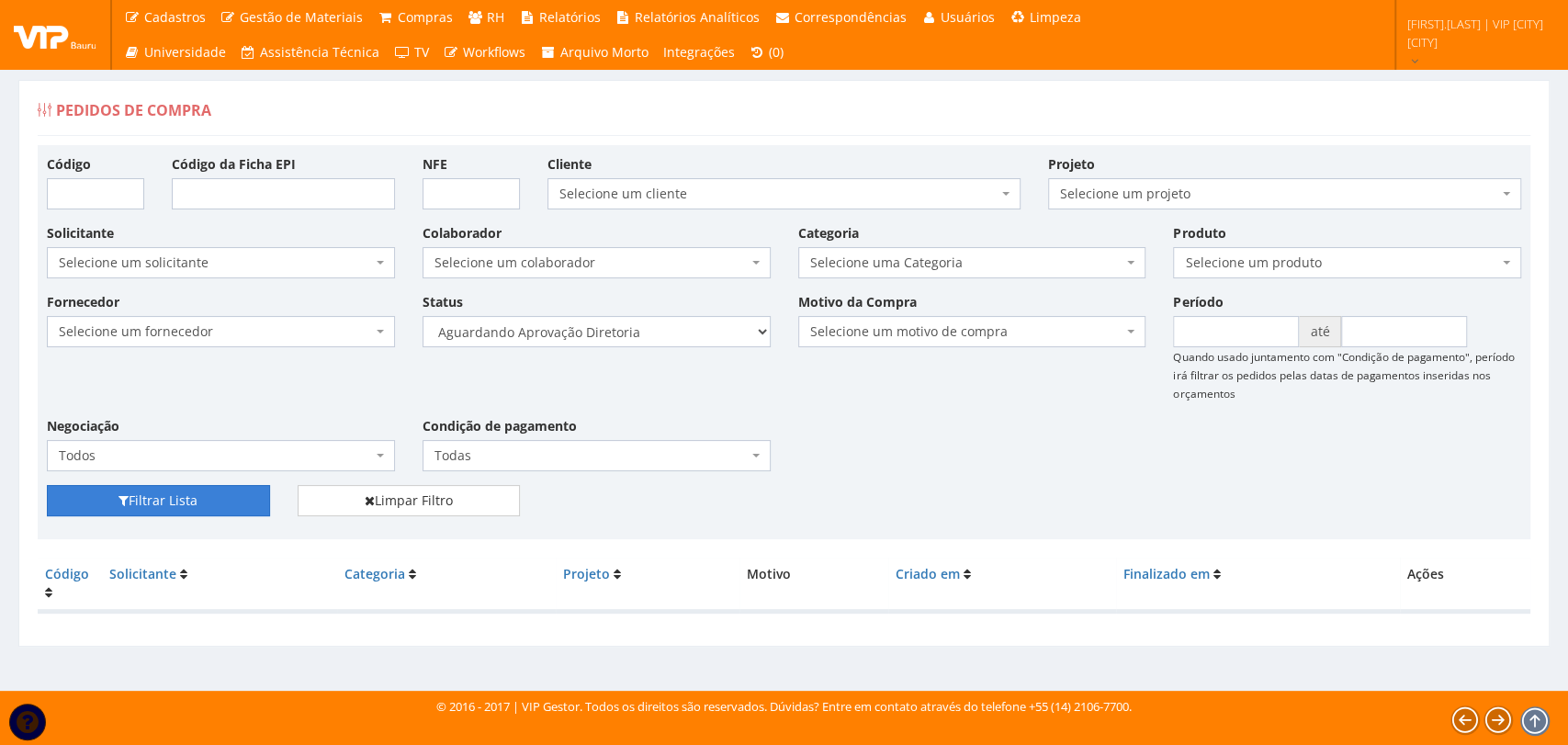 drag, startPoint x: 184, startPoint y: 505, endPoint x: 434, endPoint y: 449, distance: 256.19524 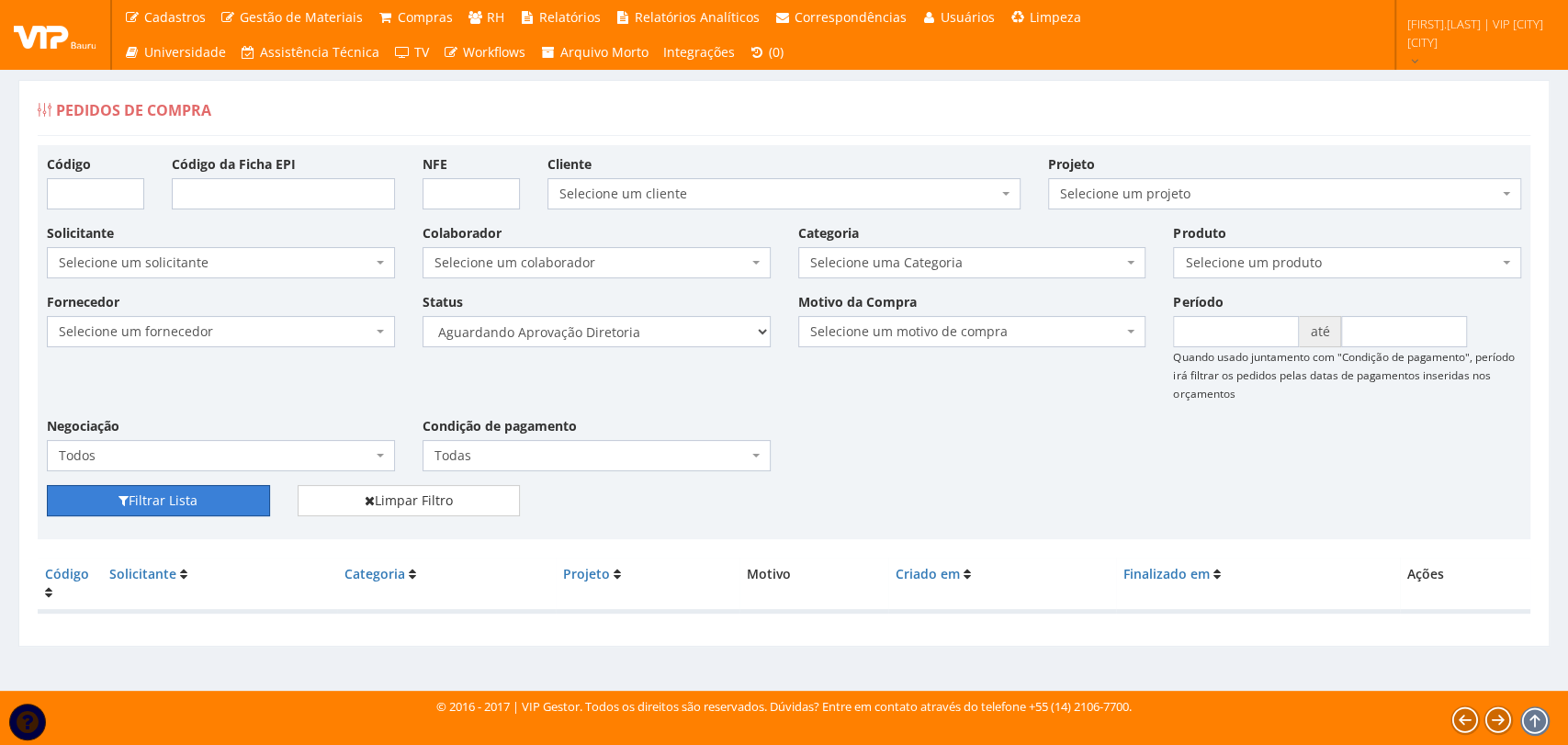 click on "Filtrar Lista" at bounding box center (158, 501) 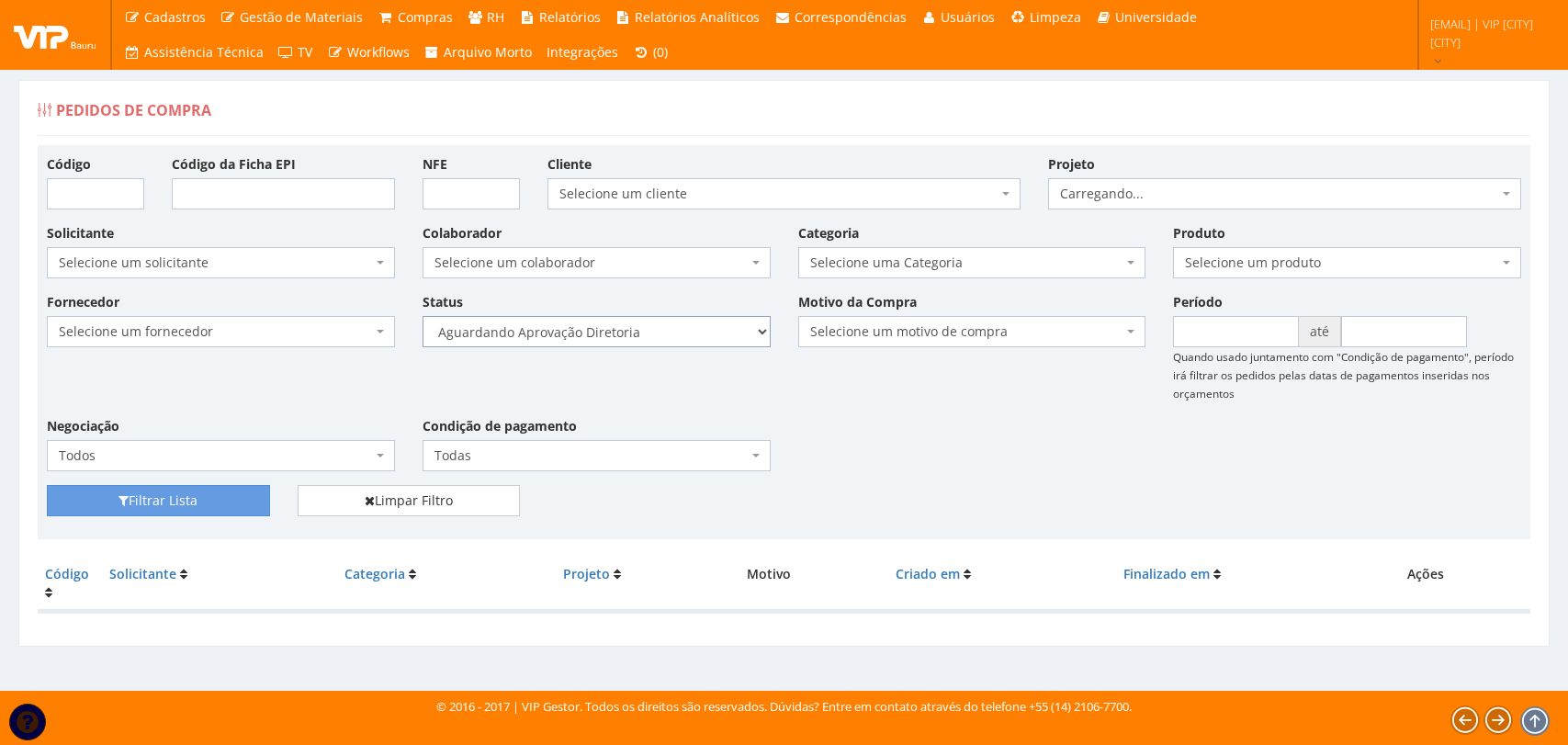 scroll, scrollTop: 0, scrollLeft: 0, axis: both 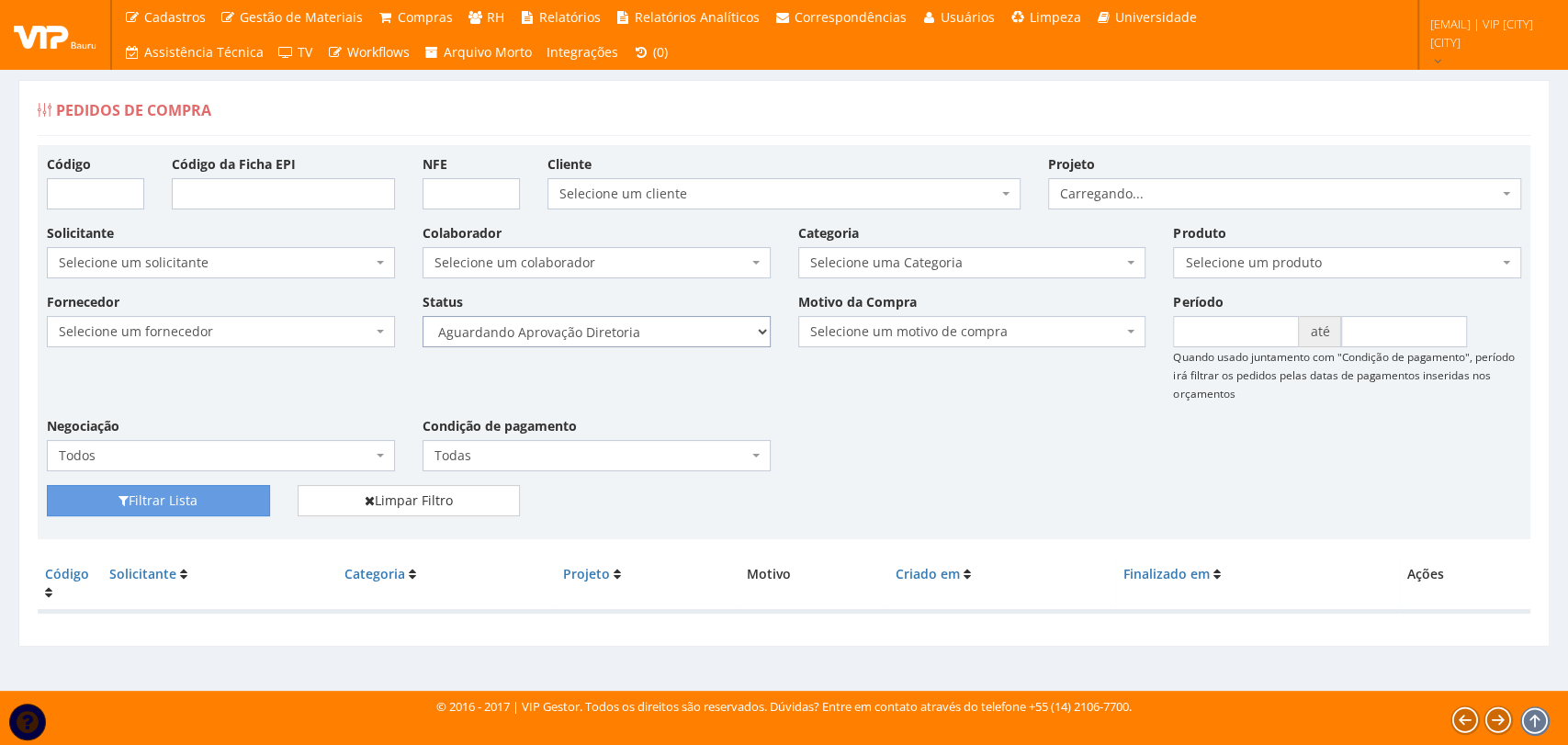 click on "Selecione um status Cancelado Aguardando Aprovação Diretoria Pedido Aprovado Aguardando Aprovação de Orçamento Orçamento Aprovado Compra Efetuada Entrega Efetuada Entrega Registrada" at bounding box center (596, 332) 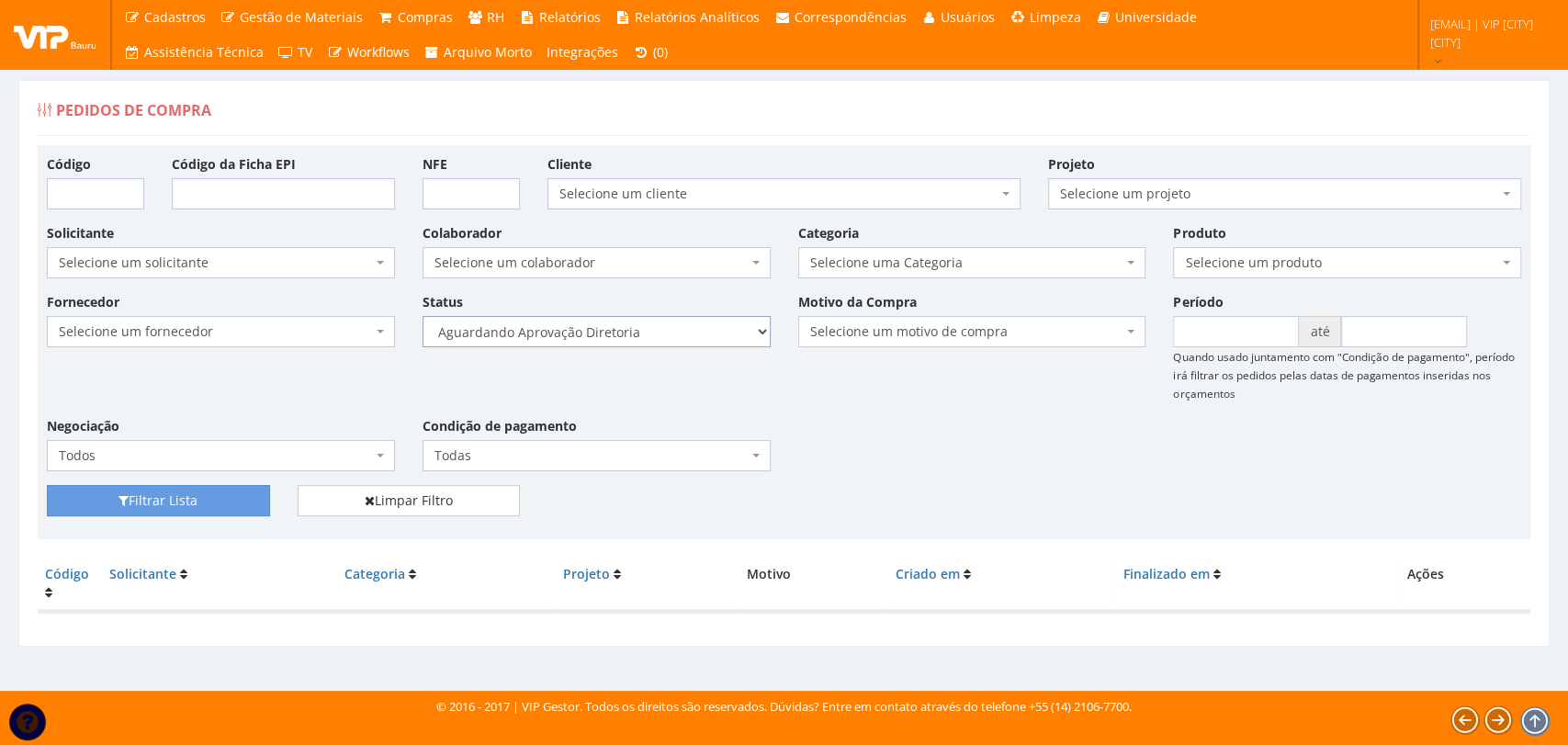 select on "4" 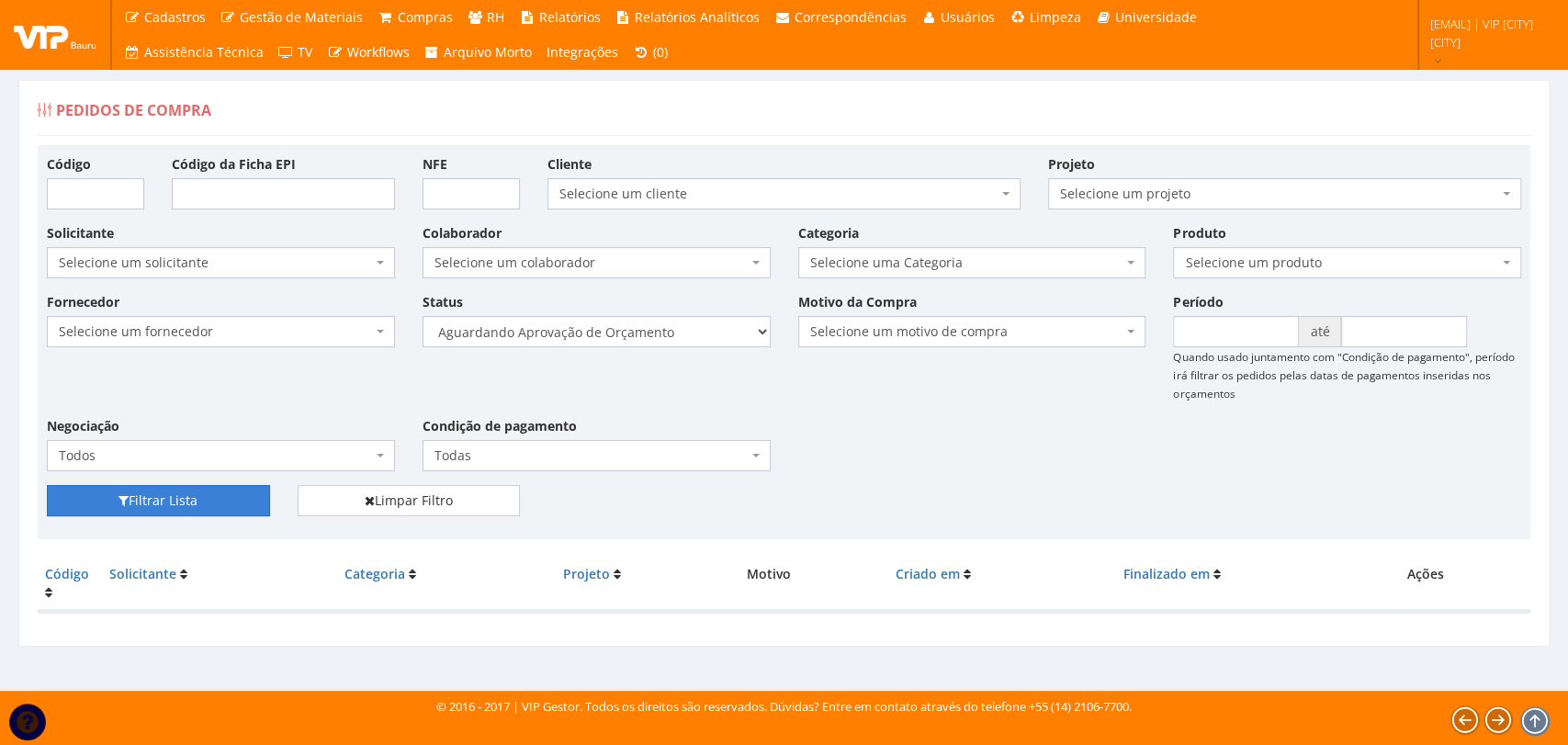 click on "Filtrar Lista" at bounding box center (158, 501) 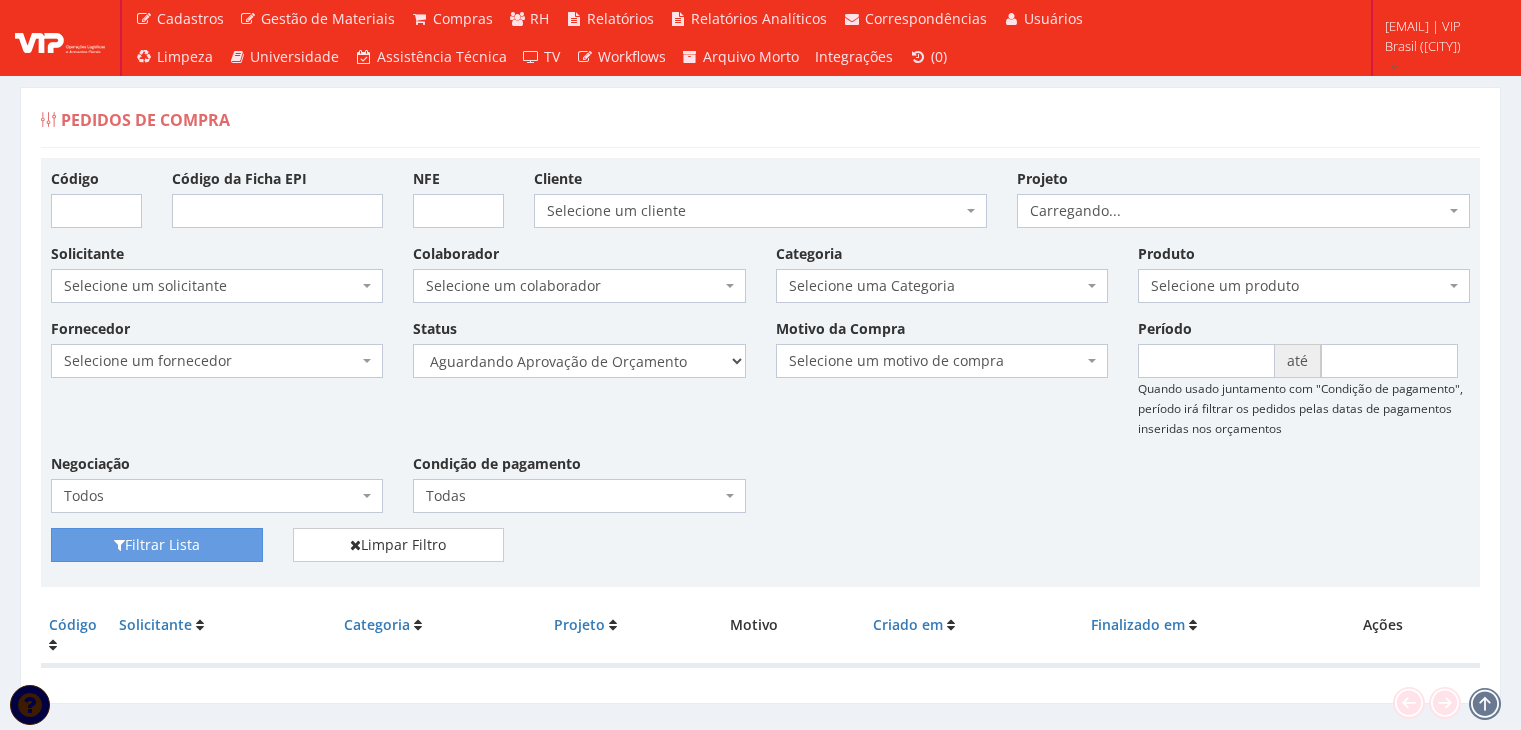 scroll, scrollTop: 0, scrollLeft: 0, axis: both 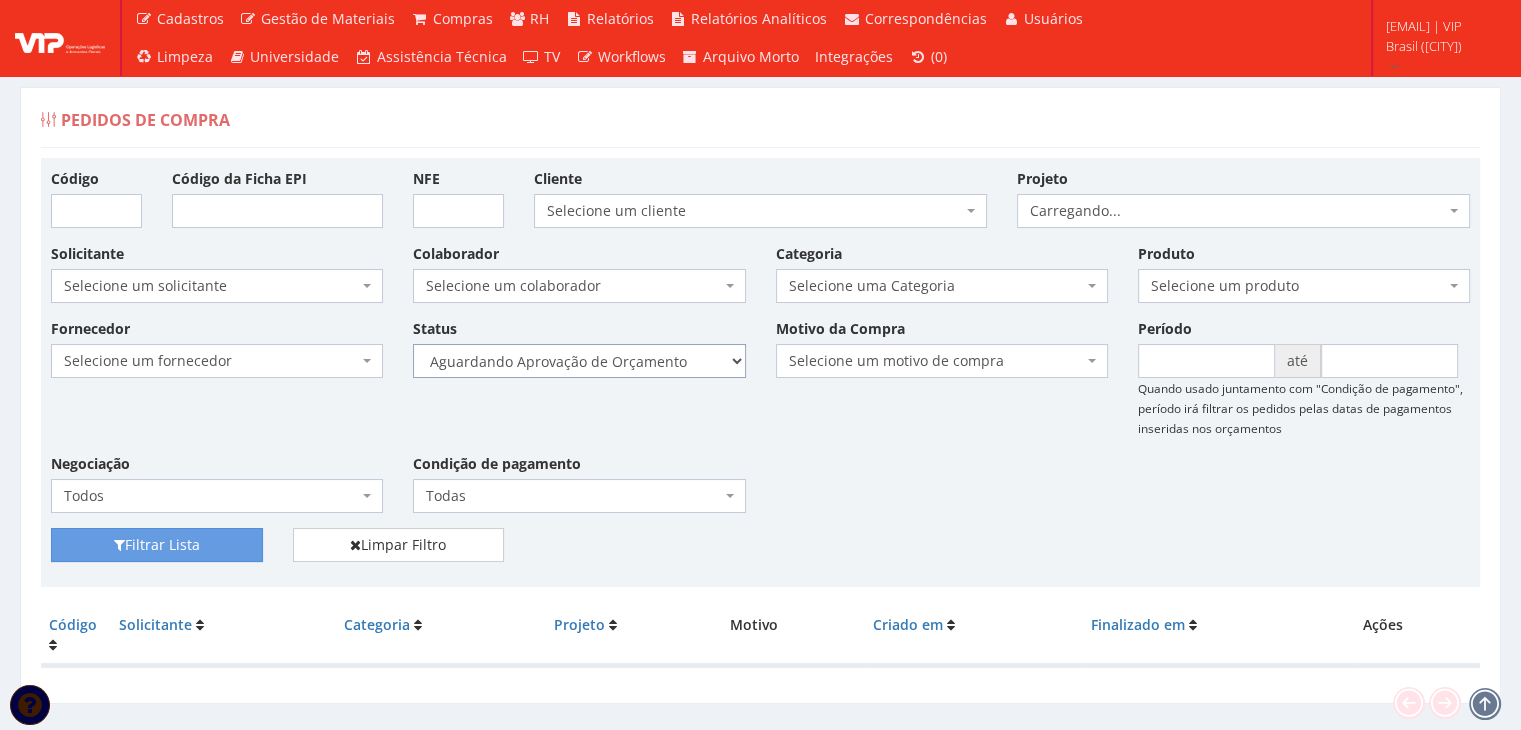 click on "Selecione um status Cancelado Aguardando Aprovação Diretoria Pedido Aprovado Aguardando Aprovação de Orçamento Orçamento Aprovado Compra Efetuada Entrega Efetuada Entrega Registrada" at bounding box center [579, 361] 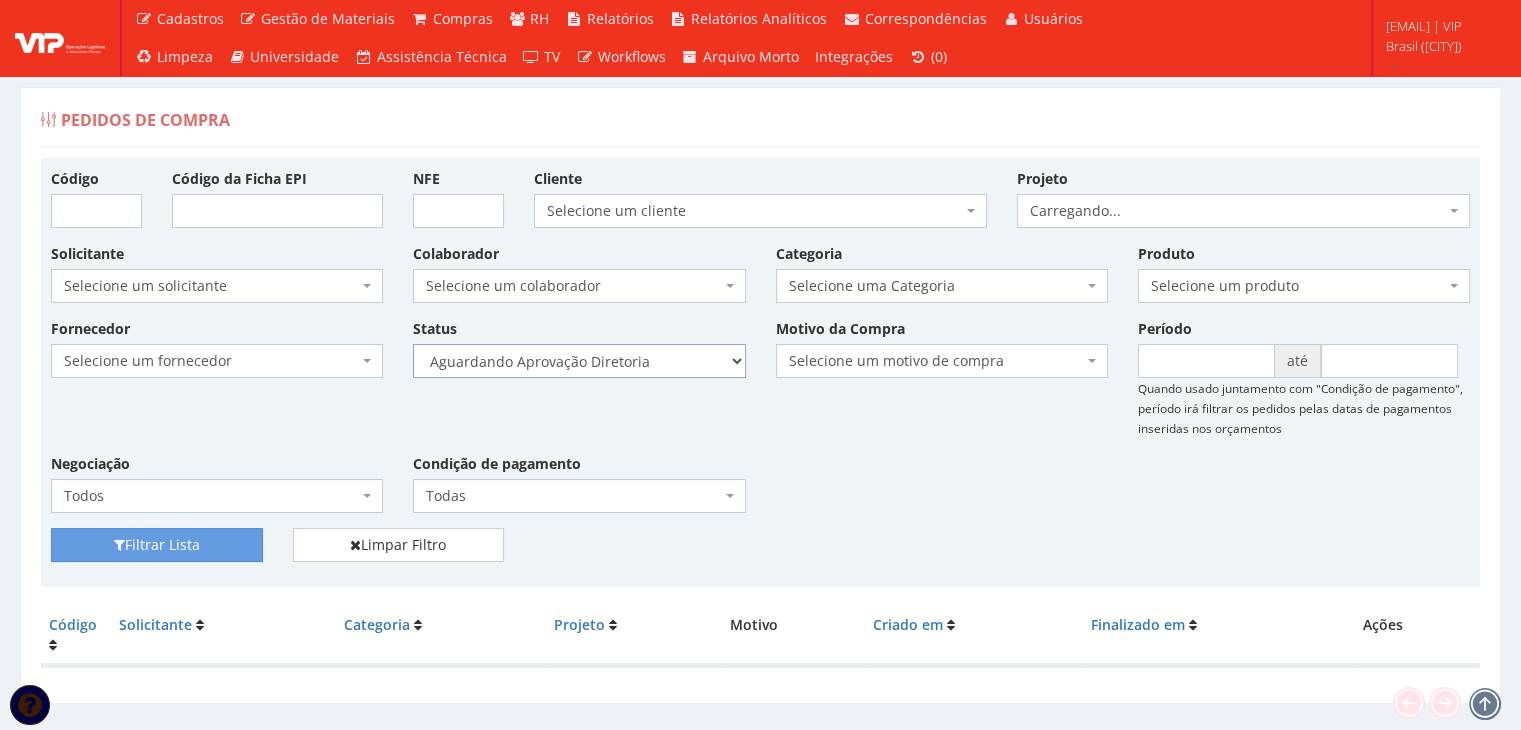 click on "Selecione um status Cancelado Aguardando Aprovação Diretoria Pedido Aprovado Aguardando Aprovação de Orçamento Orçamento Aprovado Compra Efetuada Entrega Efetuada Entrega Registrada" at bounding box center [579, 361] 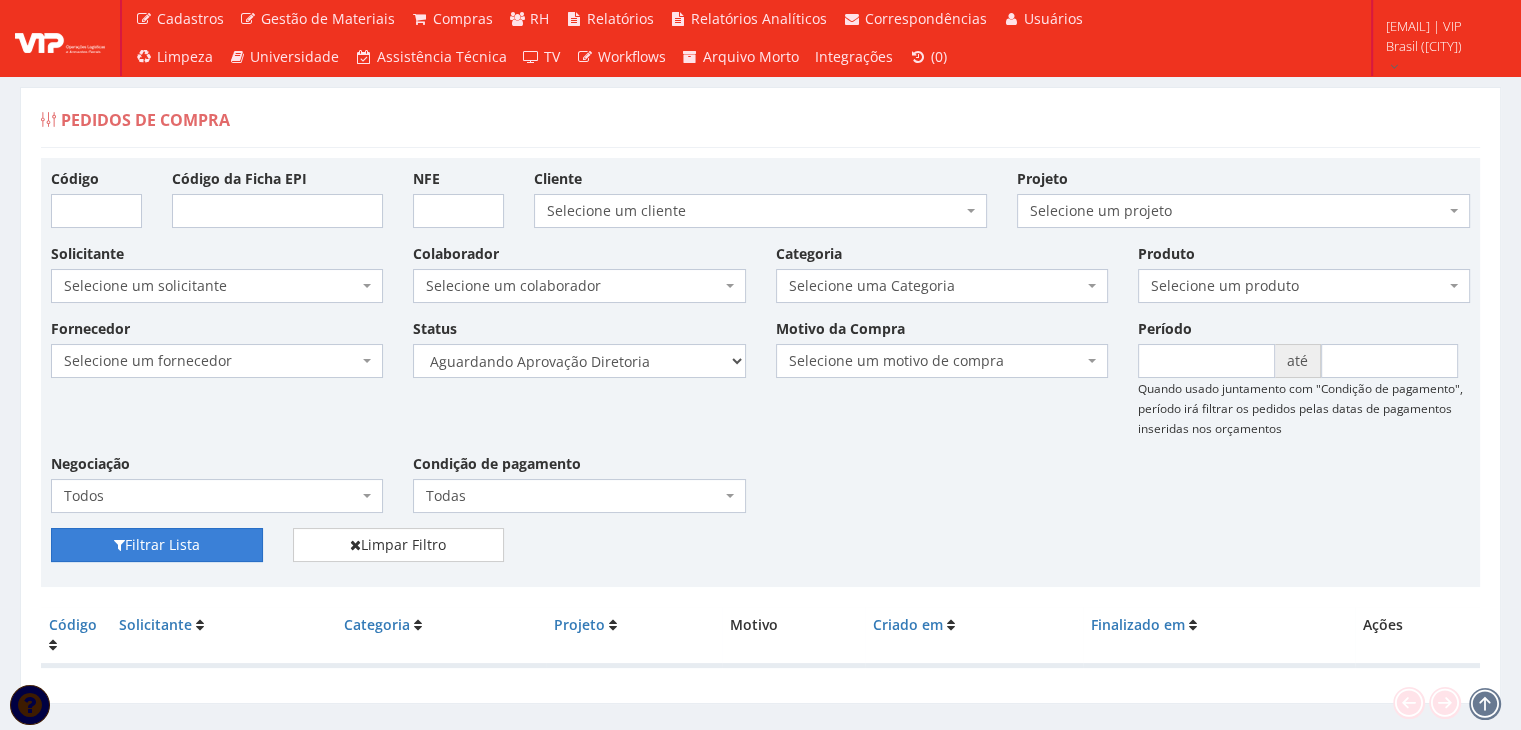 click on "Filtrar Lista" at bounding box center (157, 545) 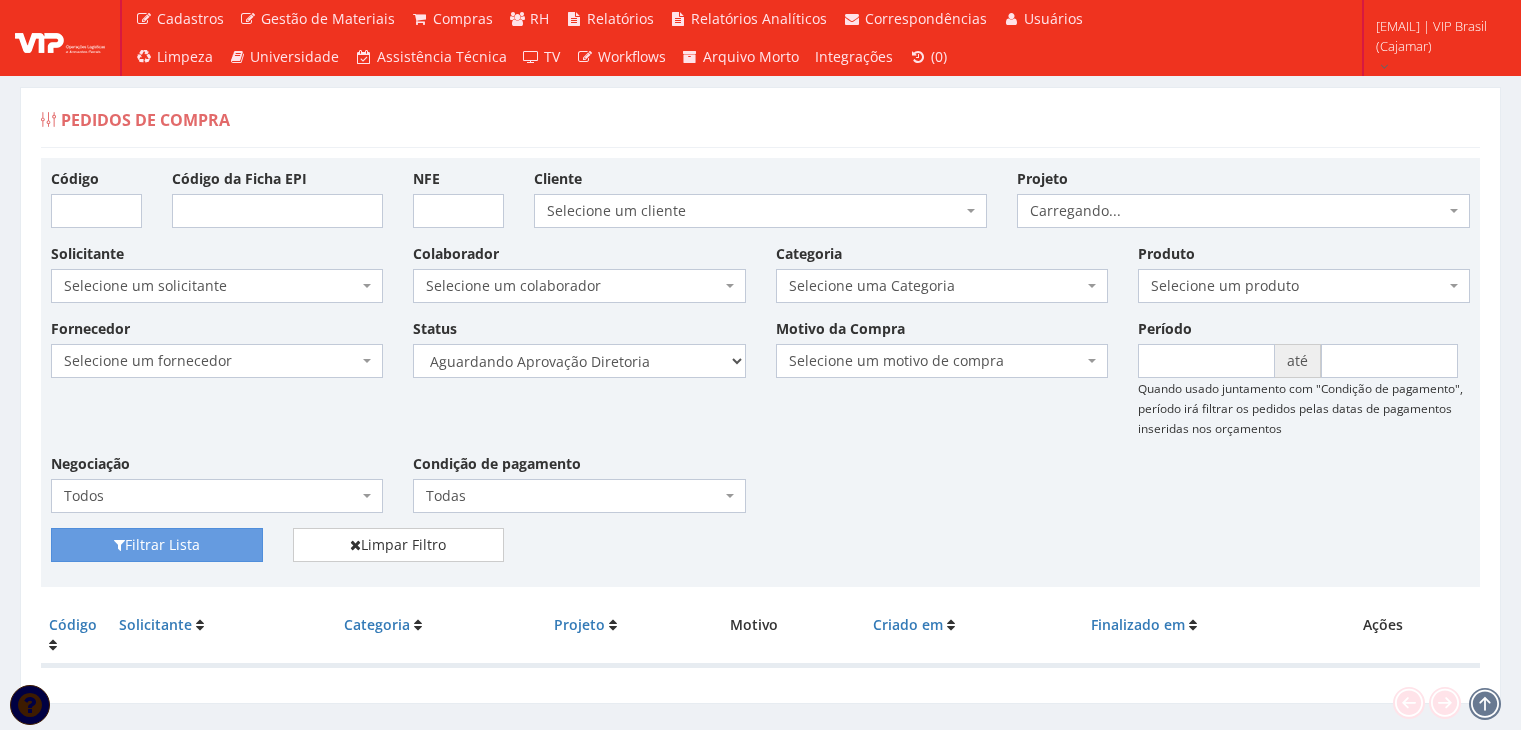 scroll, scrollTop: 0, scrollLeft: 0, axis: both 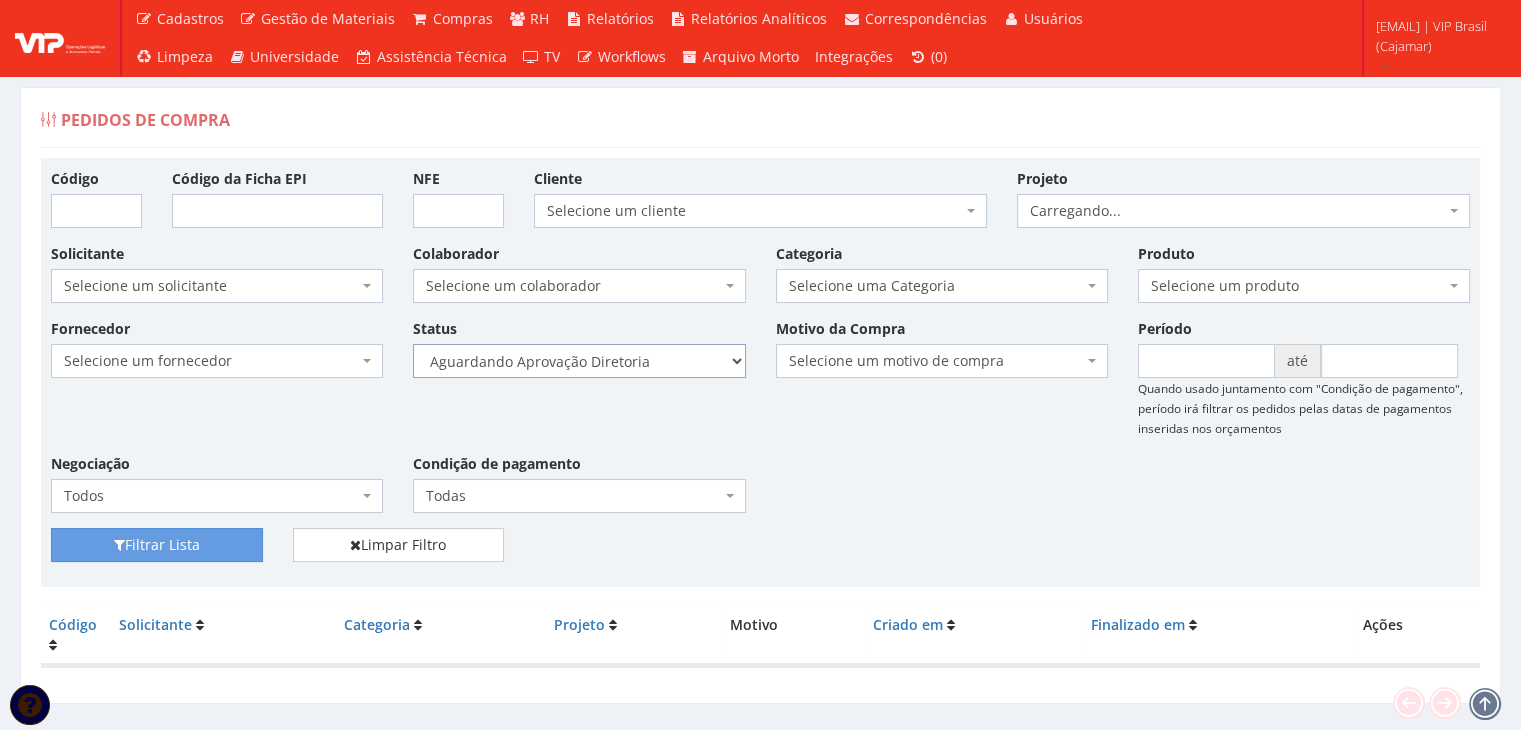click on "Selecione um status Cancelado Aguardando Aprovação Diretoria Pedido Aprovado Aguardando Aprovação de Orçamento Orçamento Aprovado Compra Efetuada Entrega Efetuada Entrega Registrada" at bounding box center (579, 361) 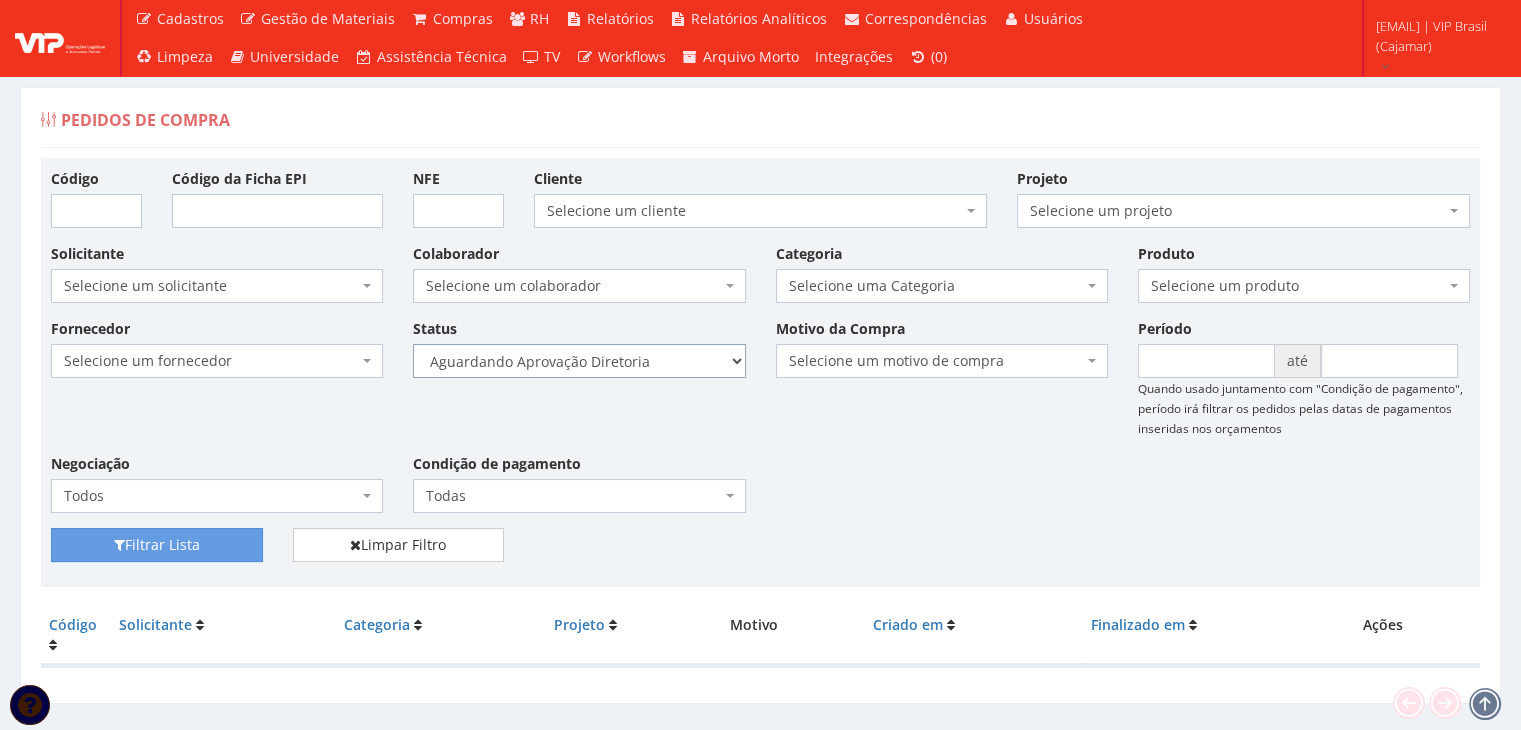 select on "4" 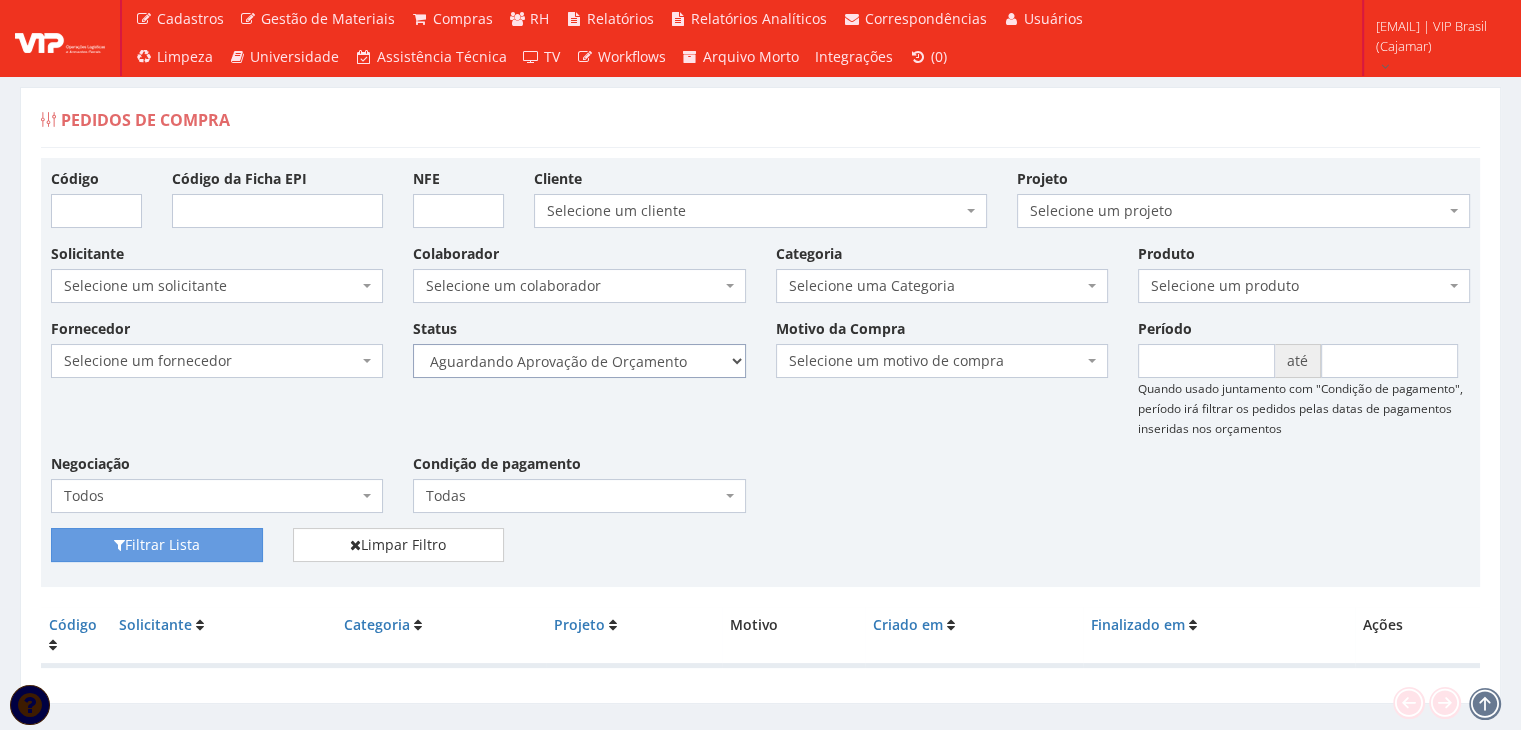 click on "Selecione um status Cancelado Aguardando Aprovação Diretoria Pedido Aprovado Aguardando Aprovação de Orçamento Orçamento Aprovado Compra Efetuada Entrega Efetuada Entrega Registrada" at bounding box center [579, 361] 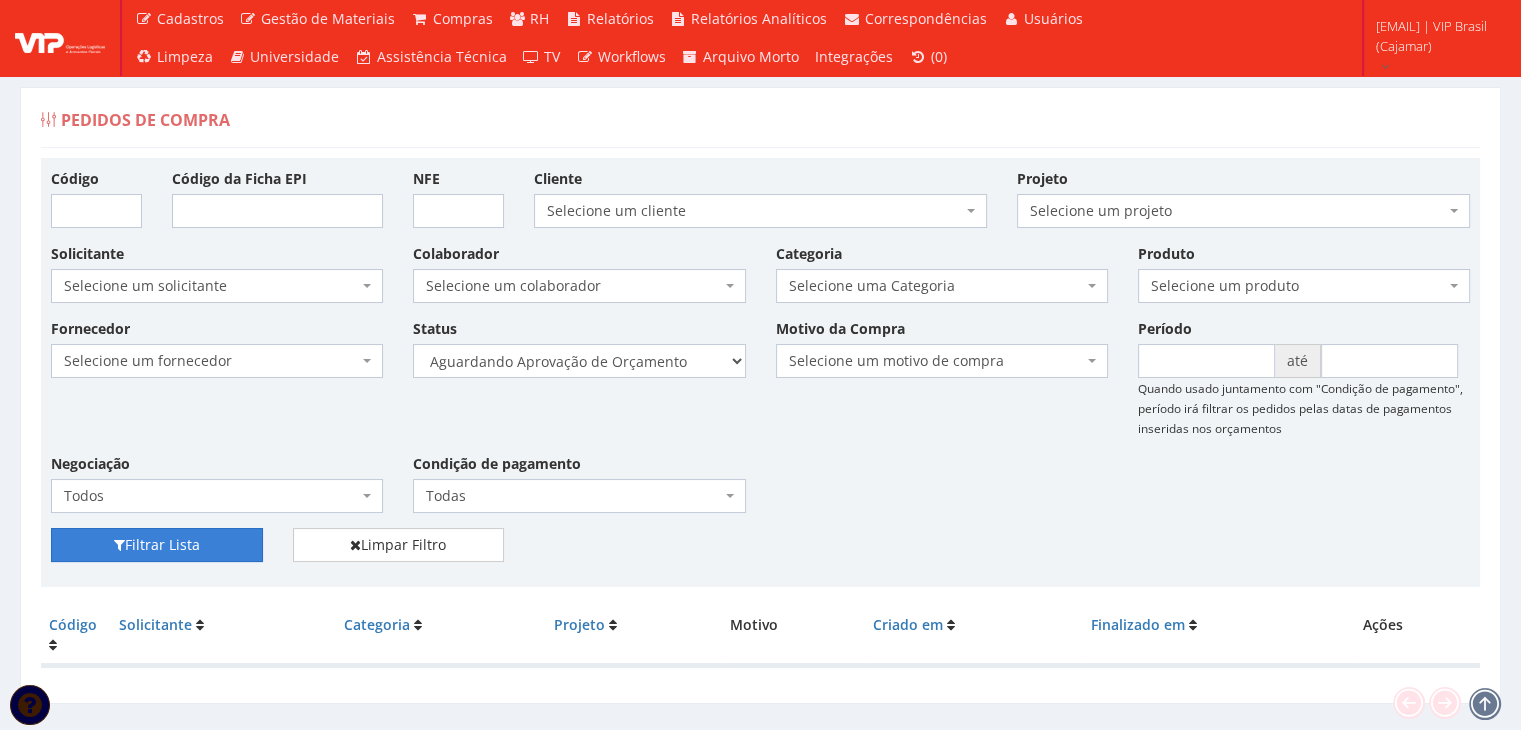 click on "Filtrar Lista" at bounding box center (157, 545) 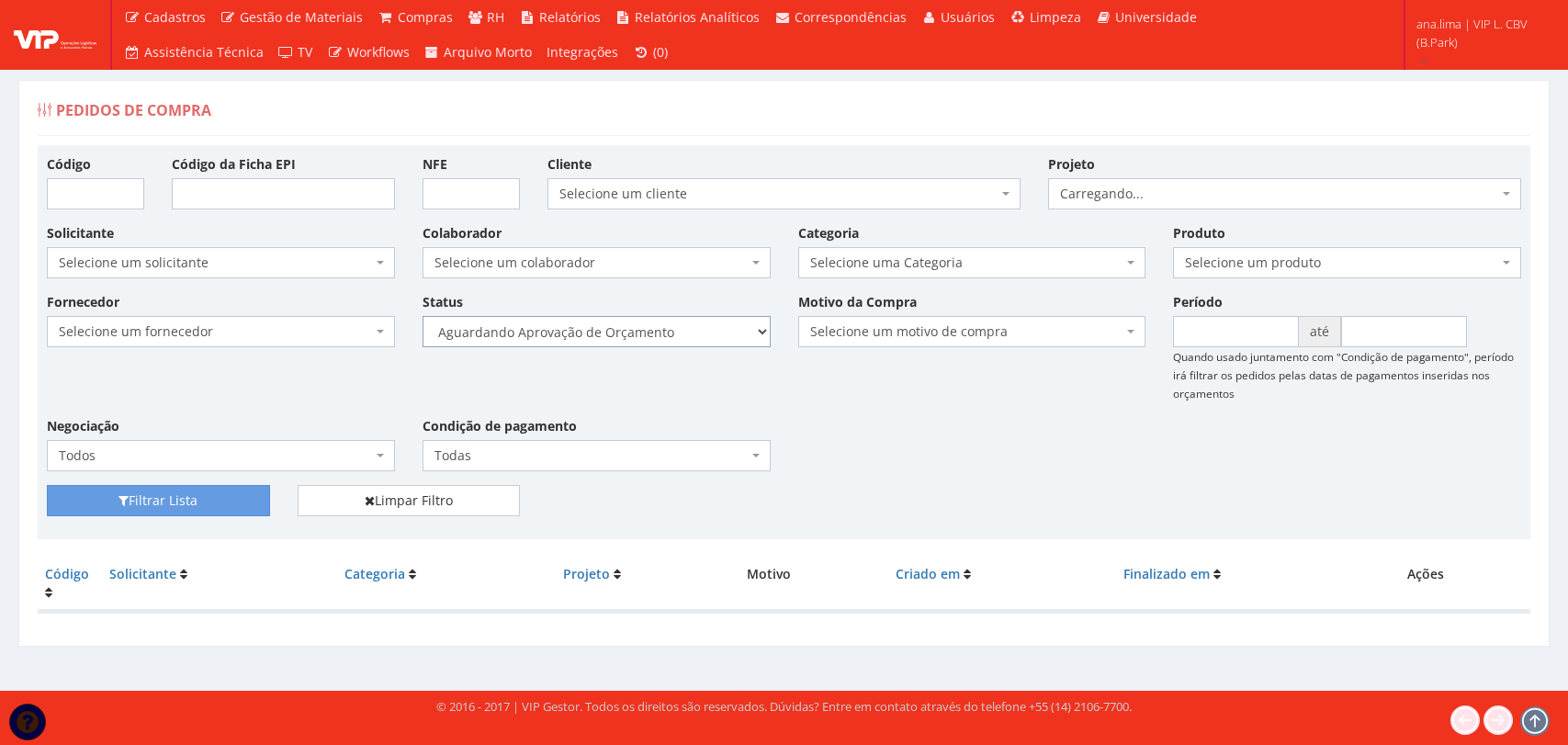 scroll, scrollTop: 0, scrollLeft: 0, axis: both 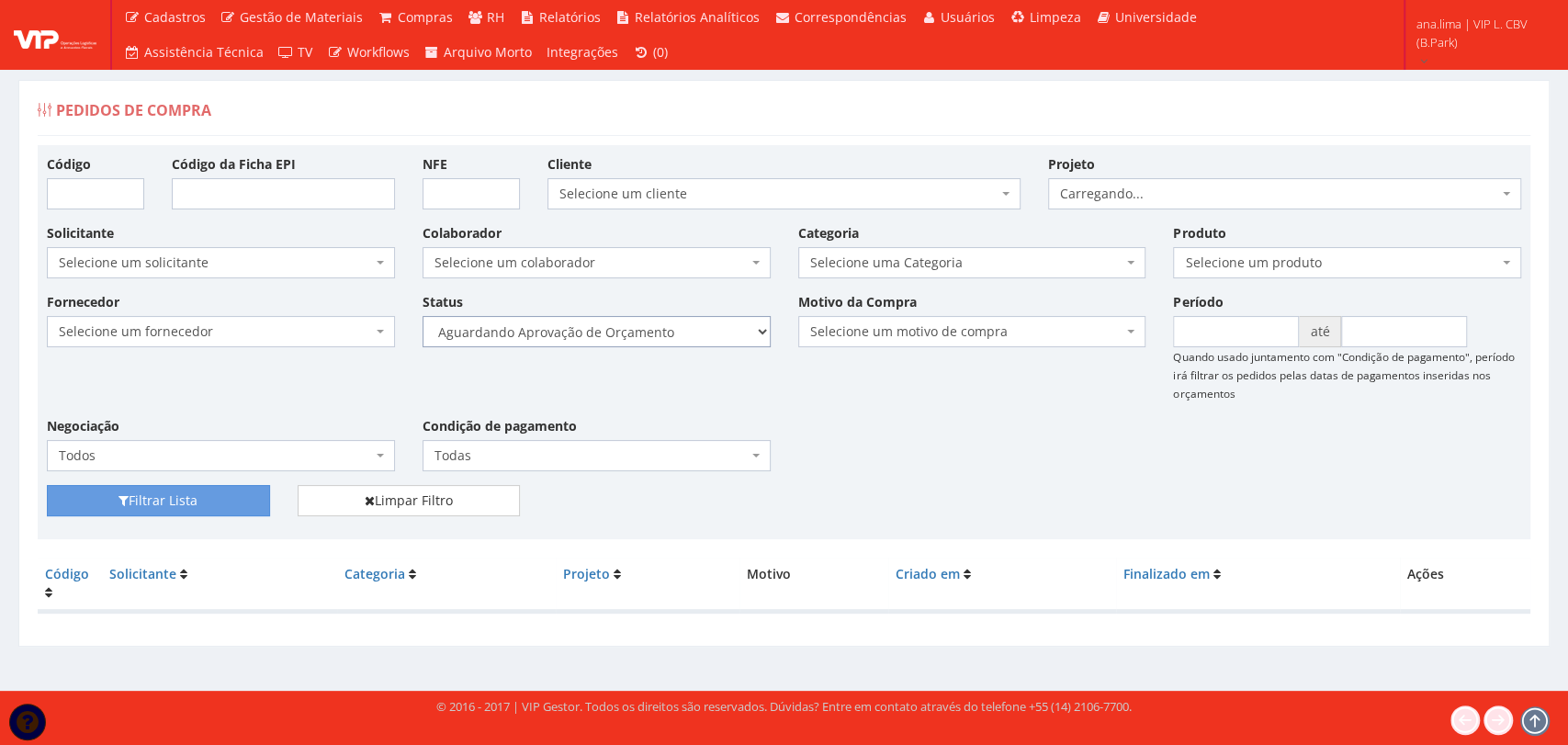 drag, startPoint x: 0, startPoint y: 0, endPoint x: 661, endPoint y: 340, distance: 743.31756 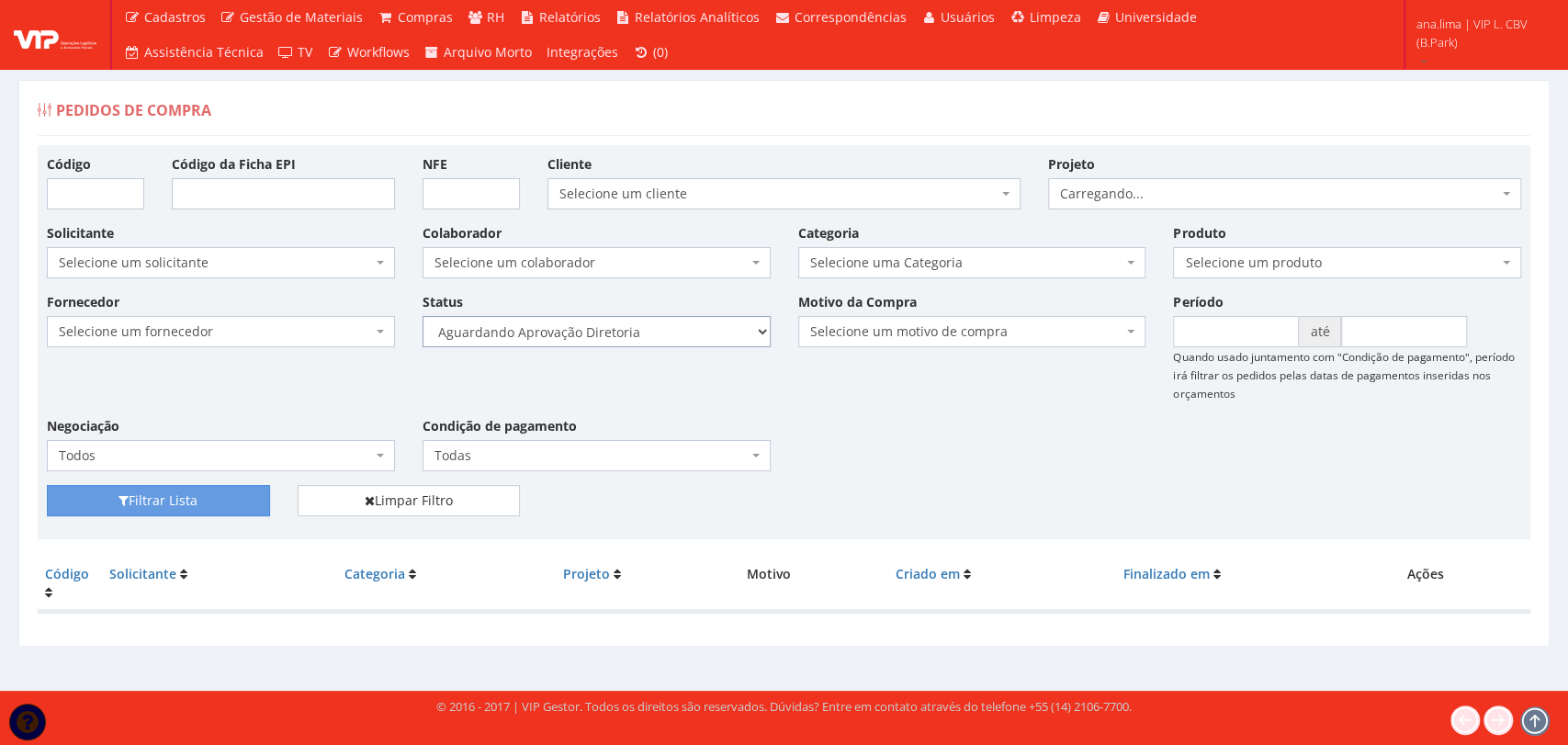 click on "Selecione um status Cancelado Aguardando Aprovação Diretoria Pedido Aprovado Aguardando Aprovação de Orçamento Orçamento Aprovado Compra Efetuada Entrega Efetuada Entrega Registrada" at bounding box center (596, 332) 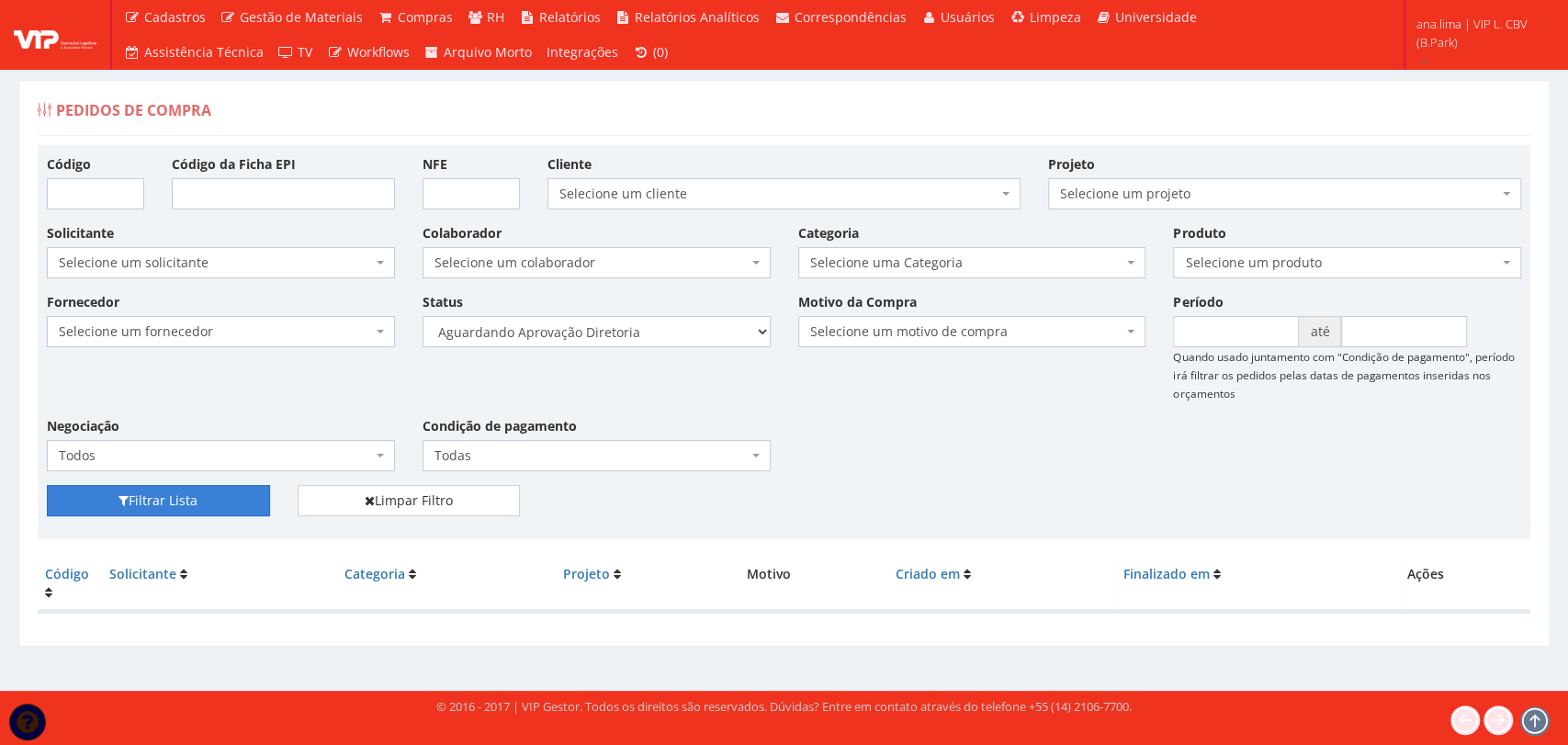 click on "Filtrar Lista" at bounding box center [158, 501] 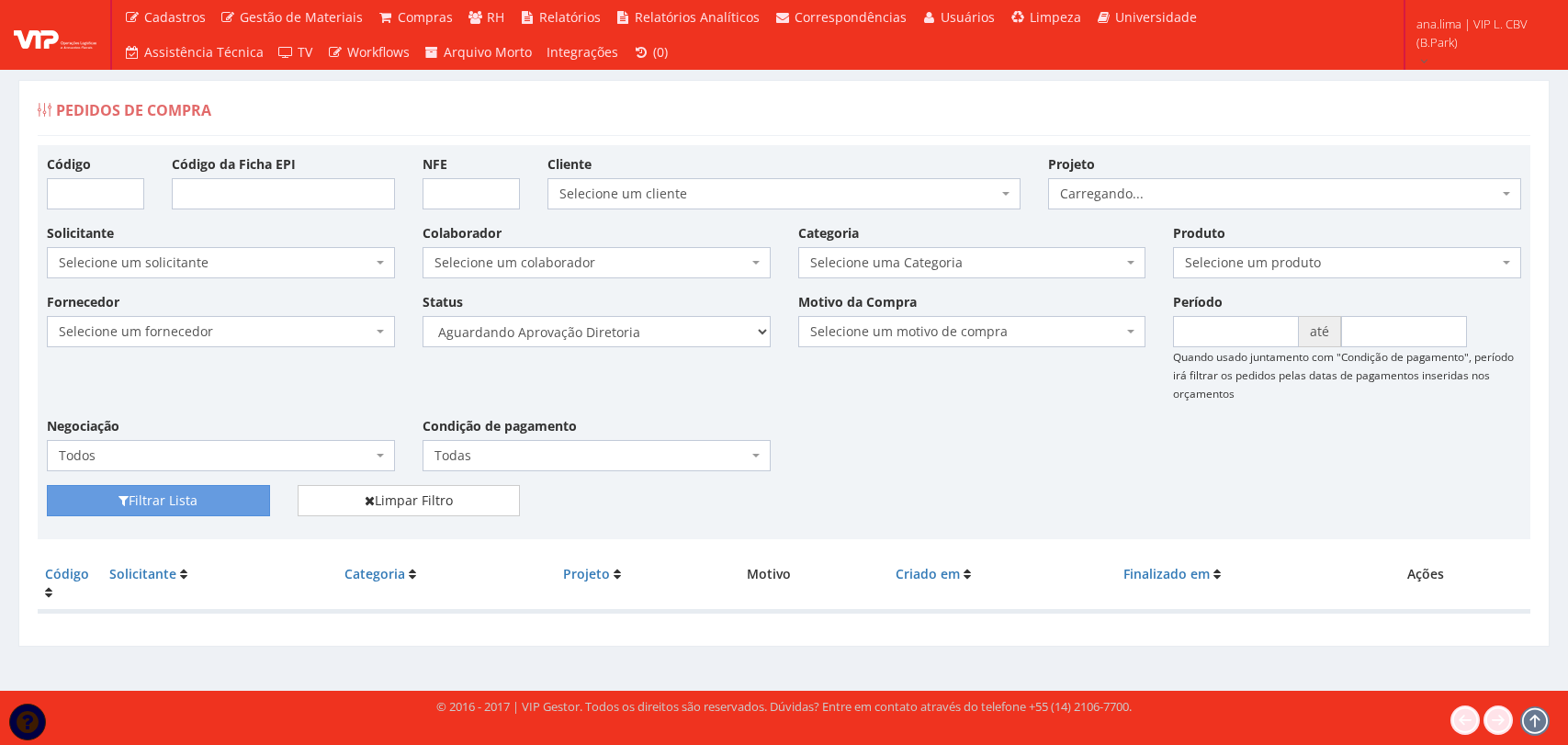 scroll, scrollTop: 0, scrollLeft: 0, axis: both 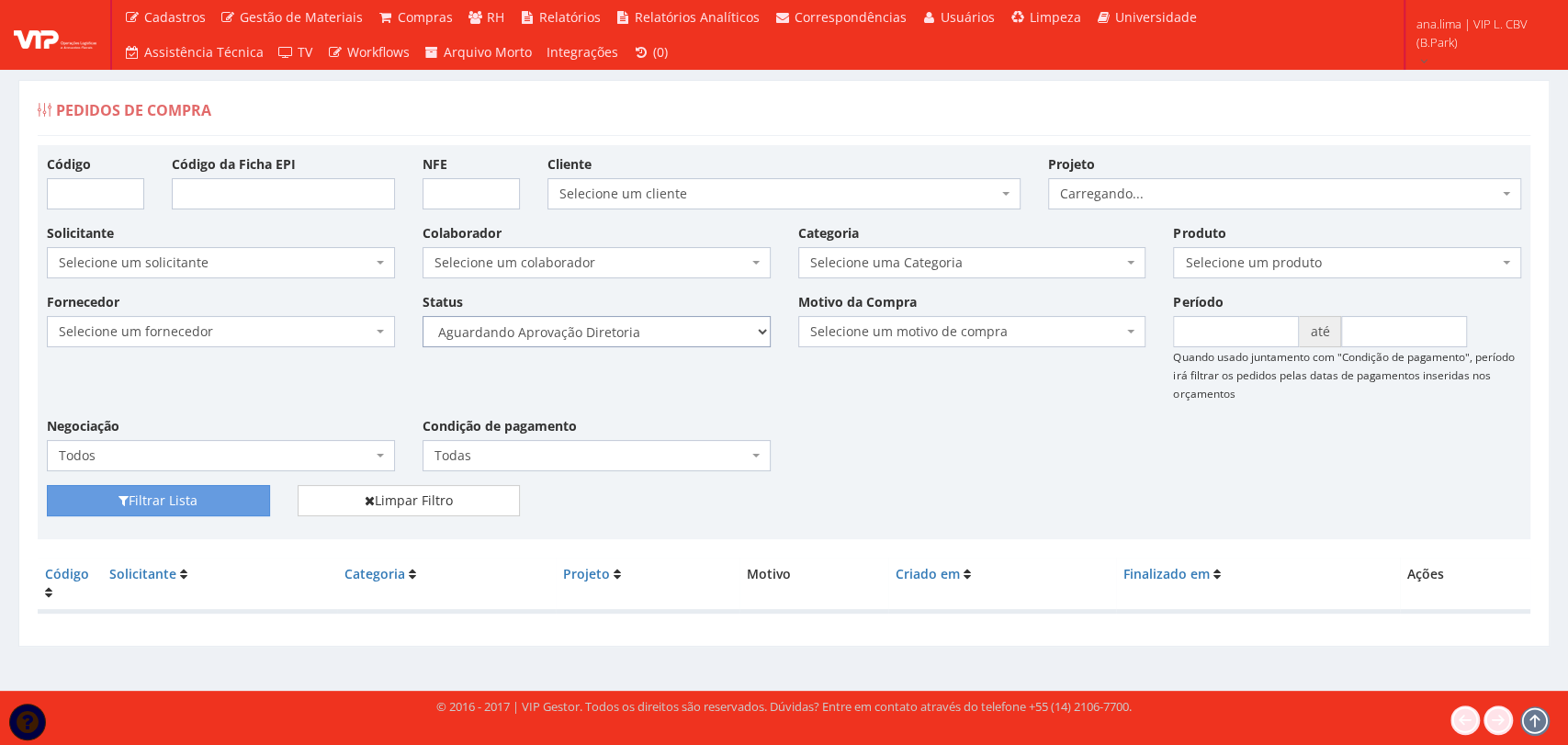 drag, startPoint x: 0, startPoint y: 0, endPoint x: 611, endPoint y: 344, distance: 701.18257 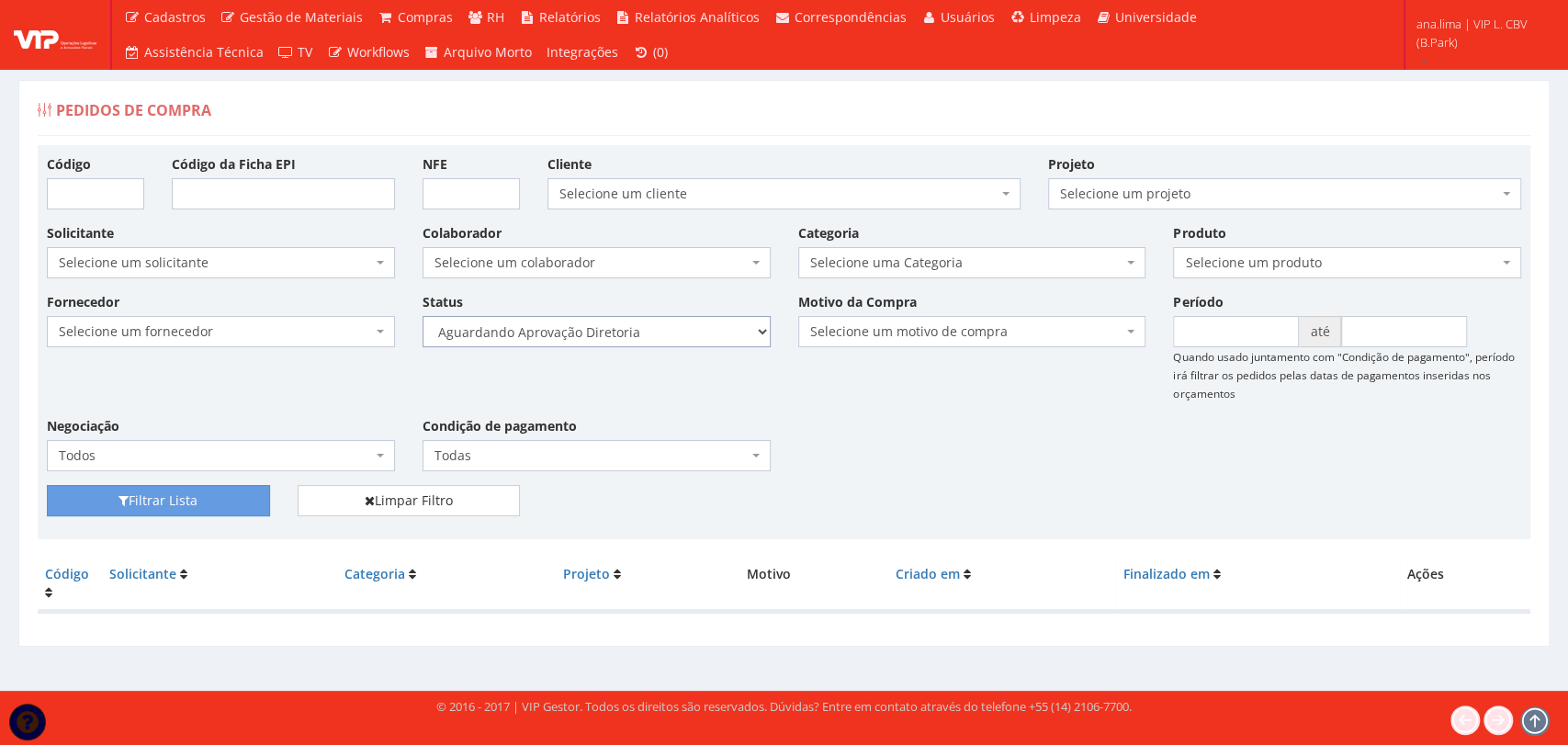 select on "4" 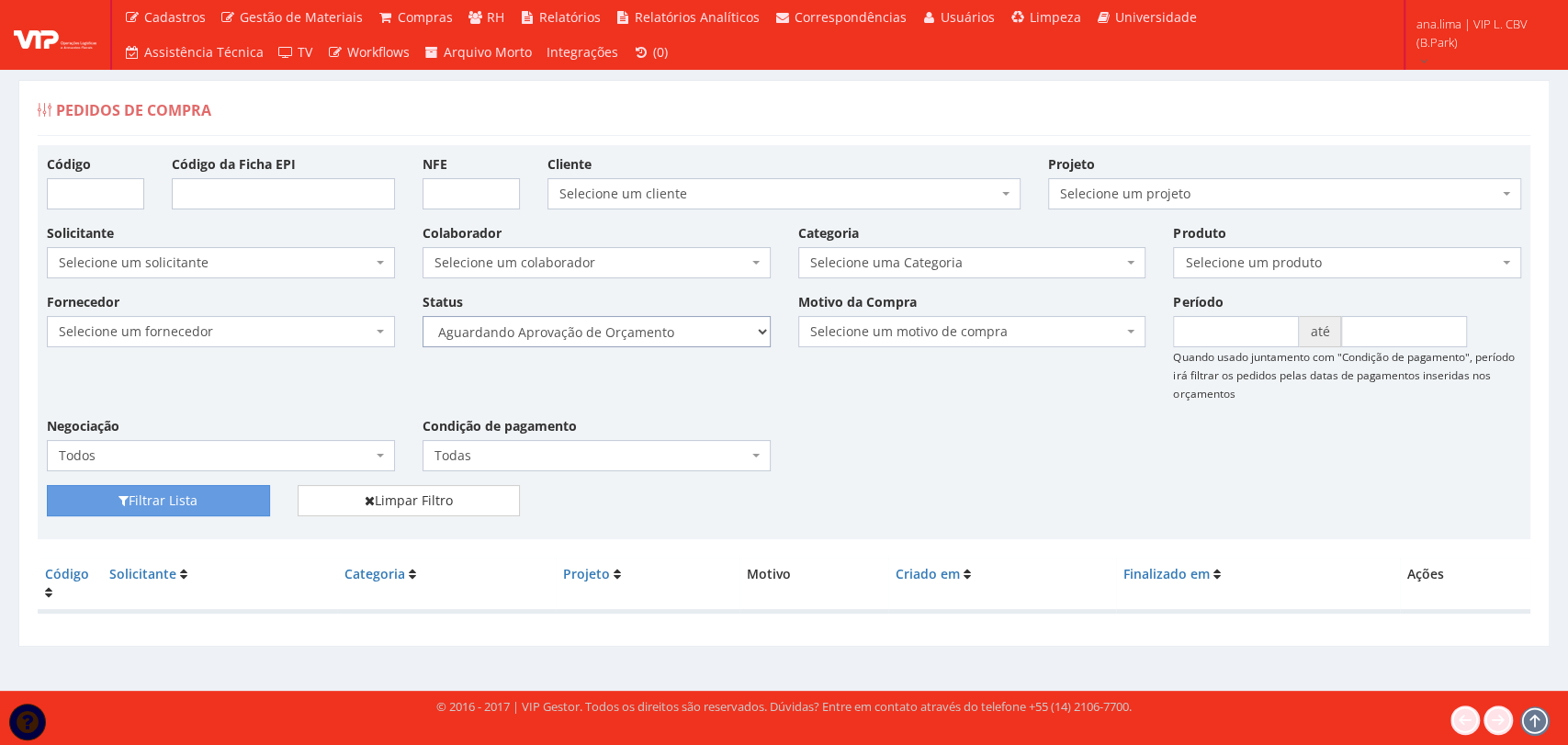 click on "Selecione um status Cancelado Aguardando Aprovação Diretoria Pedido Aprovado Aguardando Aprovação de Orçamento Orçamento Aprovado Compra Efetuada Entrega Efetuada Entrega Registrada" at bounding box center (596, 332) 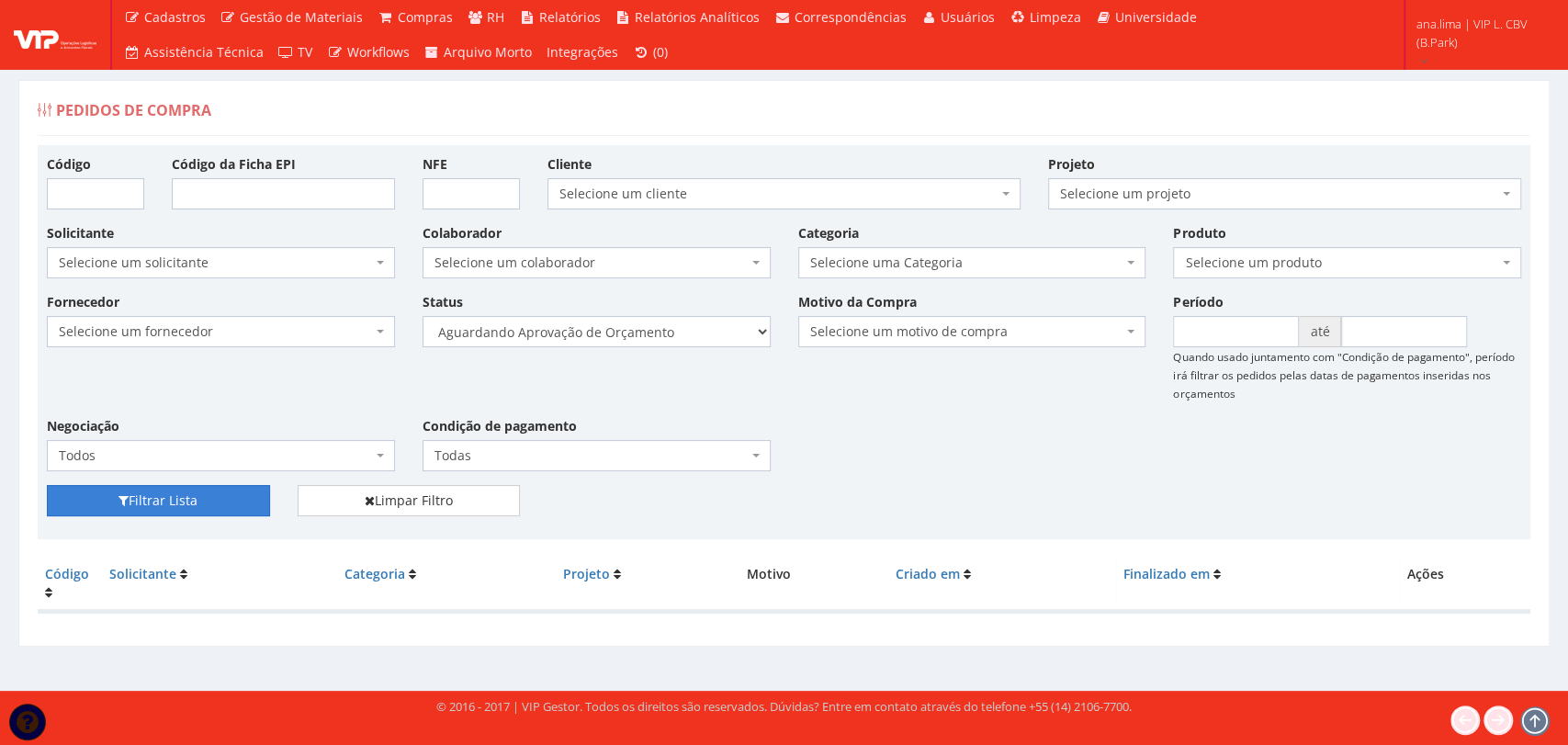 click on "Filtrar Lista" at bounding box center (158, 501) 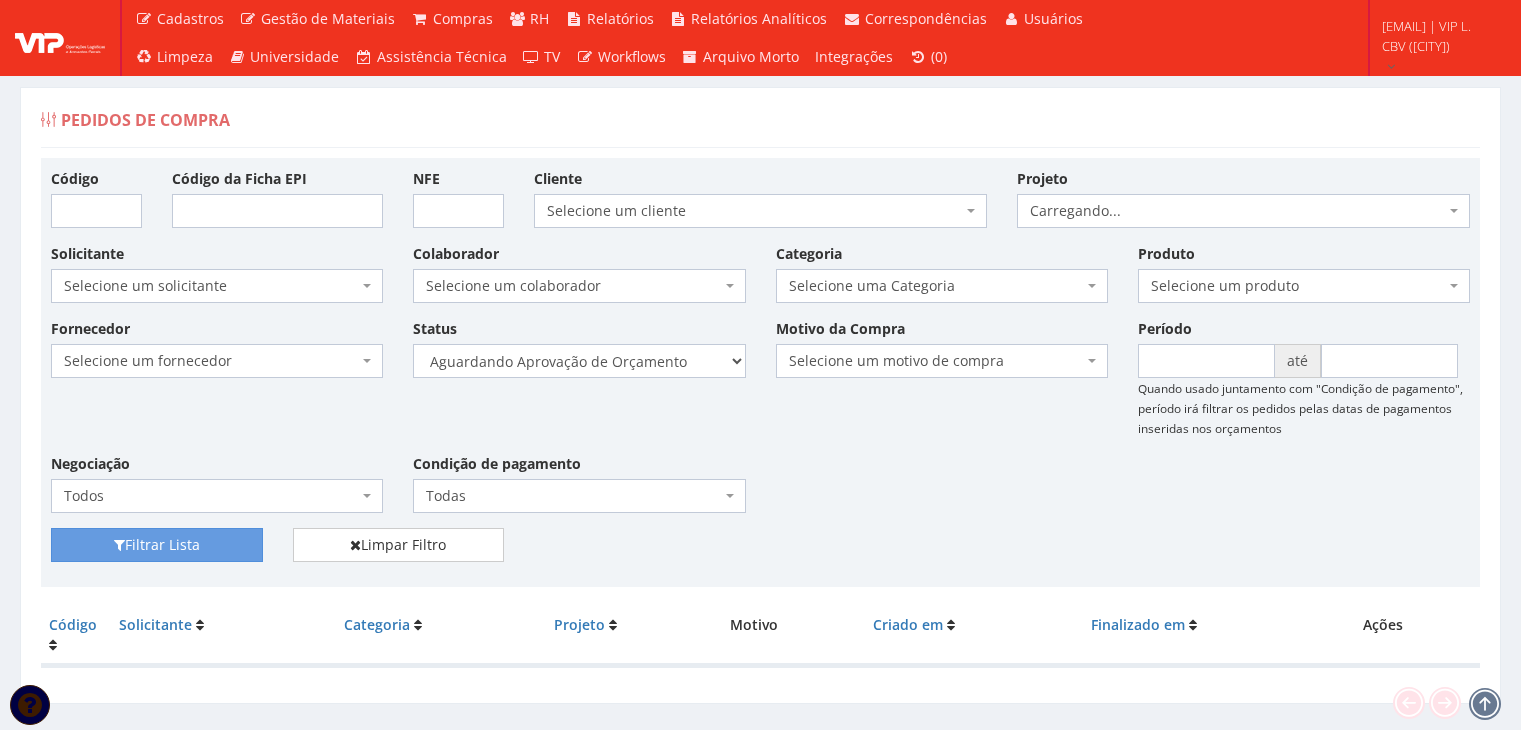 scroll, scrollTop: 0, scrollLeft: 0, axis: both 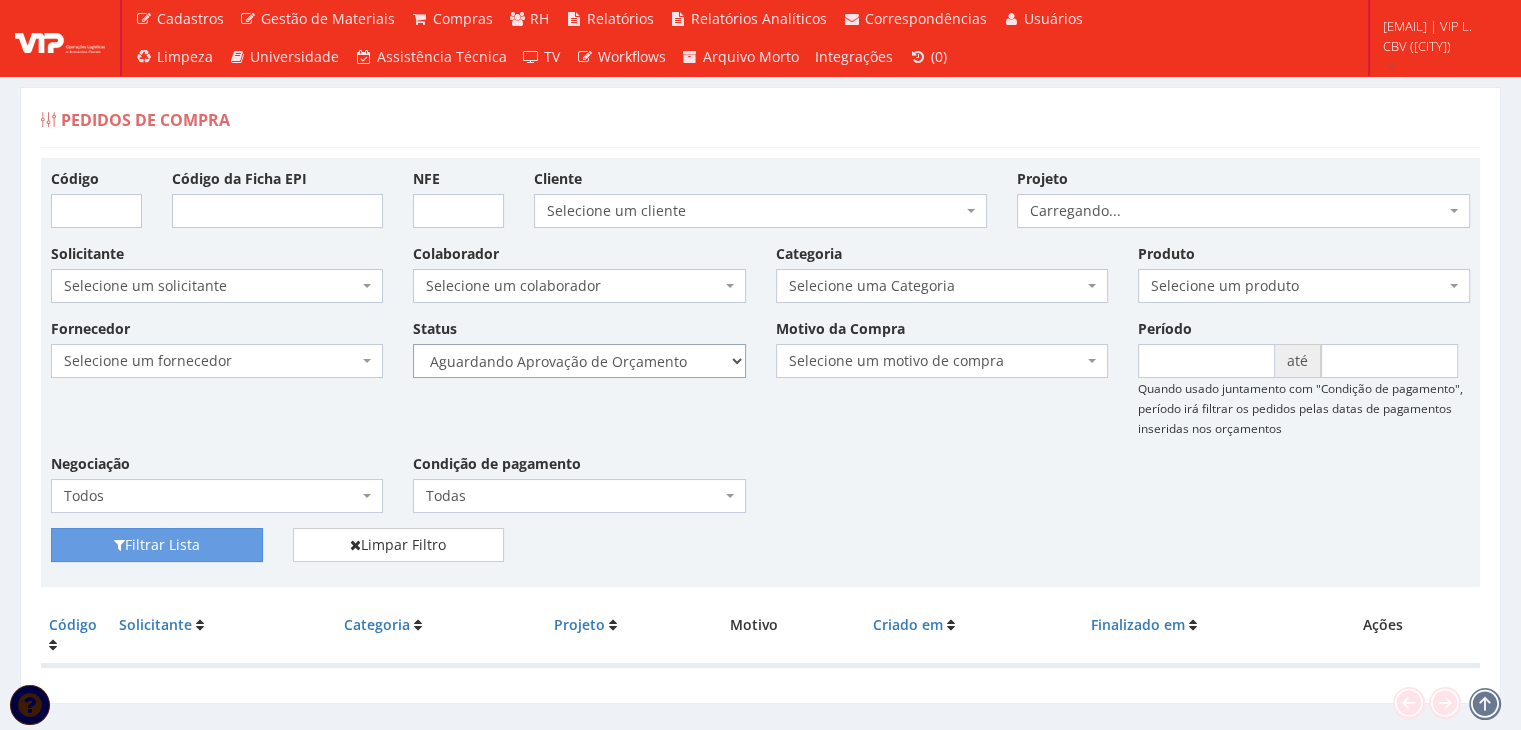 click on "Selecione um status Cancelado Aguardando Aprovação Diretoria Pedido Aprovado Aguardando Aprovação de Orçamento Orçamento Aprovado Compra Efetuada Entrega Efetuada Entrega Registrada" at bounding box center [579, 361] 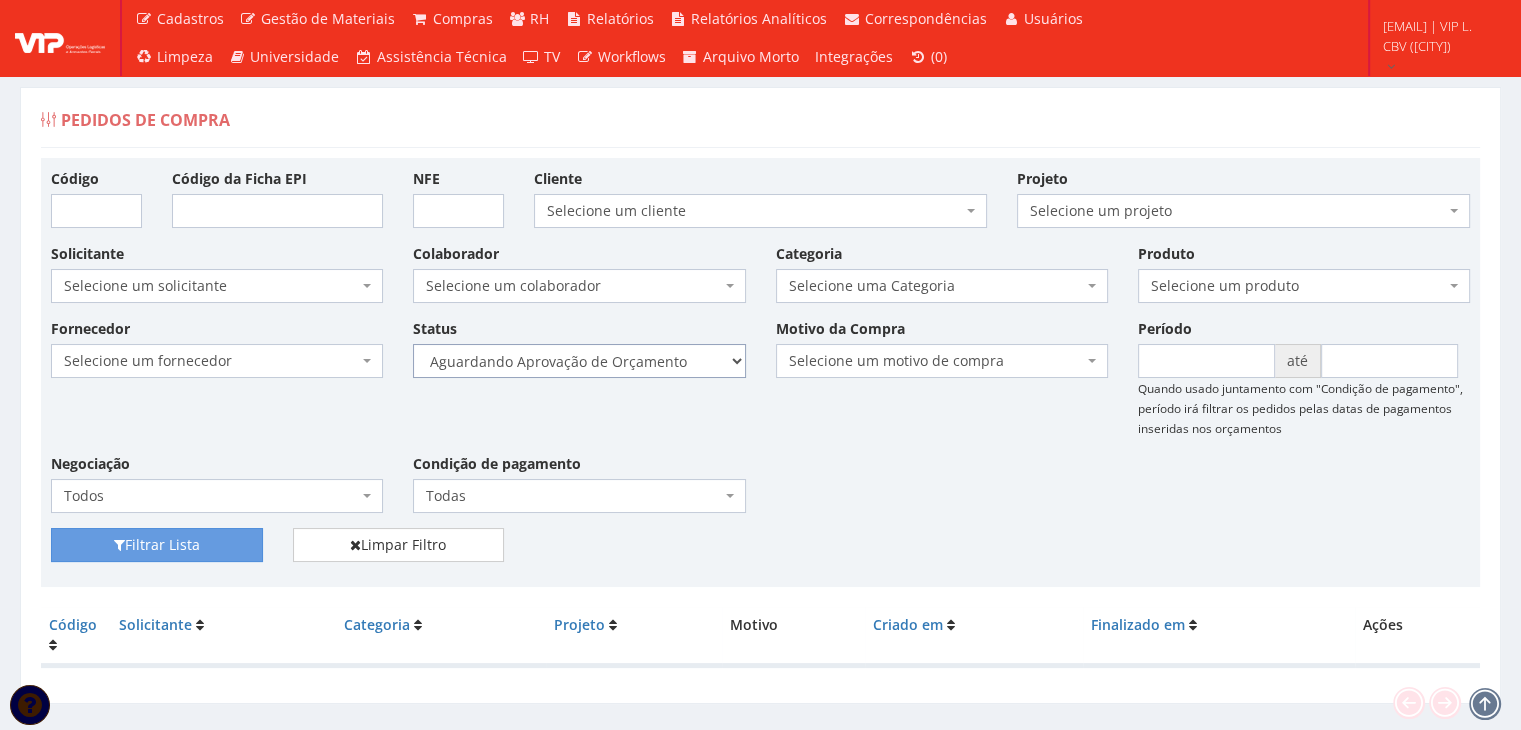 select on "1" 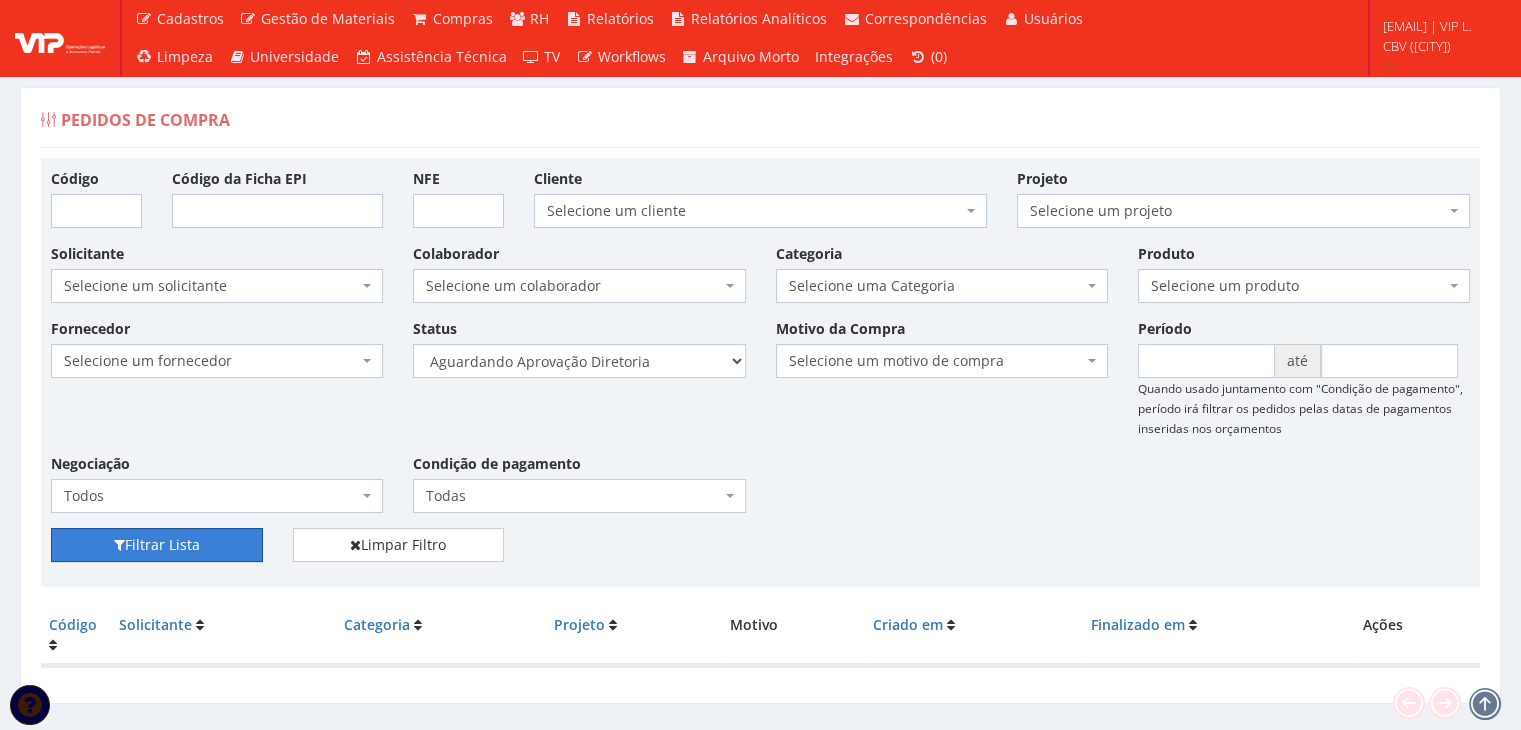drag, startPoint x: 210, startPoint y: 529, endPoint x: 470, endPoint y: 442, distance: 274.16965 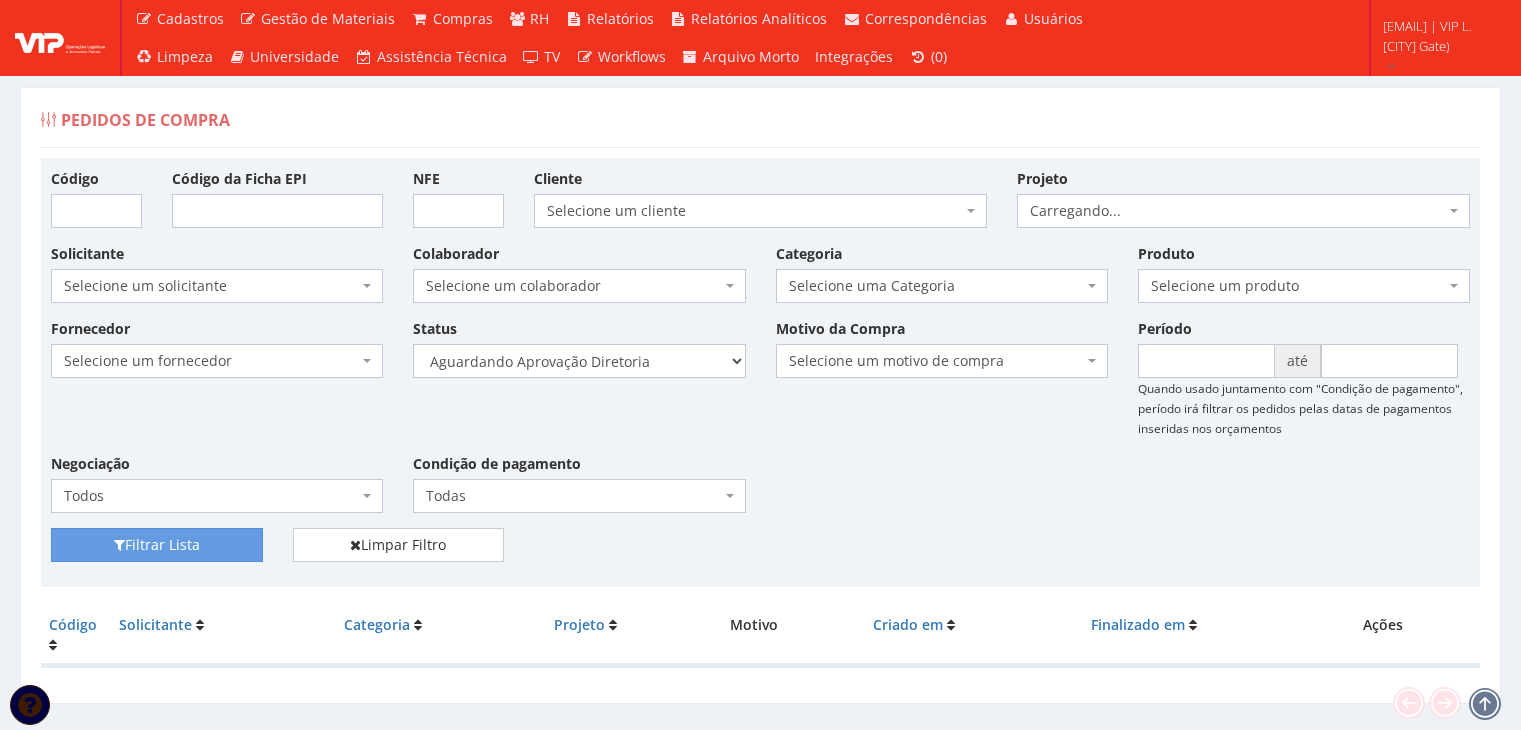 click on "Selecione um status Cancelado Aguardando Aprovação Diretoria Pedido Aprovado Aguardando Aprovação de Orçamento Orçamento Aprovado Compra Efetuada Entrega Efetuada Entrega Registrada" at bounding box center [579, 361] 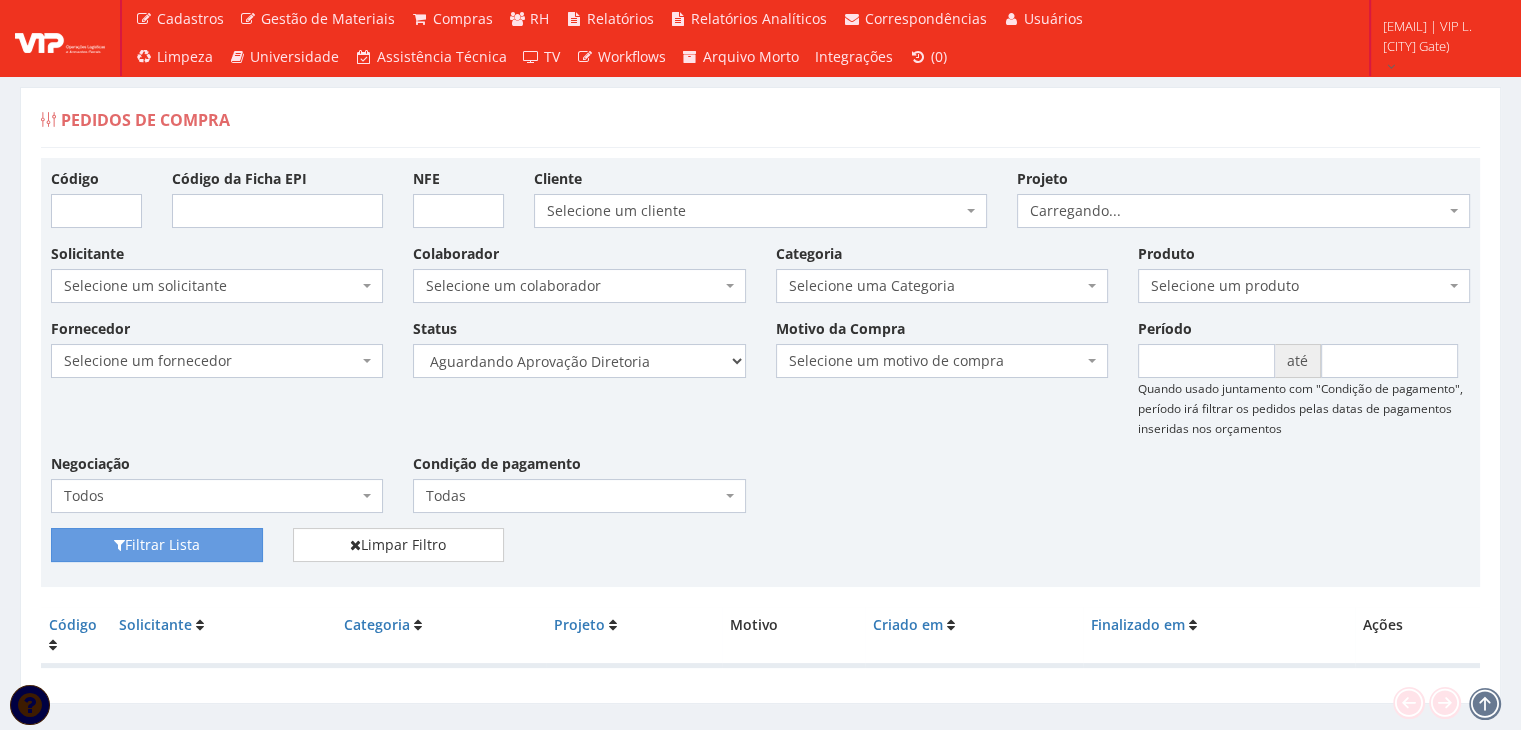 select on "4" 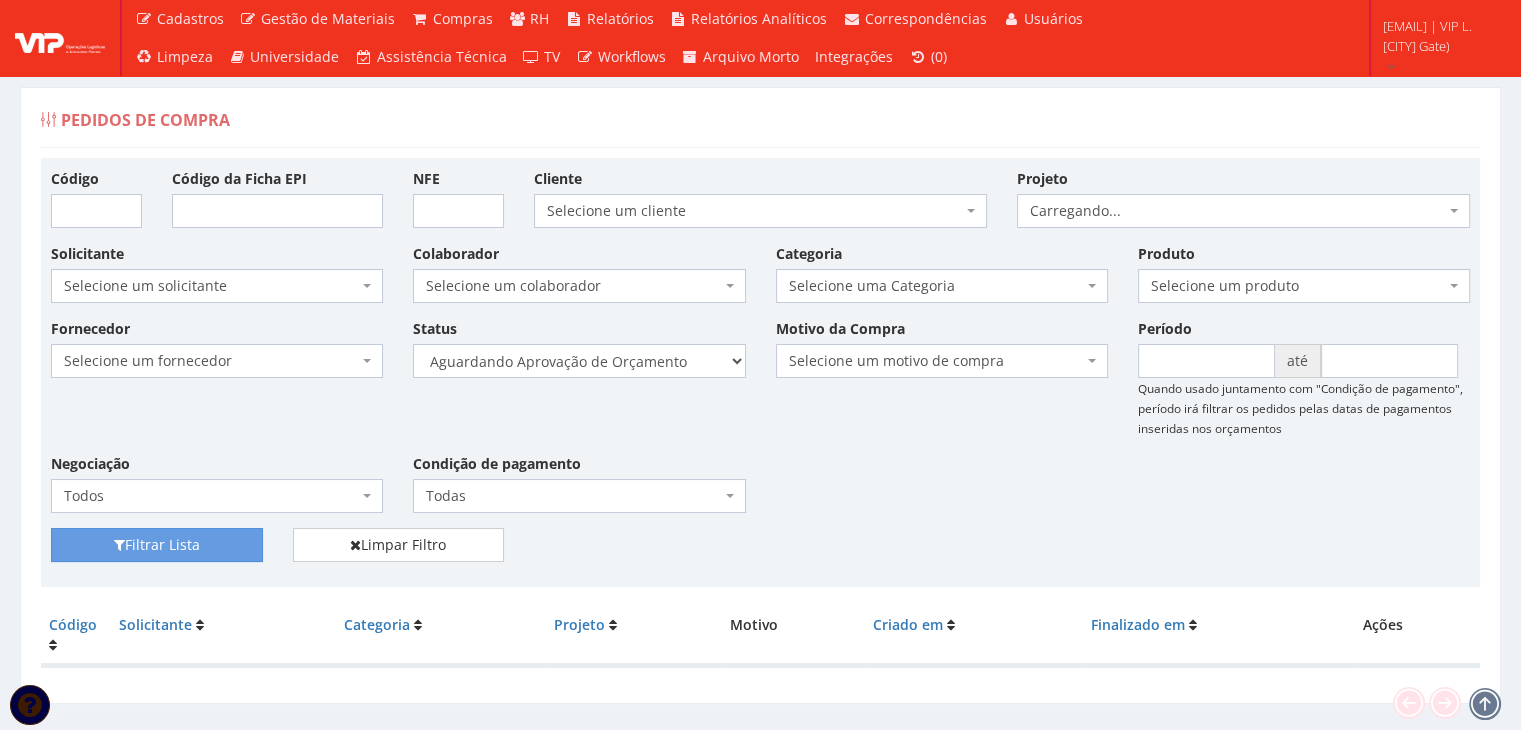 click on "Selecione um status Cancelado Aguardando Aprovação Diretoria Pedido Aprovado Aguardando Aprovação de Orçamento Orçamento Aprovado Compra Efetuada Entrega Efetuada Entrega Registrada" at bounding box center (579, 361) 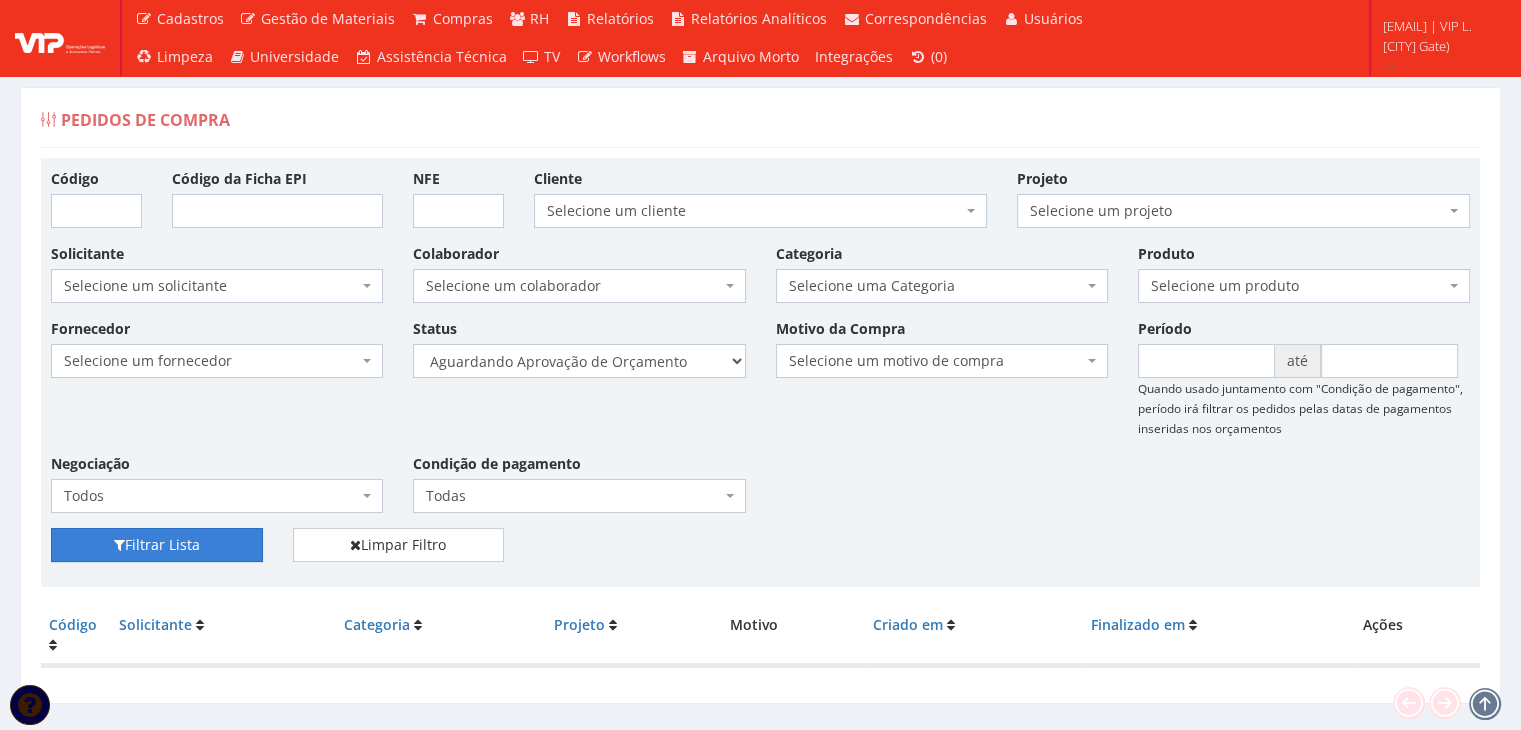 click on "Filtrar Lista" at bounding box center (157, 545) 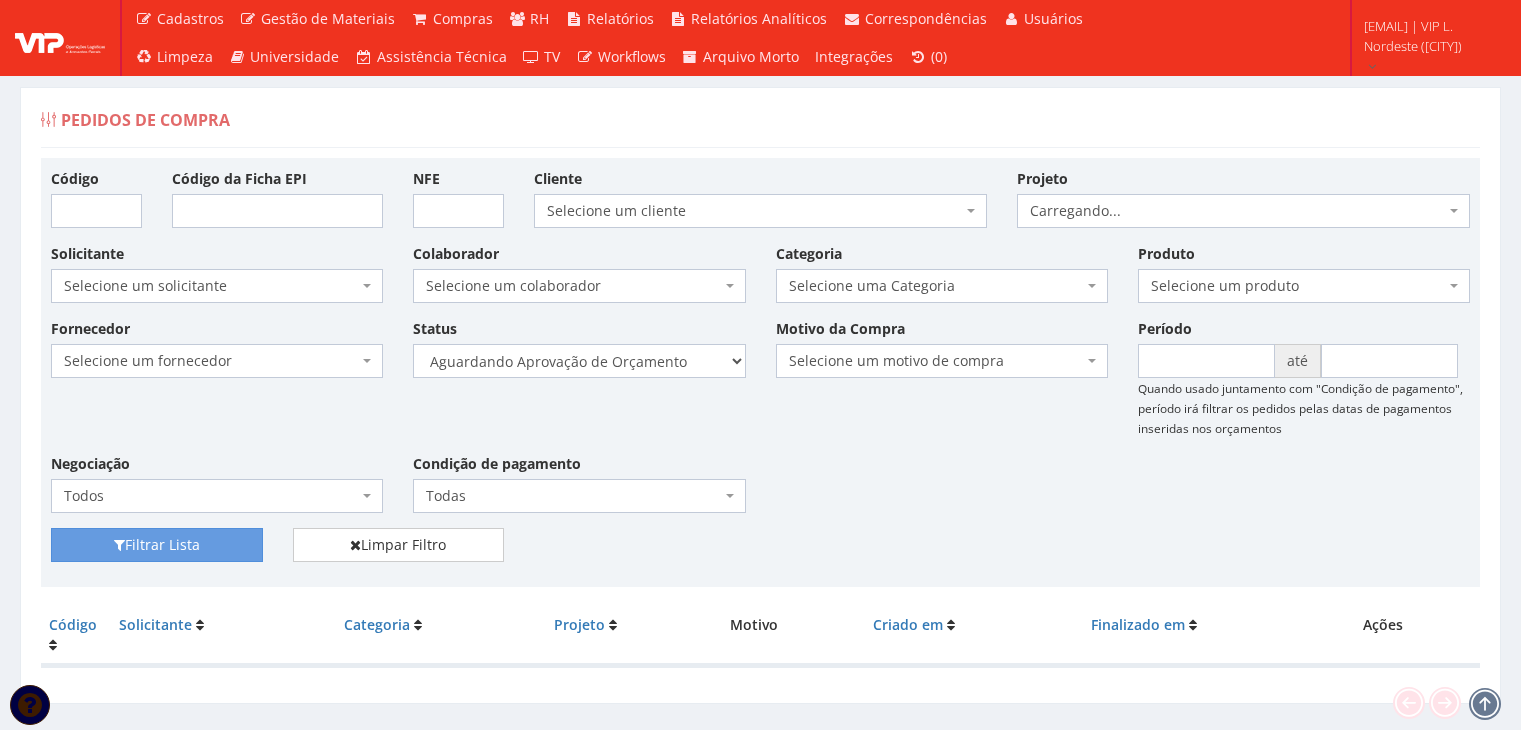 scroll, scrollTop: 0, scrollLeft: 0, axis: both 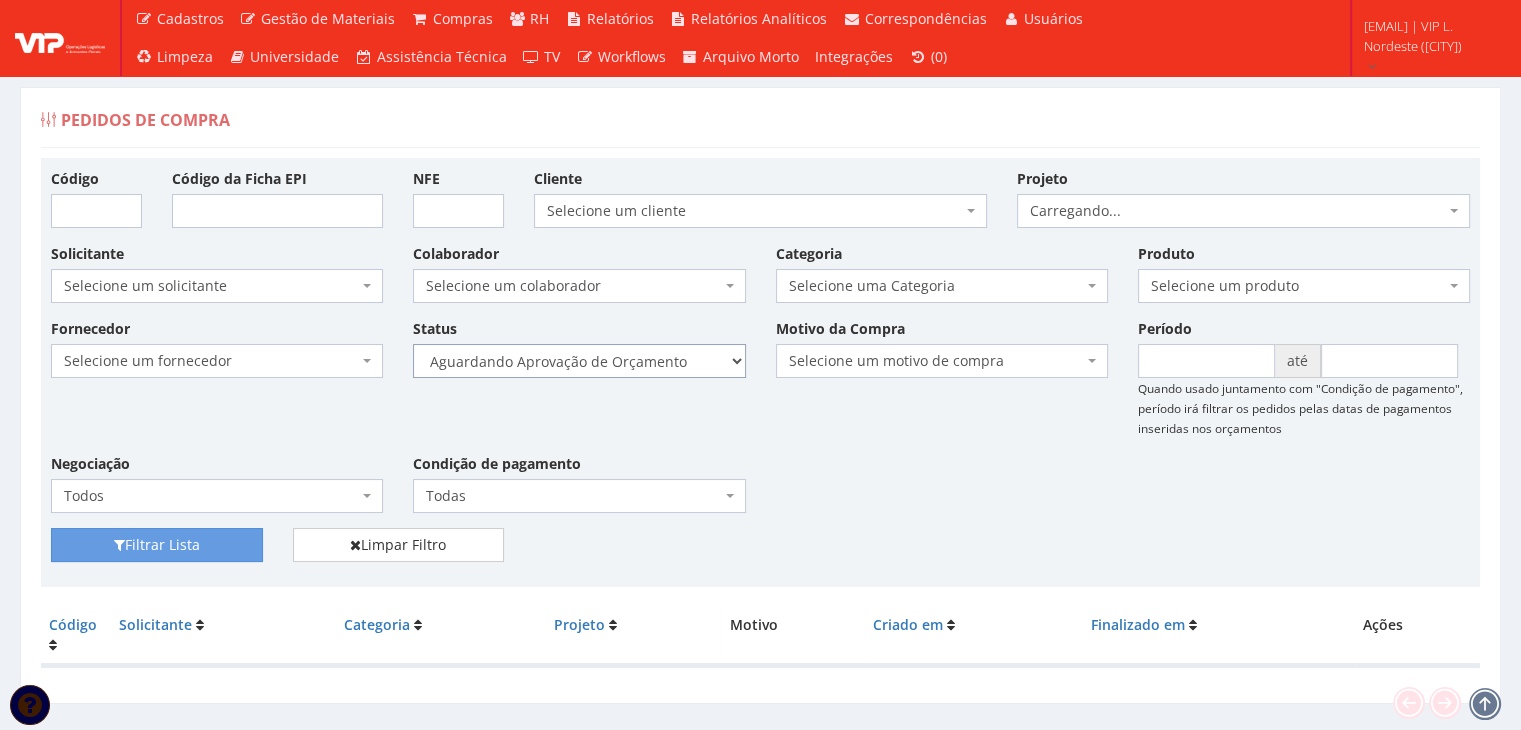 click on "Selecione um status Cancelado Aguardando Aprovação Diretoria Pedido Aprovado Aguardando Aprovação de Orçamento Orçamento Aprovado Compra Efetuada Entrega Efetuada Entrega Registrada" at bounding box center [579, 361] 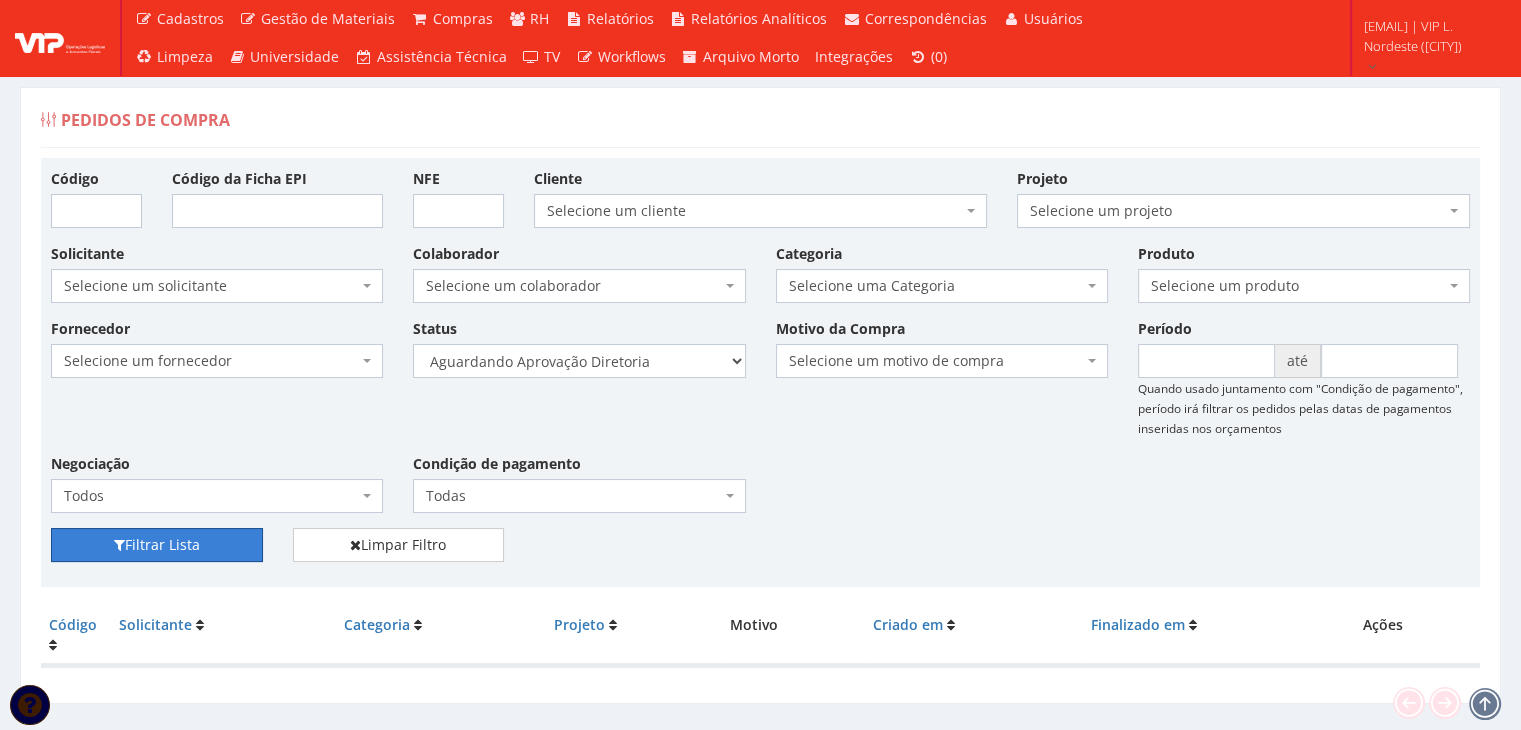 drag, startPoint x: 243, startPoint y: 535, endPoint x: 476, endPoint y: 442, distance: 250.87447 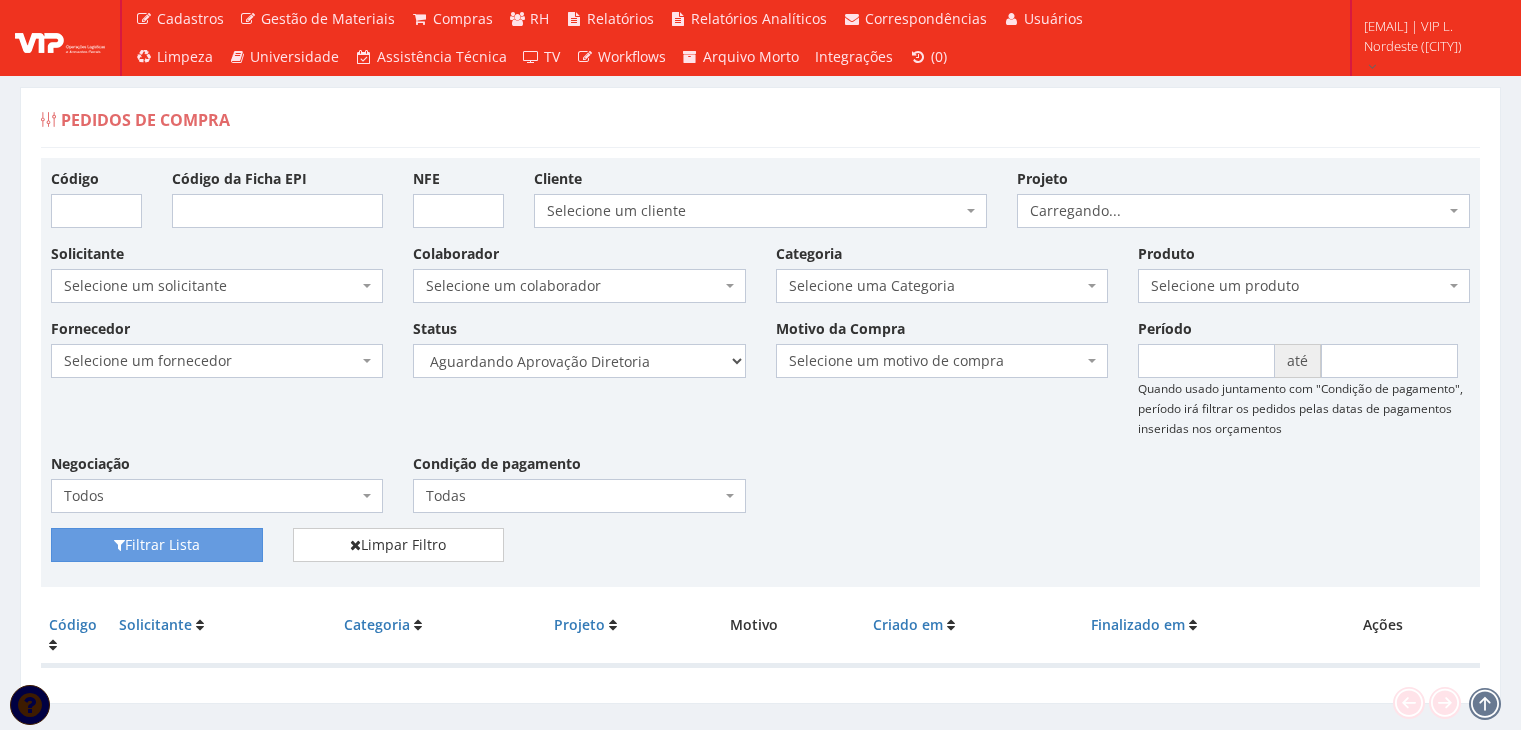 click on "Selecione um status Cancelado Aguardando Aprovação Diretoria Pedido Aprovado Aguardando Aprovação de Orçamento Orçamento Aprovado Compra Efetuada Entrega Efetuada Entrega Registrada" at bounding box center [579, 361] 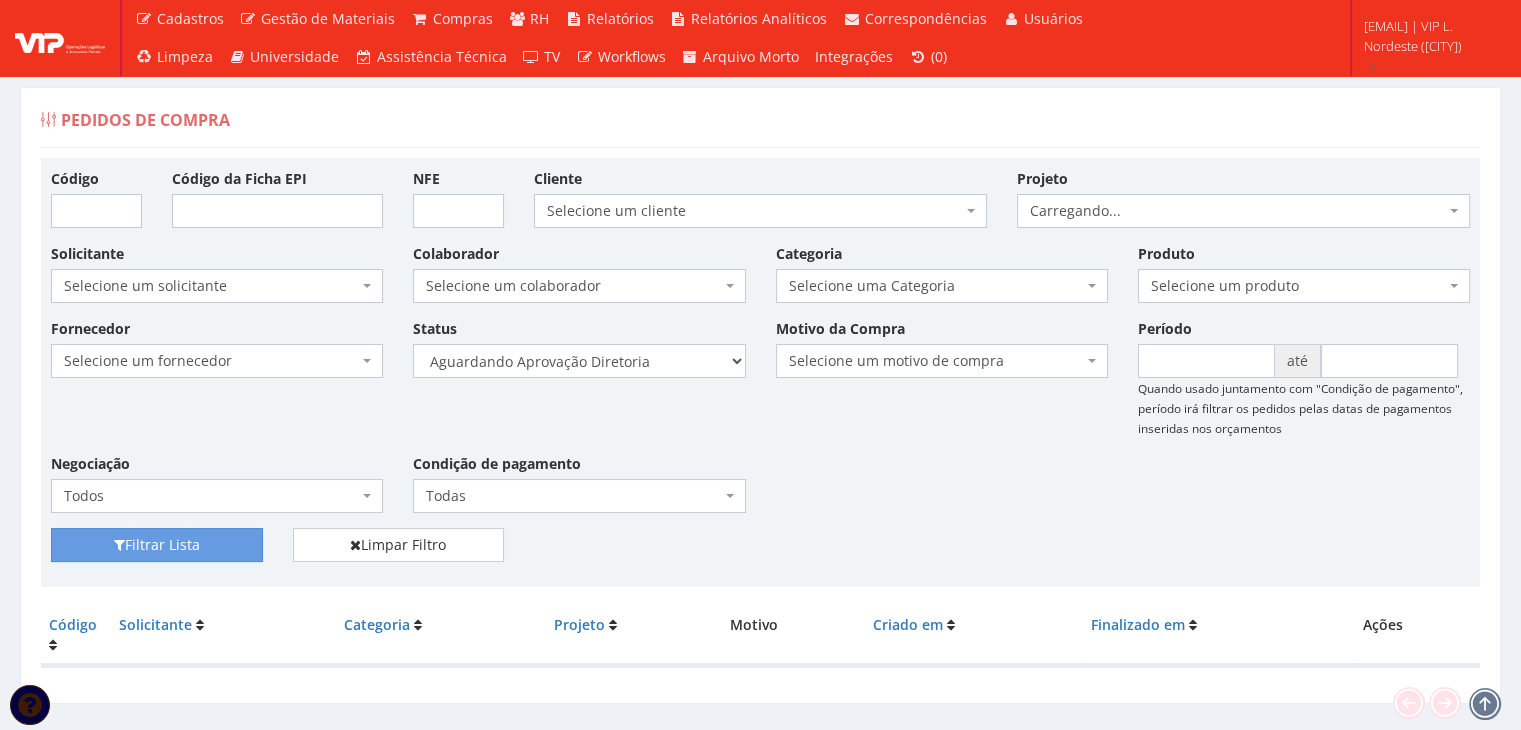 select on "4" 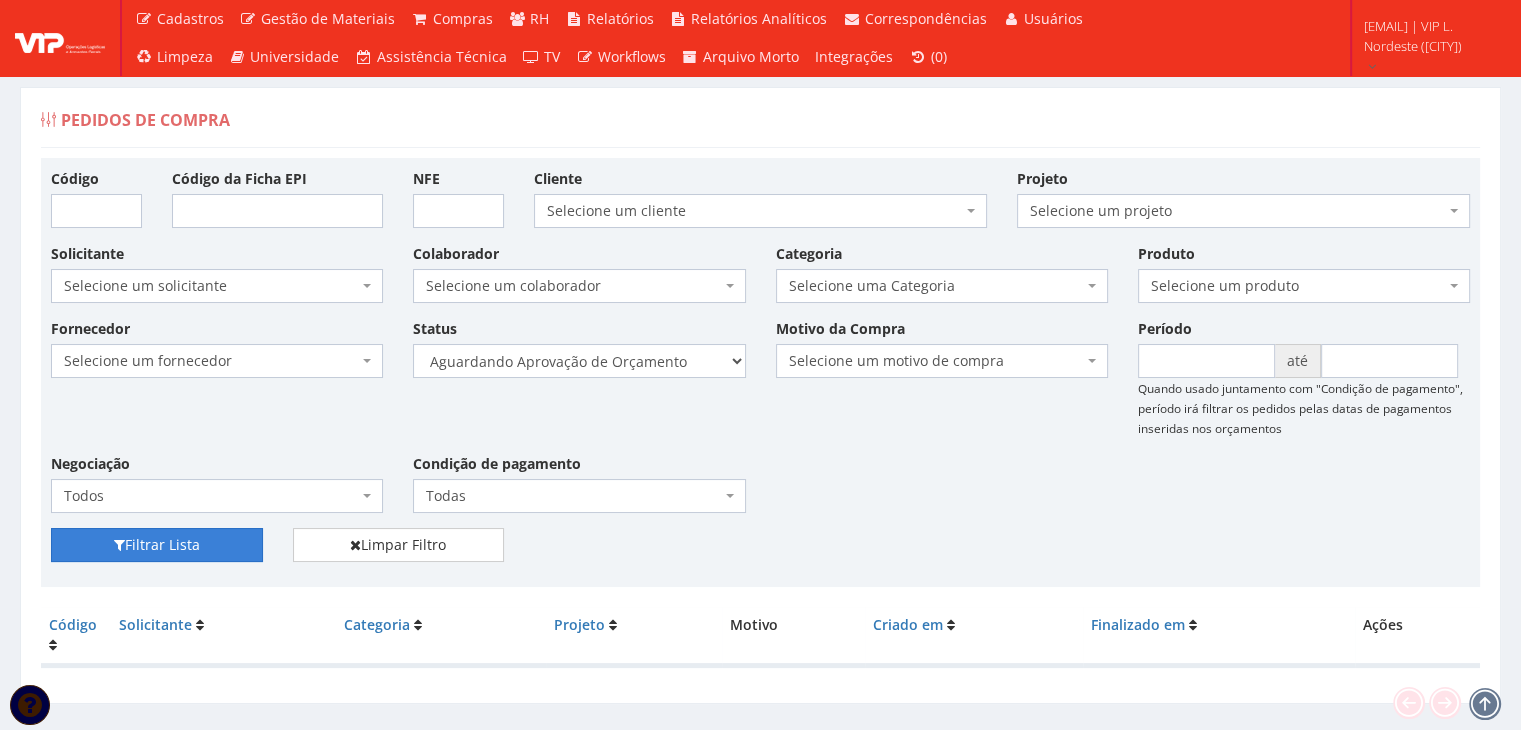 click on "Filtrar Lista" at bounding box center (157, 545) 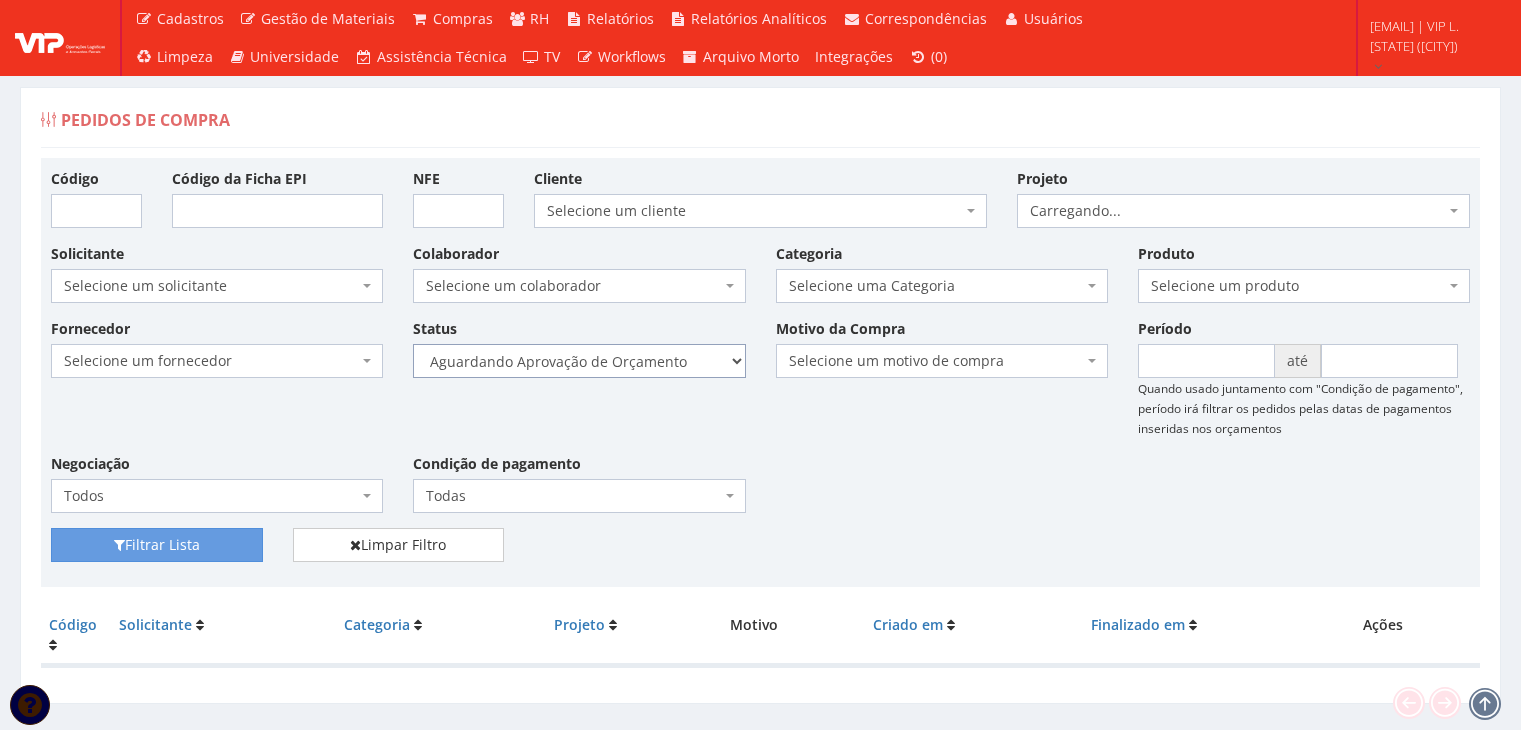 scroll, scrollTop: 0, scrollLeft: 0, axis: both 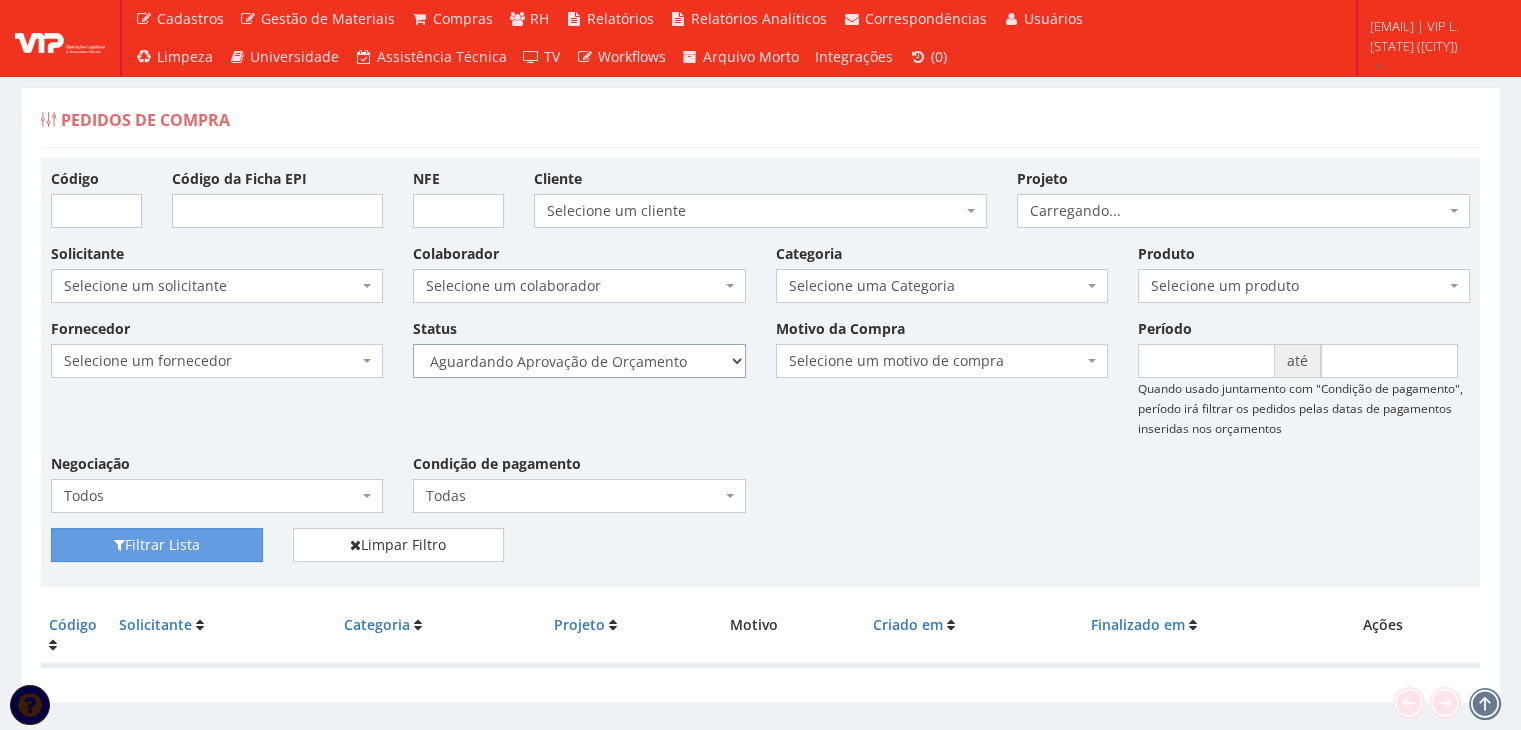 drag, startPoint x: 0, startPoint y: 0, endPoint x: 669, endPoint y: 375, distance: 766.93286 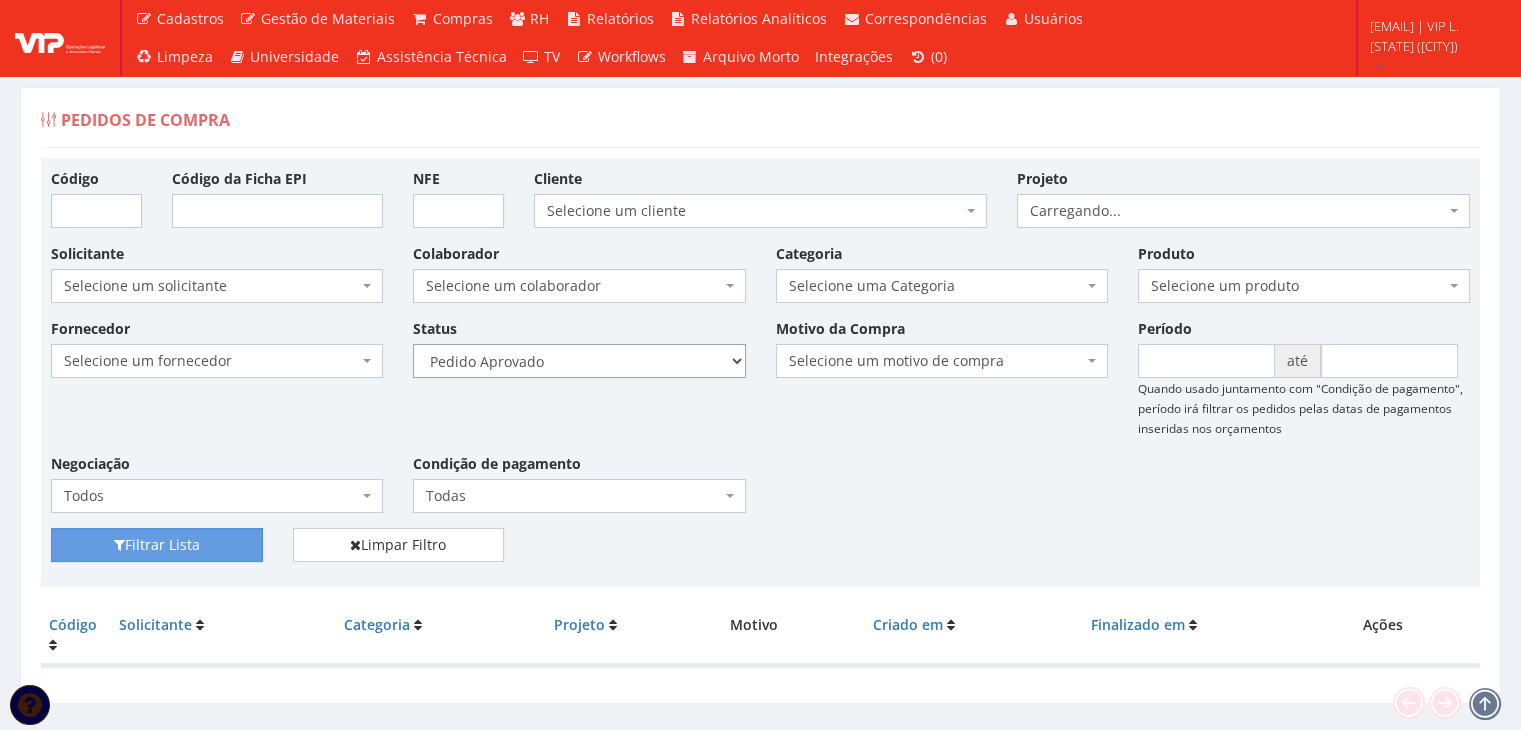 click on "Selecione um status Cancelado Aguardando Aprovação Diretoria Pedido Aprovado Aguardando Aprovação de Orçamento Orçamento Aprovado Compra Efetuada Entrega Efetuada Entrega Registrada" at bounding box center [579, 361] 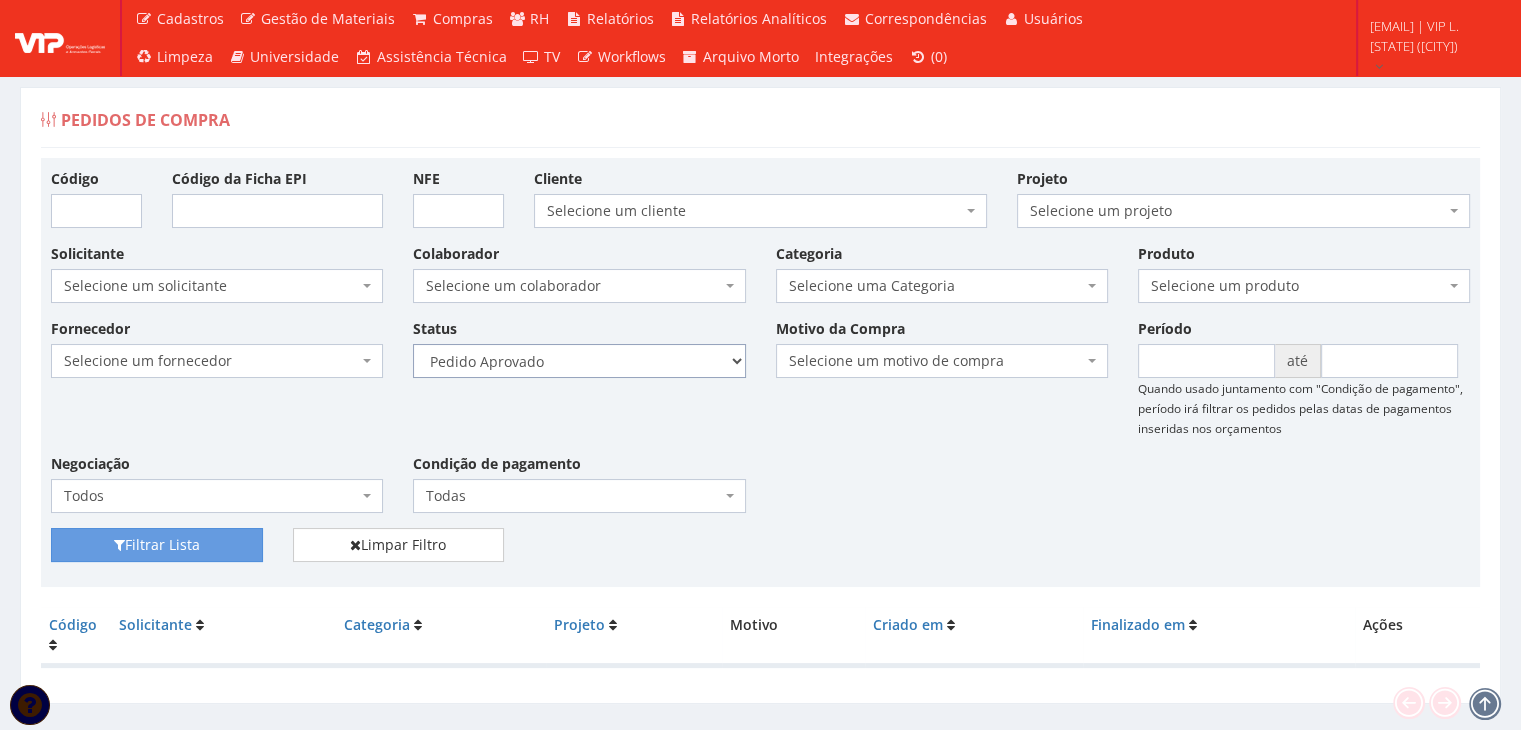 drag, startPoint x: 664, startPoint y: 351, endPoint x: 666, endPoint y: 376, distance: 25.079872 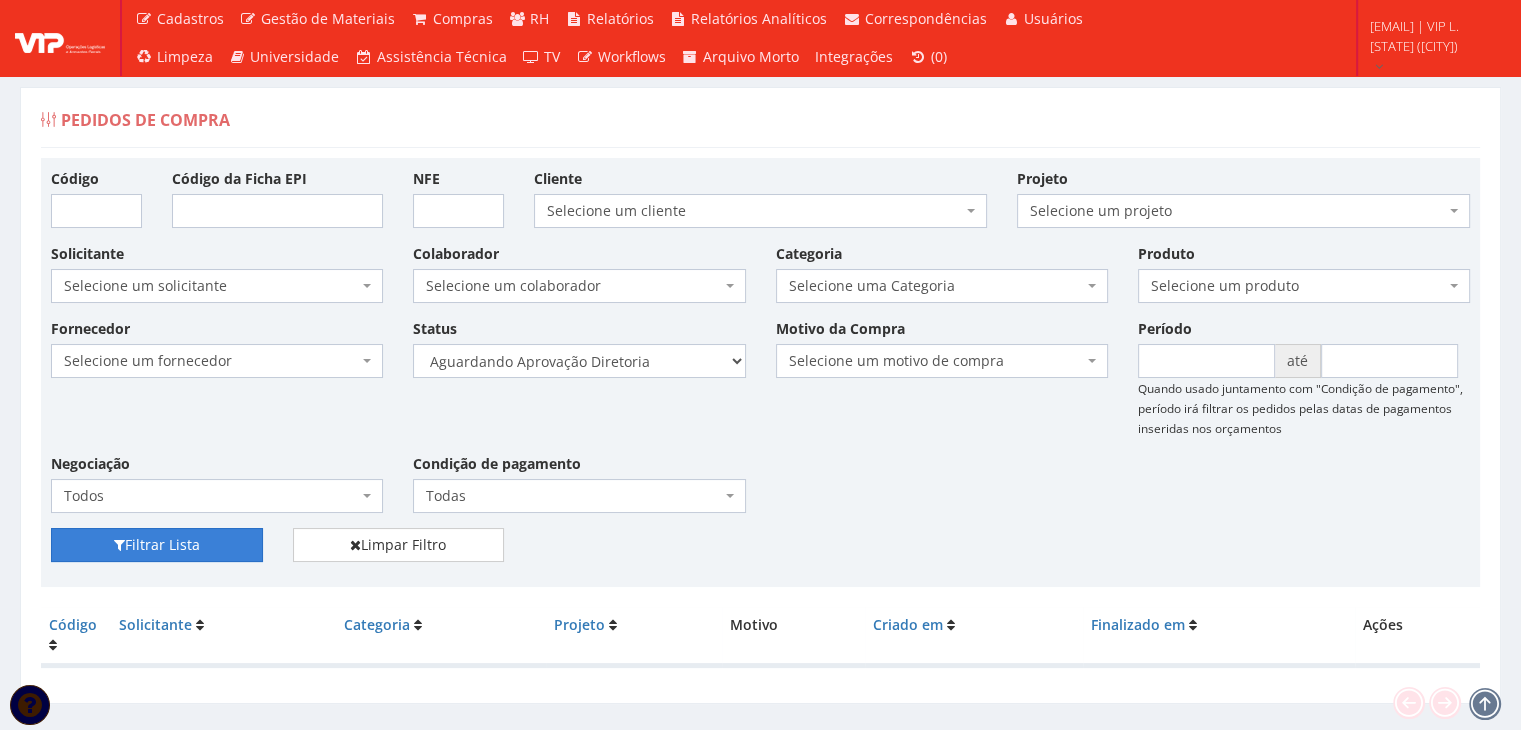 click on "Filtrar Lista" at bounding box center (157, 545) 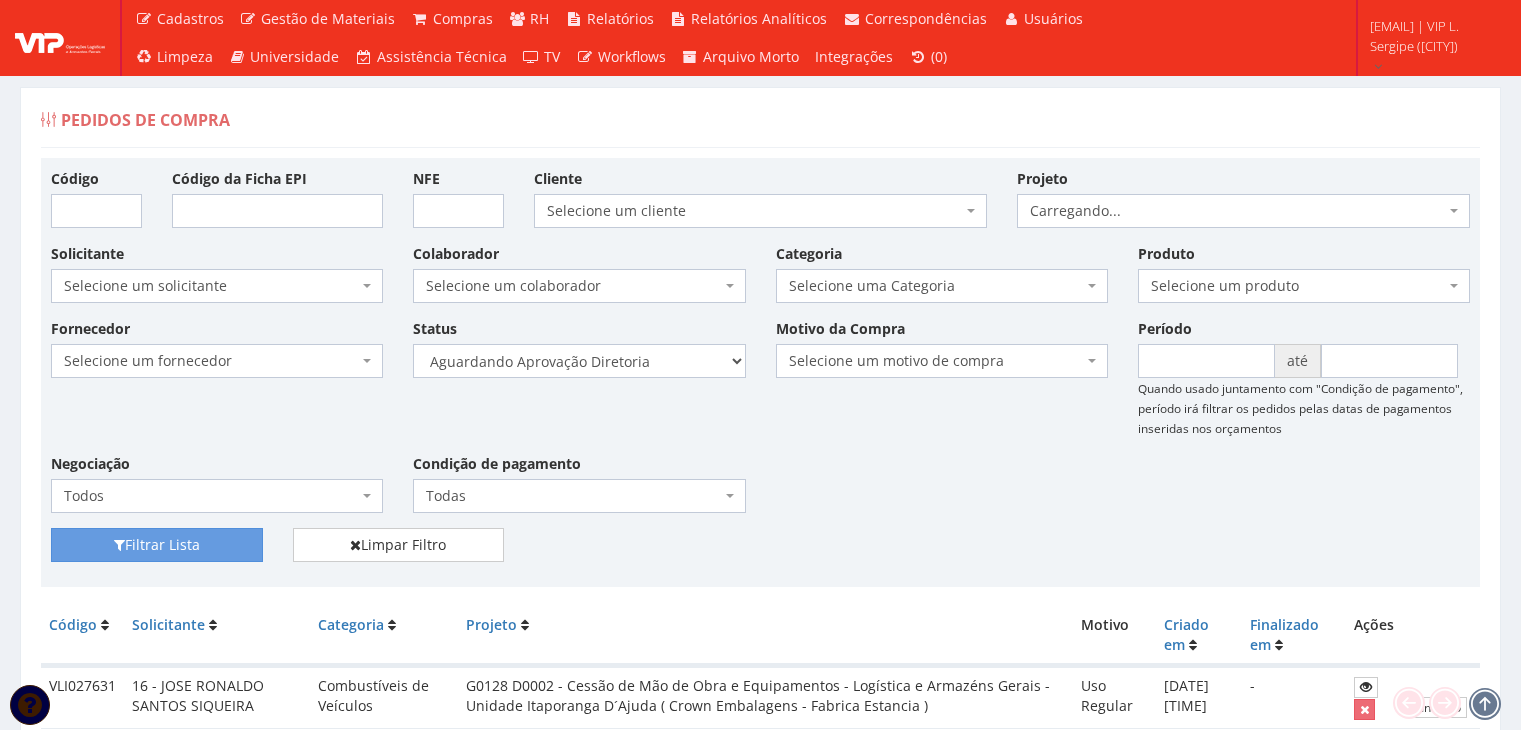 click on "Selecione um status Cancelado Aguardando Aprovação Diretoria Pedido Aprovado Aguardando Aprovação de Orçamento Orçamento Aprovado Compra Efetuada Entrega Efetuada Entrega Registrada" at bounding box center [579, 361] 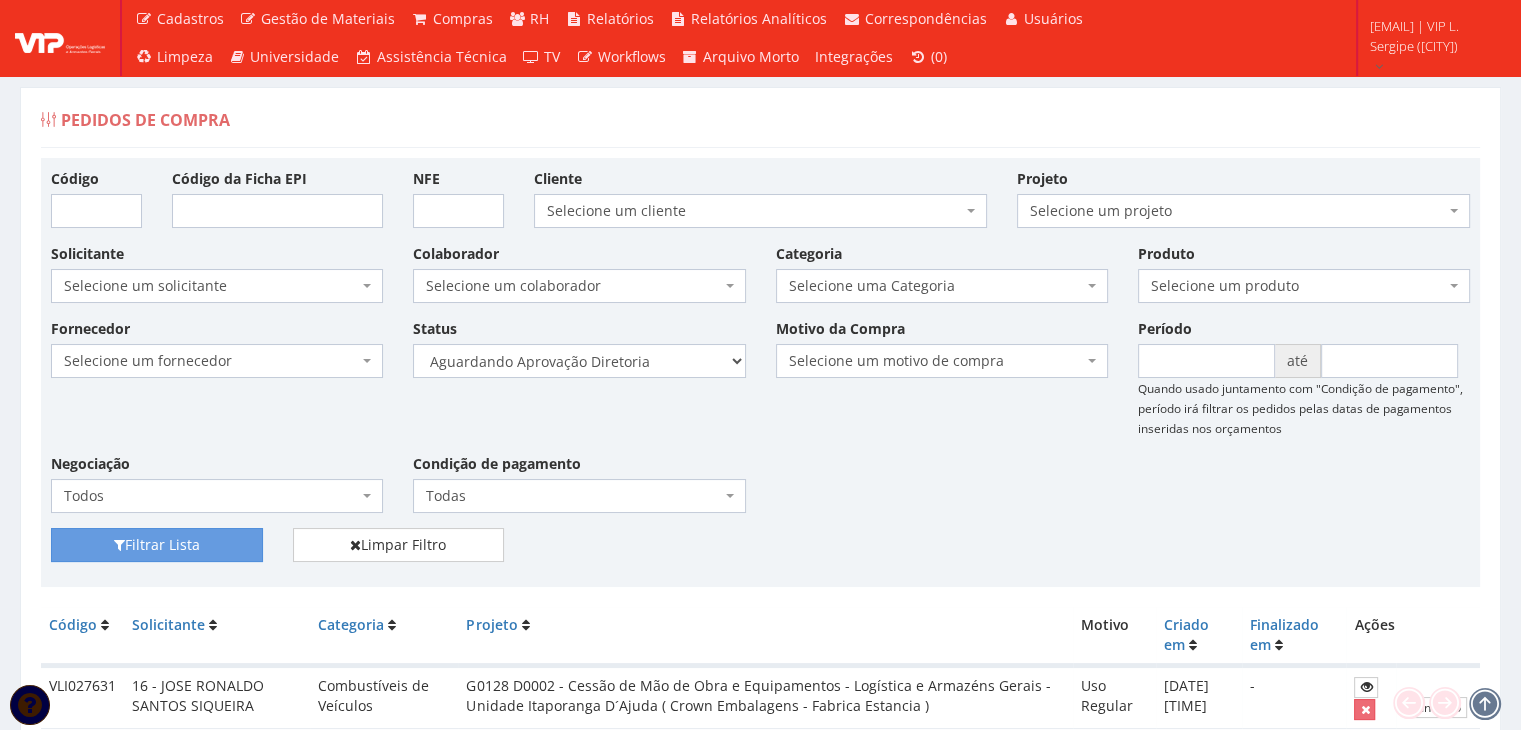 click on "Fornecedor
Selecione um fornecedor ******** ******** 1000 MARCAS BRASIL 123 MILHAS 2WD SOLUÇÕES E CONTROLES DE PRAGAS 4SHOW COMERCIO DE ELETRONICOS LTDA 50 Hotel A C A DIAS COMERCIAL A Centro Oeste Tubos e Conexões A F M DE MELO ME A FLORA SAVASSI LTDA A INDUSTRIAL A R G3 TELECOM ASSOCIADOS LTDA A Z ELETRICOS A. S. COELHO A.F.P. TRANSPORTES CONFIANCA LTDA A2L-EPI LTDA Abate Imunizacao de Ambientes e Servicos Ltda Abra Promocional Abrafer ABSOLUTA EQUIPAMENTOS E SERVICOS ABSOLUTTASHOP AC CARPINTARIA, REFORMAS EM GERAL Ac Coelho Acacia Medicina do Trabalho - Uberlândia MG ACACIA UBERABA MEDICINA DO TRABALHO Ação Med Acaso Impressões Acbz Importação e Comércio Ltda AÇO E AÇO VERGALHOES LTDA Açojota Bauru ACQUAECO WASH Adailton de Jesus Santos ADALBERTO CHAVES E CARIMBOS ADEGRAF ETIQUETAS ADESIVAS LTDA Adelpack Fitas Adesivas Adelson Feiras e Eventos LTDA ADEMAQ IND. E COM DE EQUIPAMENTOS PARA ESCRITÓRIO LTDA - EPP Ademar Pedro de Godoi - Me ADENILSON APARECIDO SILVEIRA E SOUZA ALIMPA" at bounding box center [760, 423] 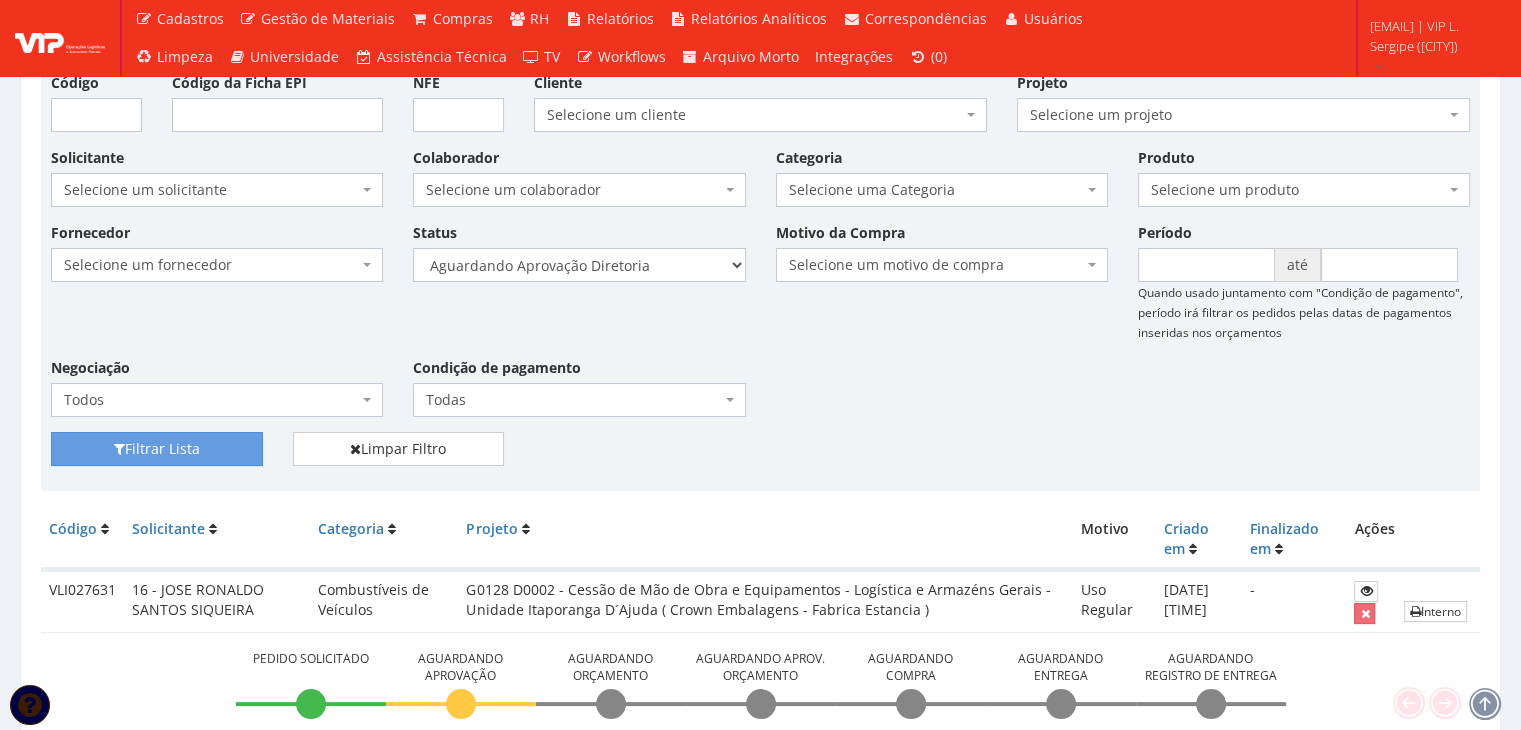 scroll, scrollTop: 242, scrollLeft: 0, axis: vertical 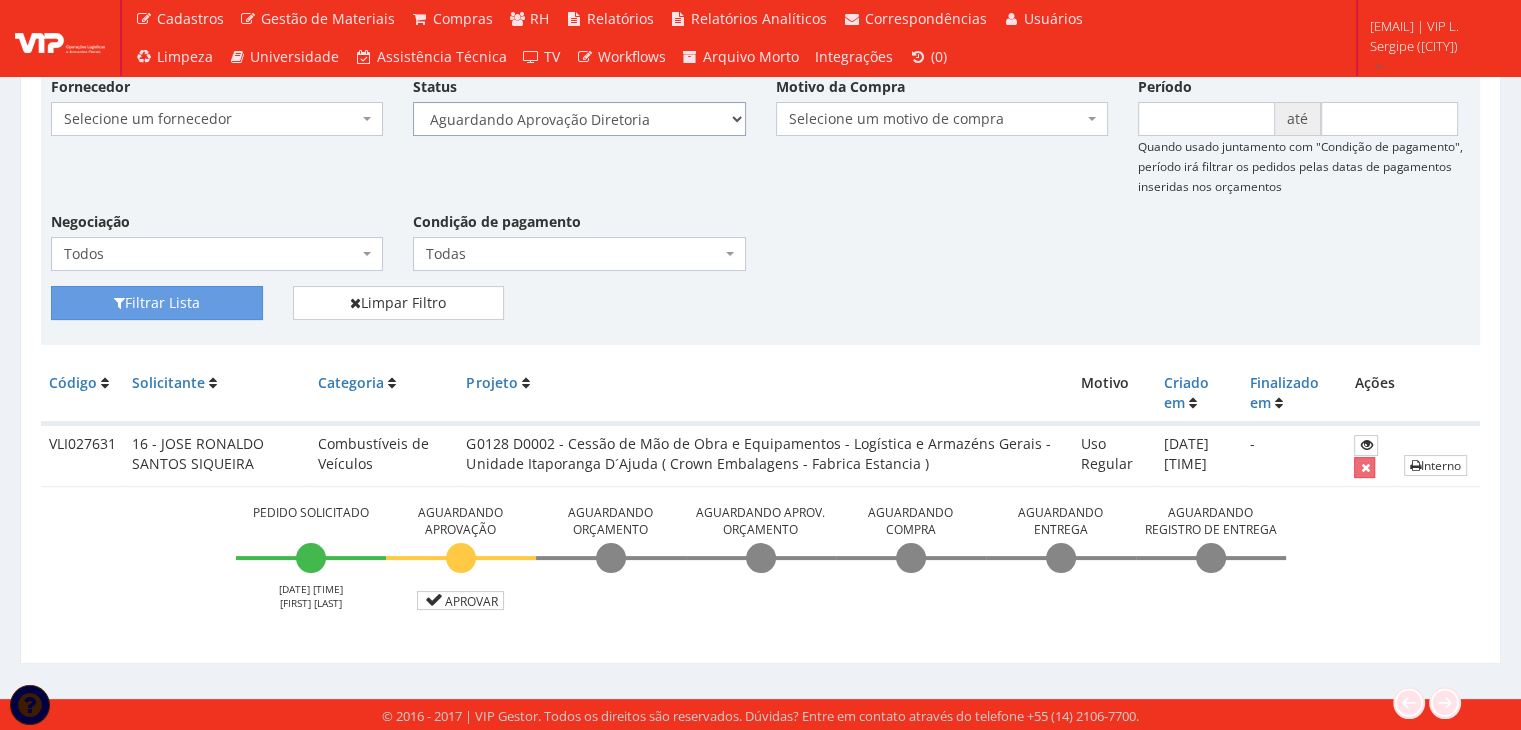click on "Selecione um status Cancelado Aguardando Aprovação Diretoria Pedido Aprovado Aguardando Aprovação de Orçamento Orçamento Aprovado Compra Efetuada Entrega Efetuada Entrega Registrada" at bounding box center [579, 119] 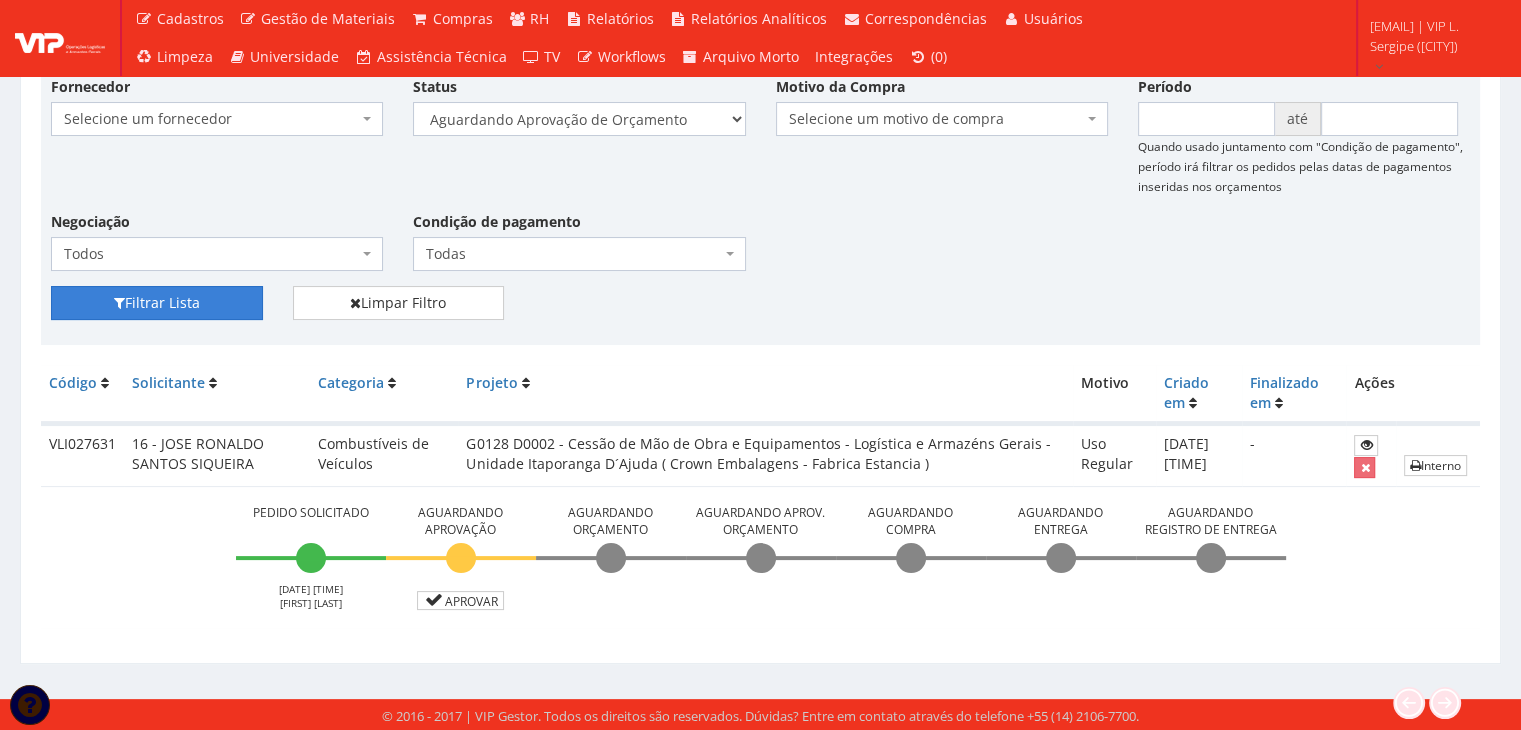 click on "Filtrar Lista" at bounding box center (157, 303) 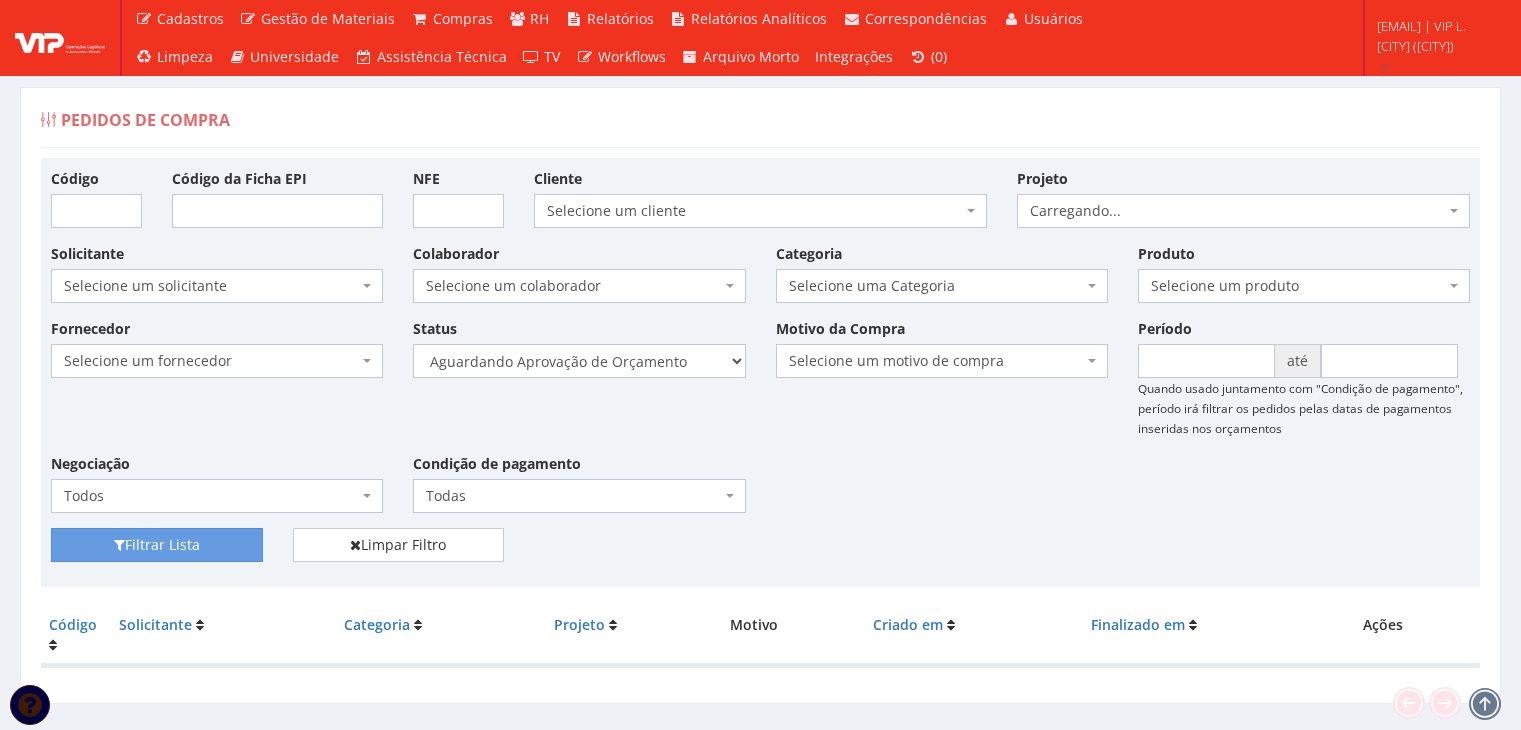 scroll, scrollTop: 0, scrollLeft: 0, axis: both 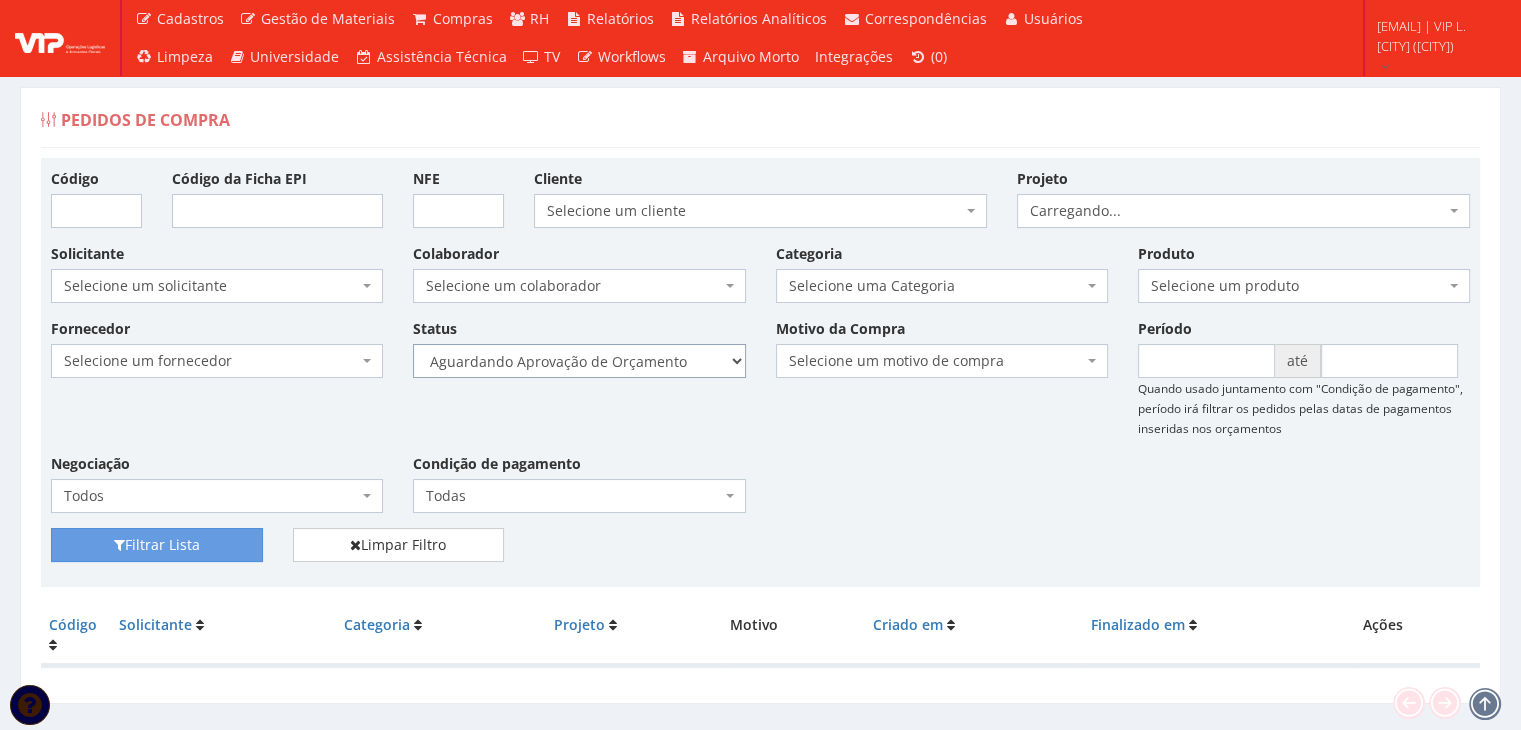 click on "Selecione um status Cancelado Aguardando Aprovação Diretoria Pedido Aprovado Aguardando Aprovação de Orçamento Orçamento Aprovado Compra Efetuada Entrega Efetuada Entrega Registrada" at bounding box center [579, 361] 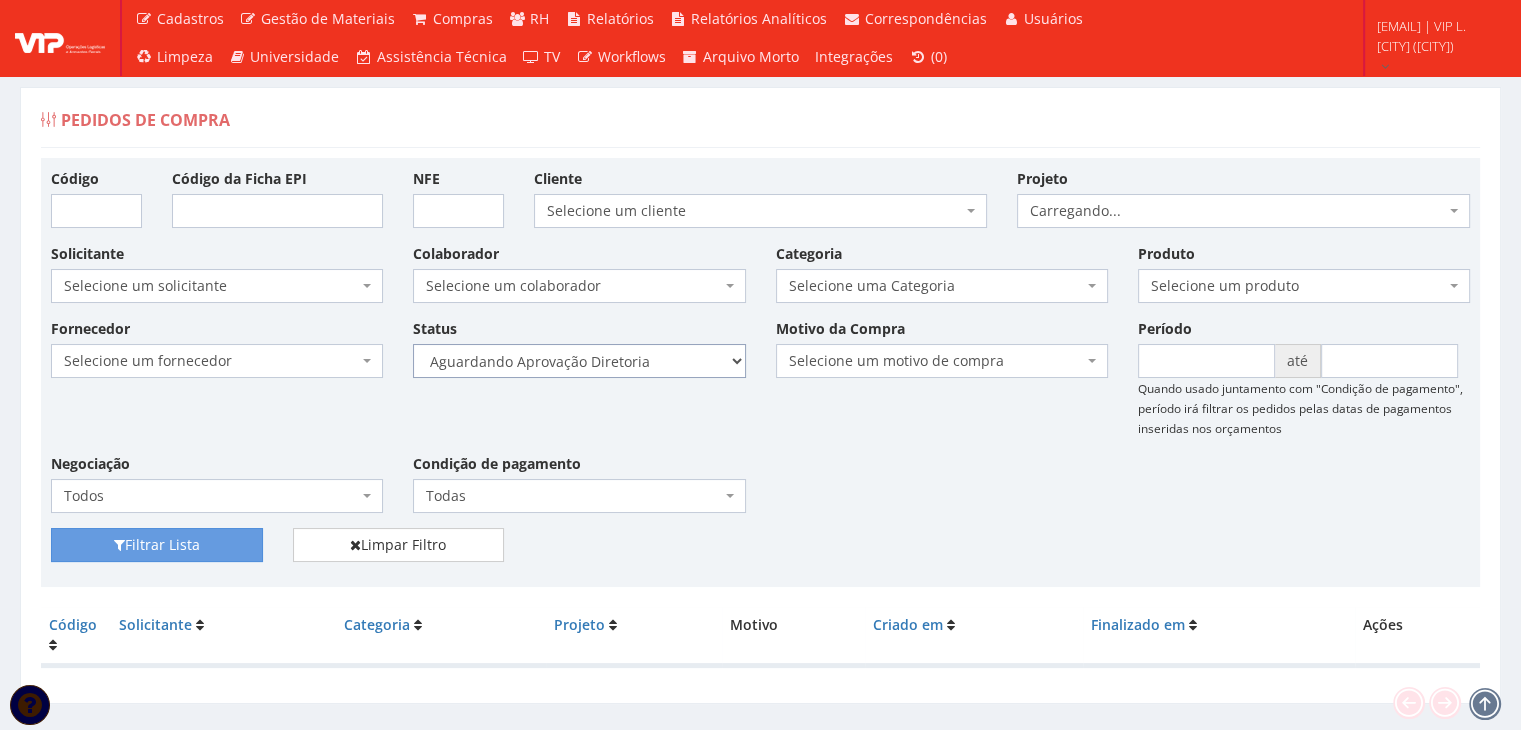 click on "Selecione um status Cancelado Aguardando Aprovação Diretoria Pedido Aprovado Aguardando Aprovação de Orçamento Orçamento Aprovado Compra Efetuada Entrega Efetuada Entrega Registrada" at bounding box center [579, 361] 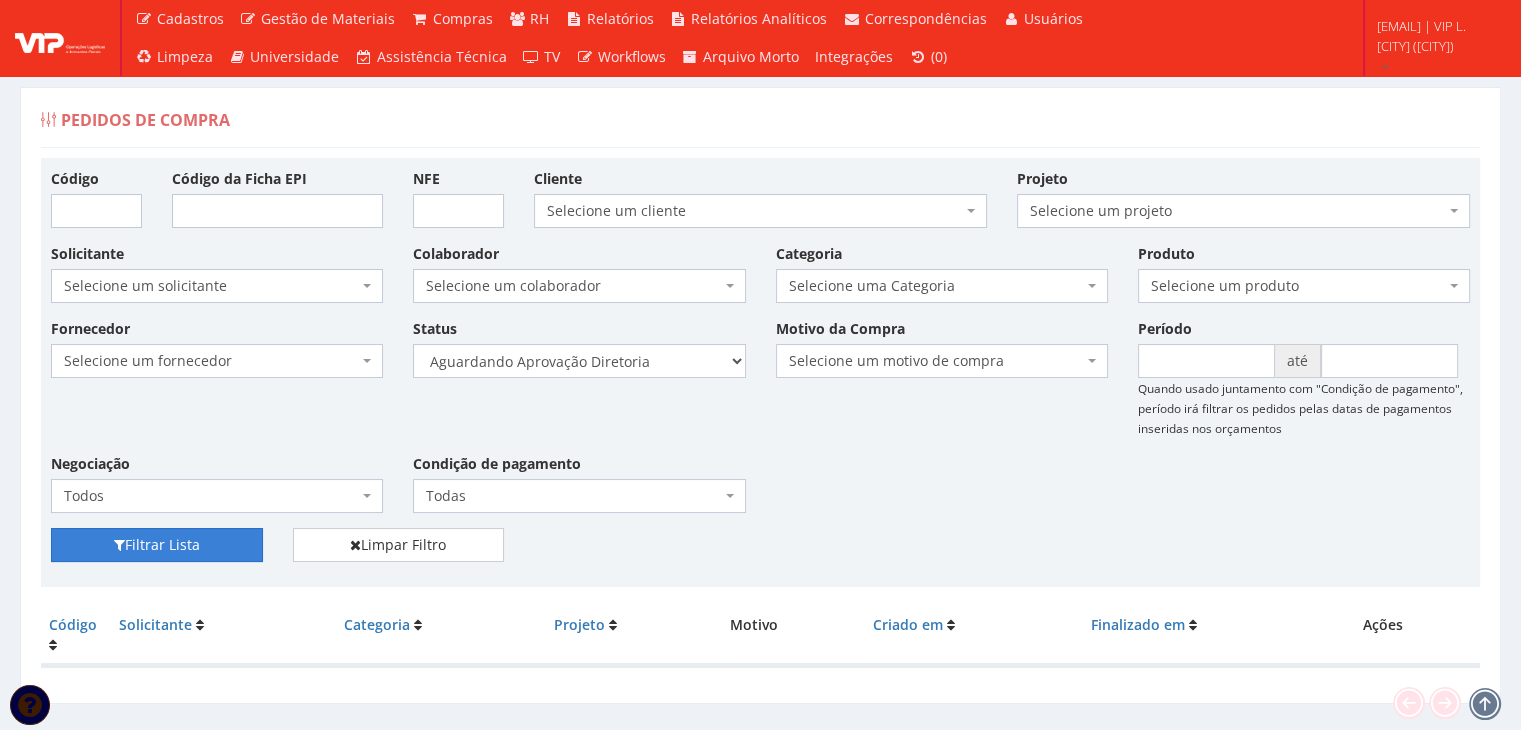 click on "Filtrar Lista" at bounding box center (157, 545) 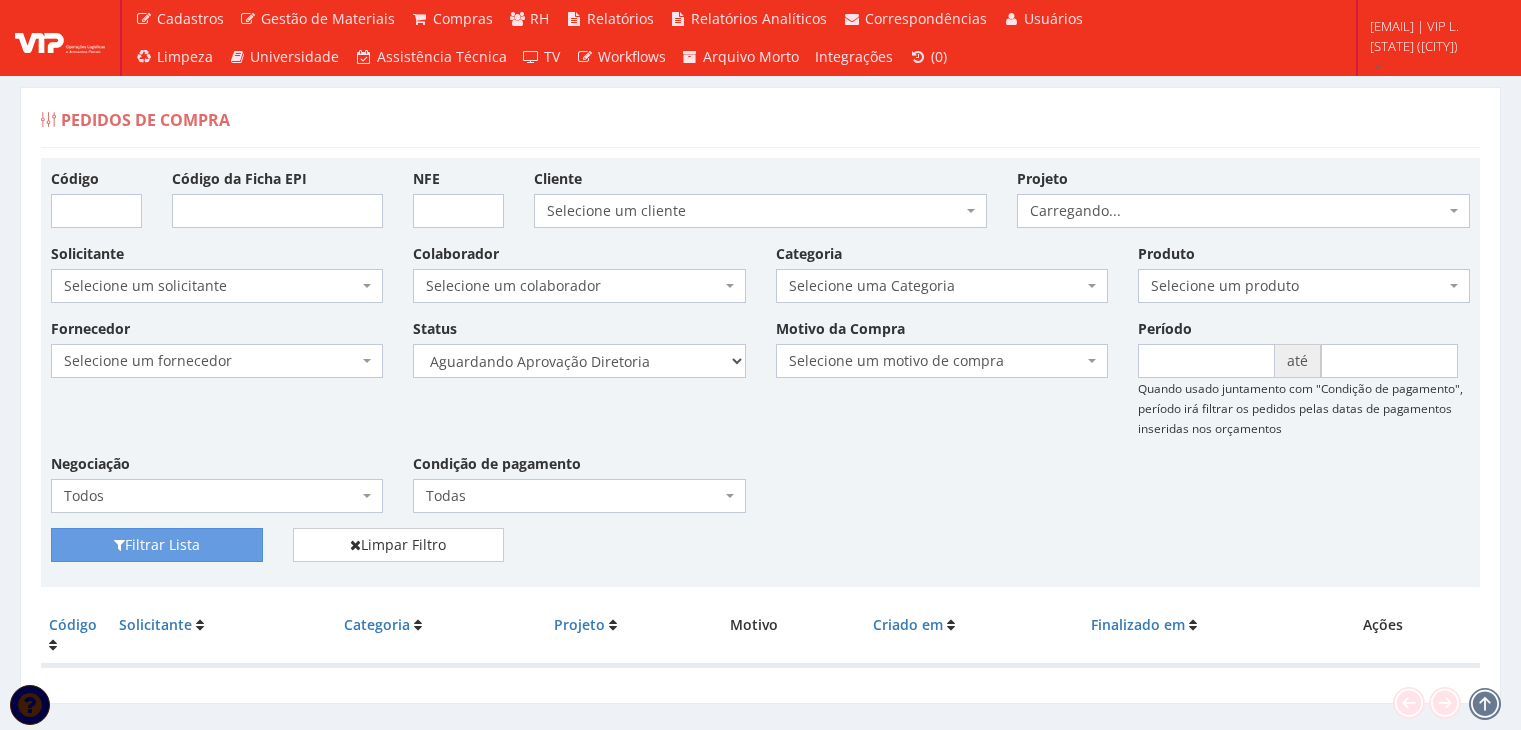 scroll, scrollTop: 0, scrollLeft: 0, axis: both 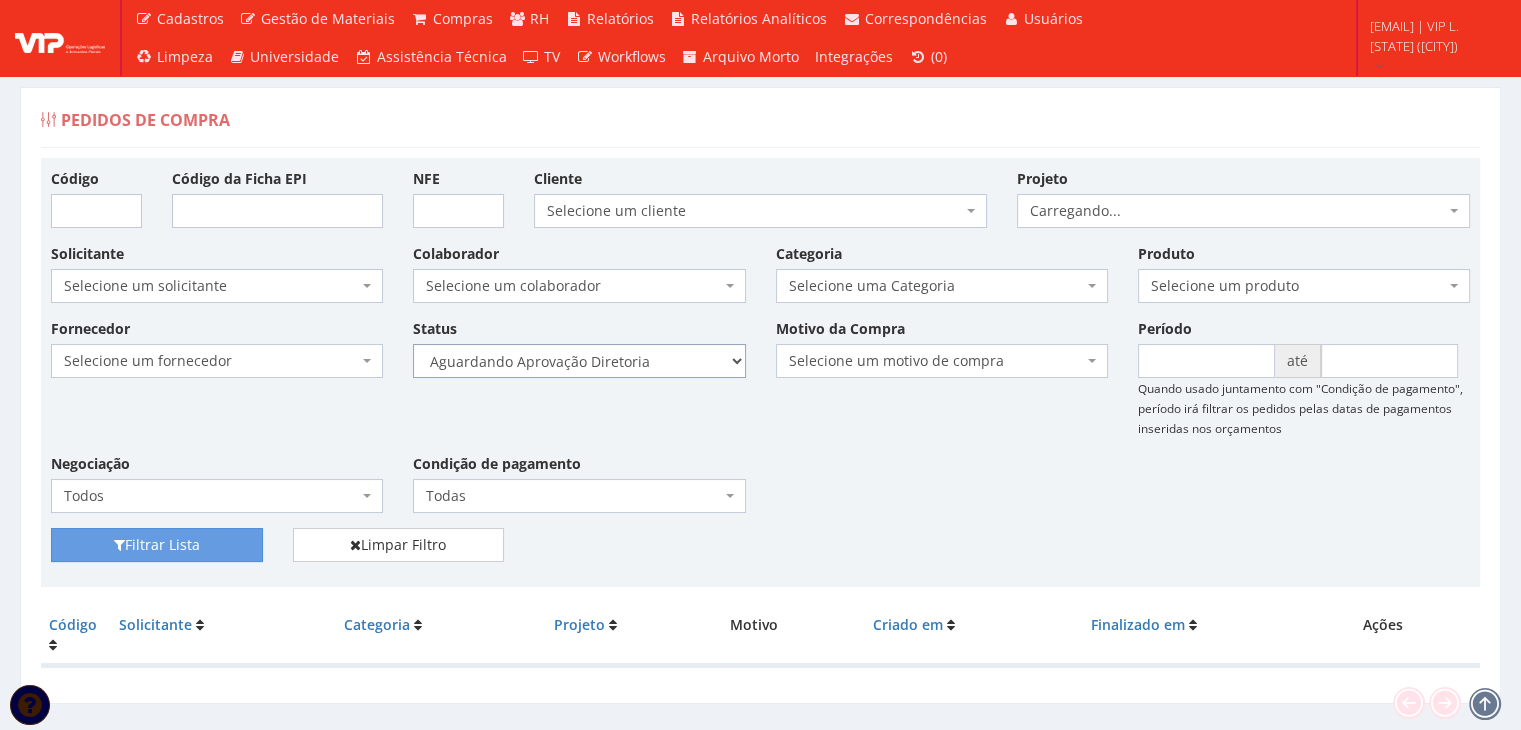 click on "Selecione um status Cancelado Aguardando Aprovação Diretoria Pedido Aprovado Aguardando Aprovação de Orçamento Orçamento Aprovado Compra Efetuada Entrega Efetuada Entrega Registrada" at bounding box center [579, 361] 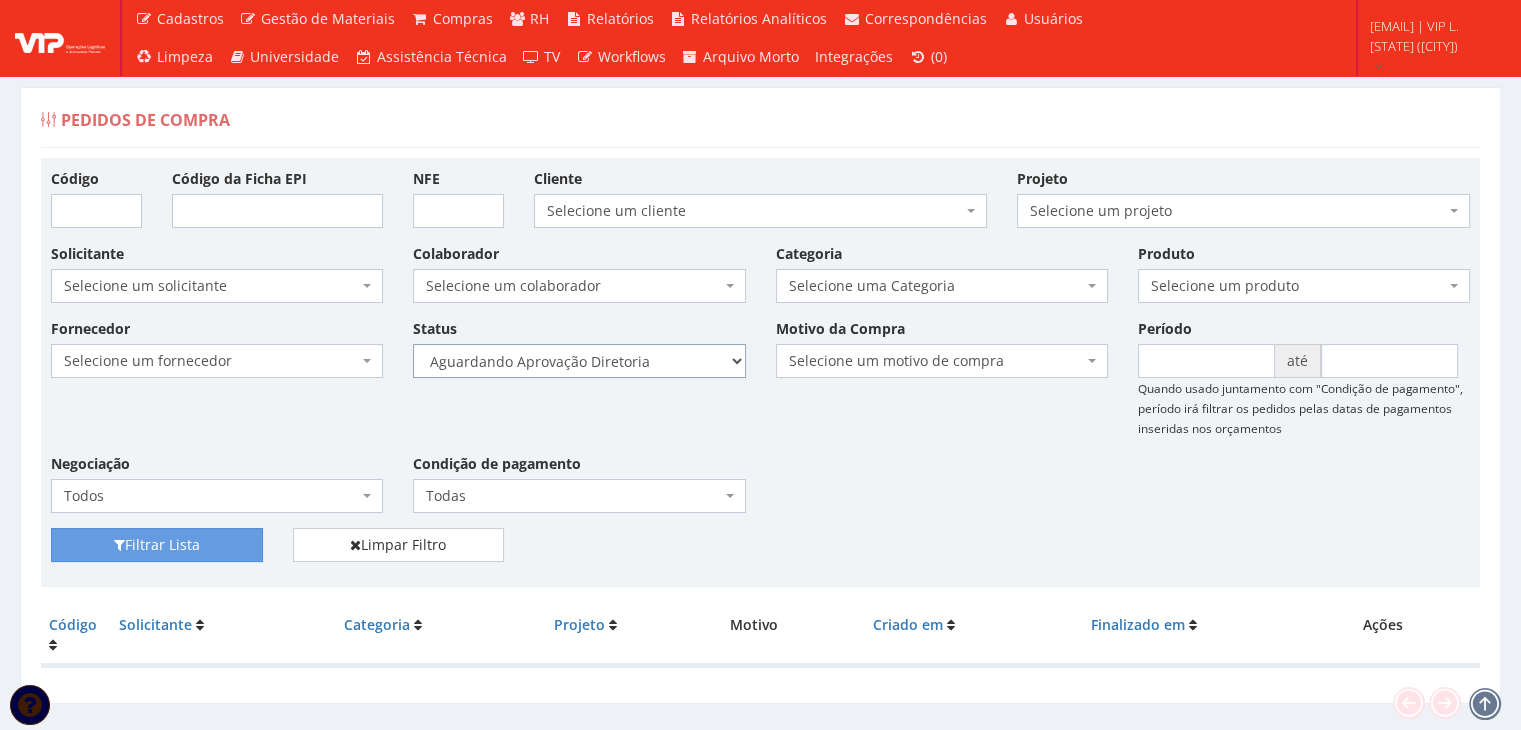 select on "4" 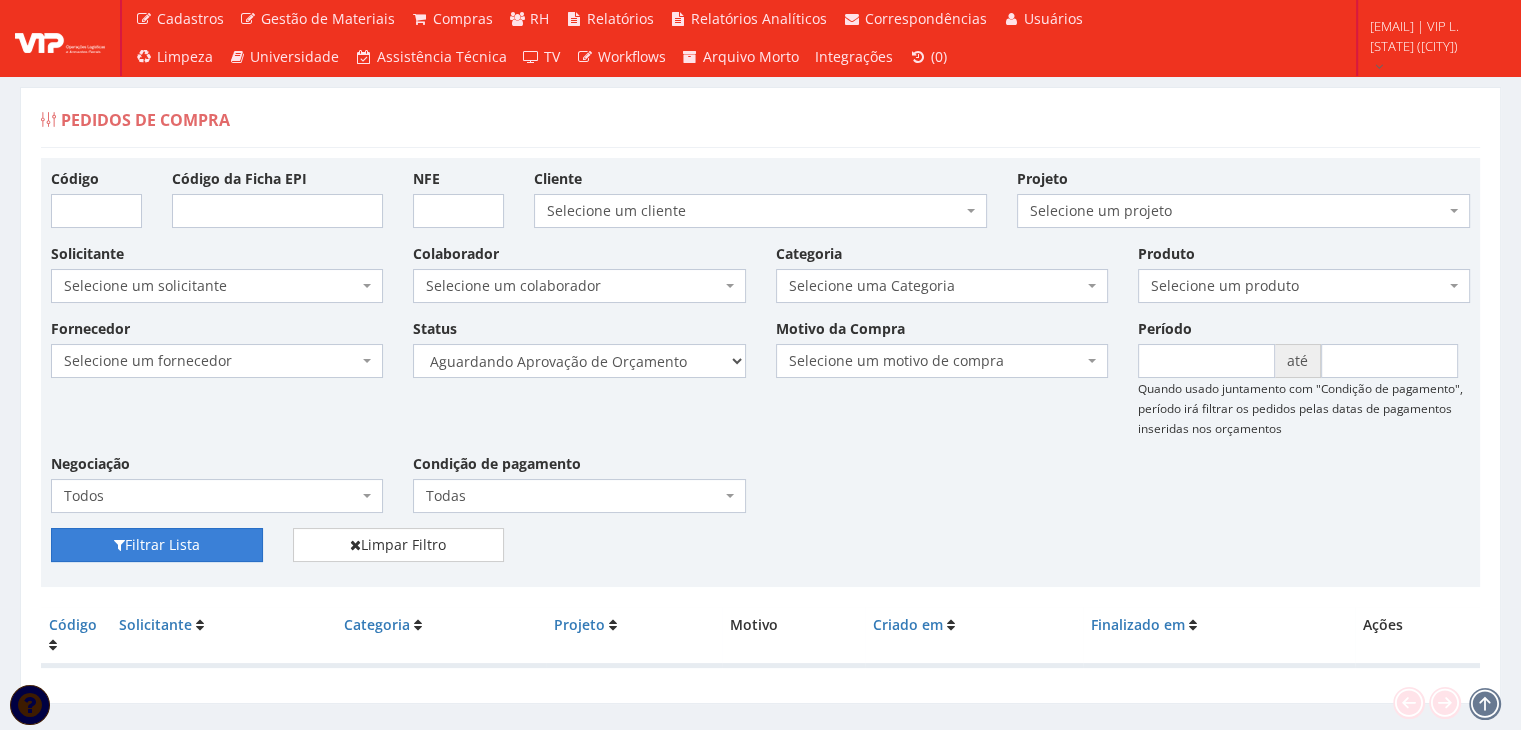 click on "Filtrar Lista" at bounding box center [157, 545] 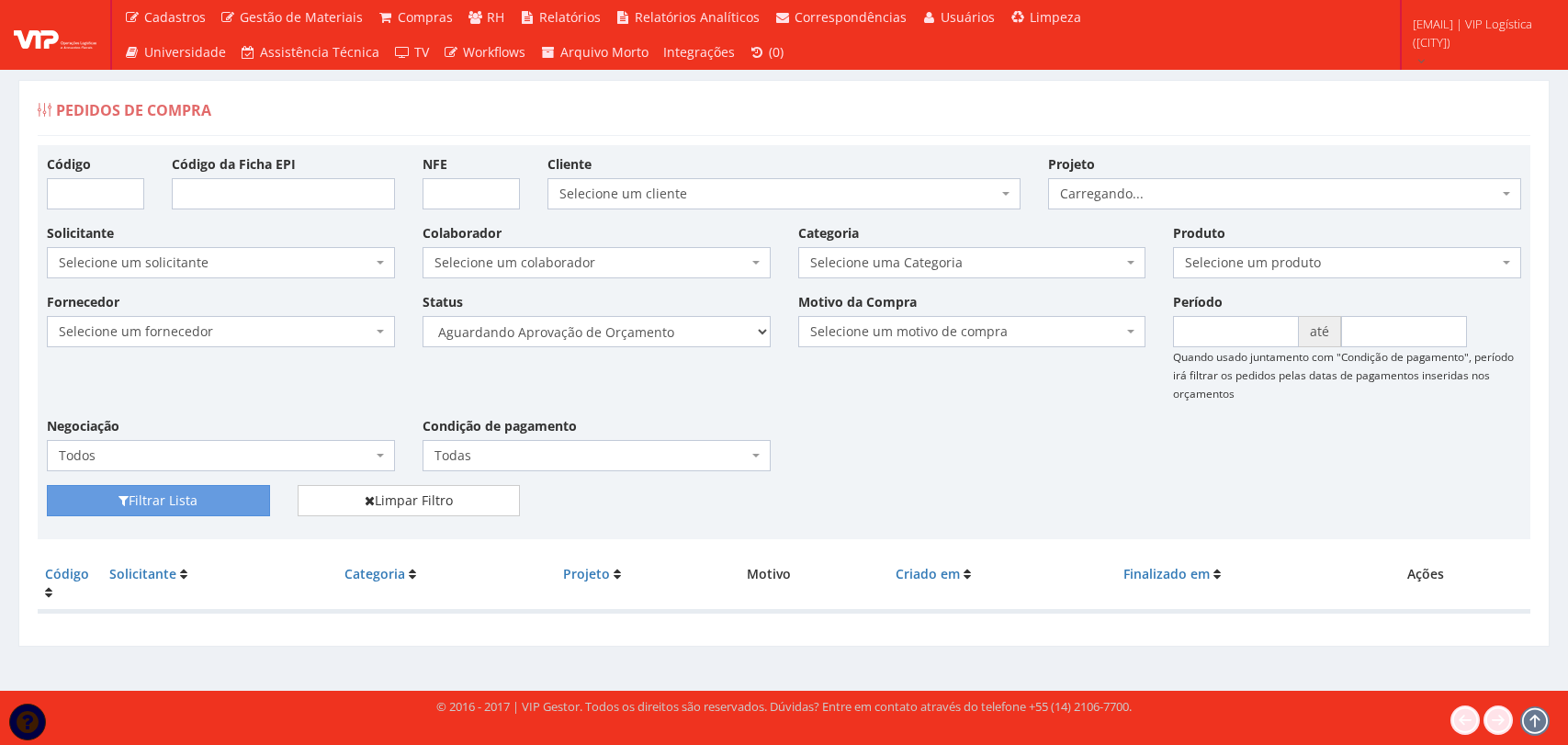scroll, scrollTop: 0, scrollLeft: 0, axis: both 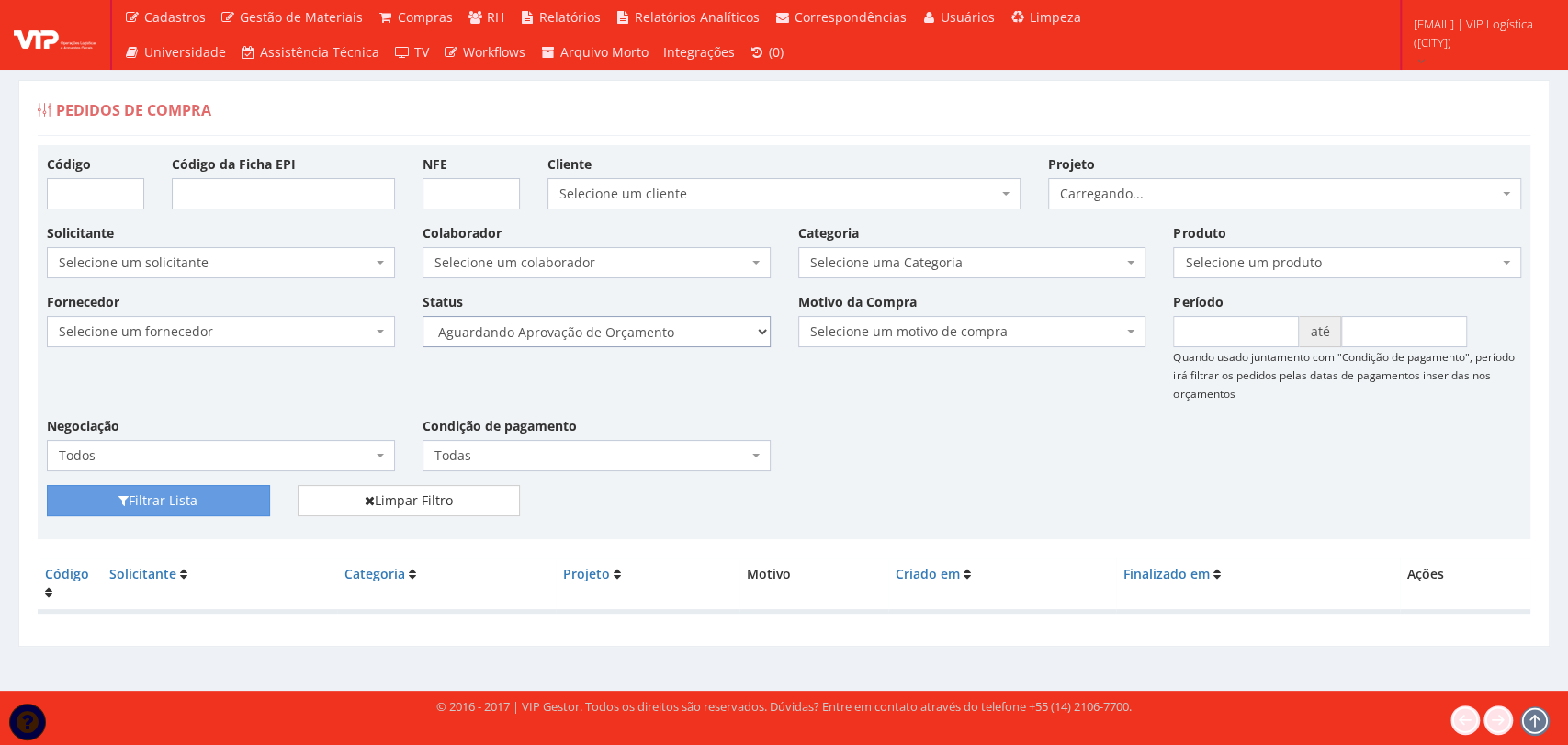 drag, startPoint x: 0, startPoint y: 0, endPoint x: 658, endPoint y: 333, distance: 737.4639 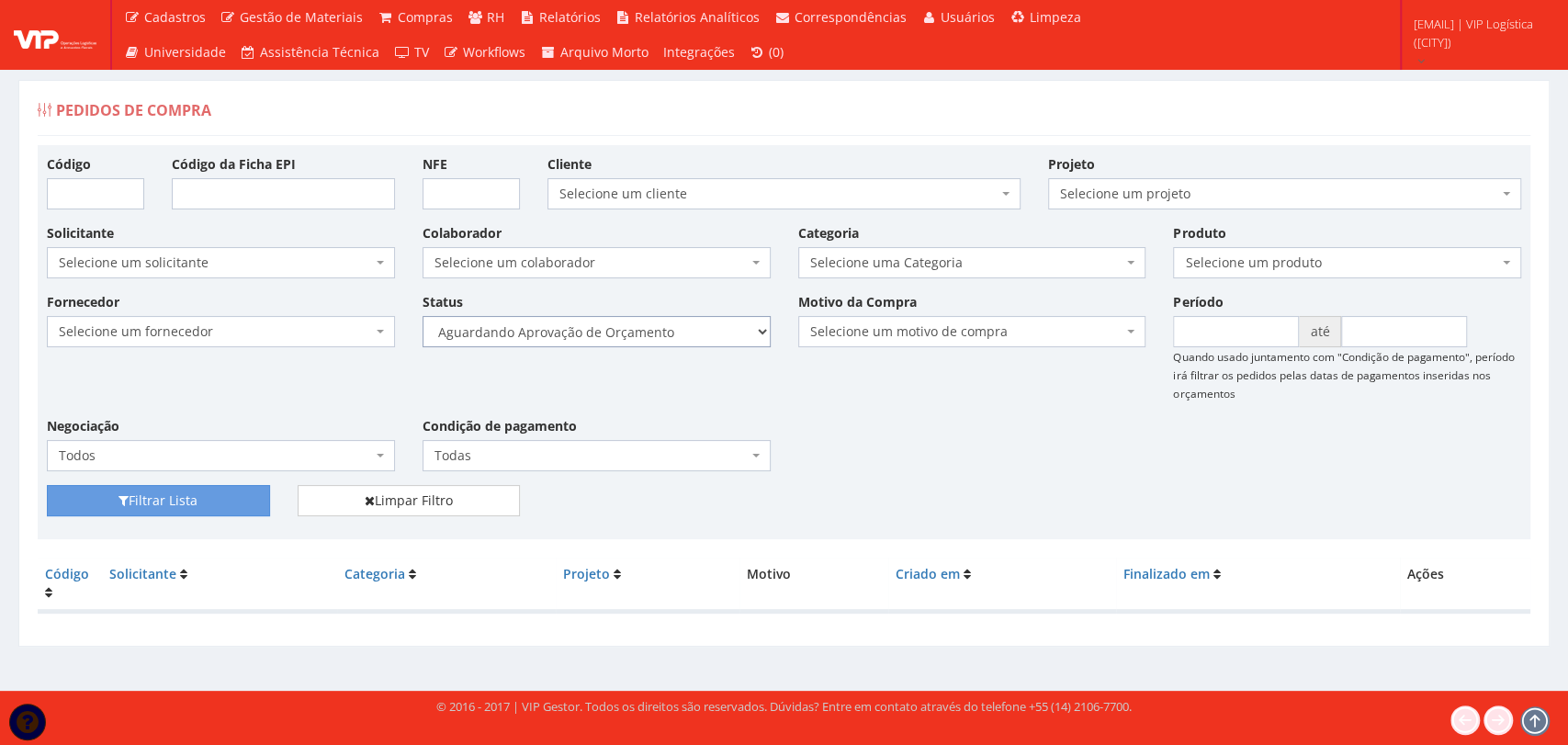 select on "1" 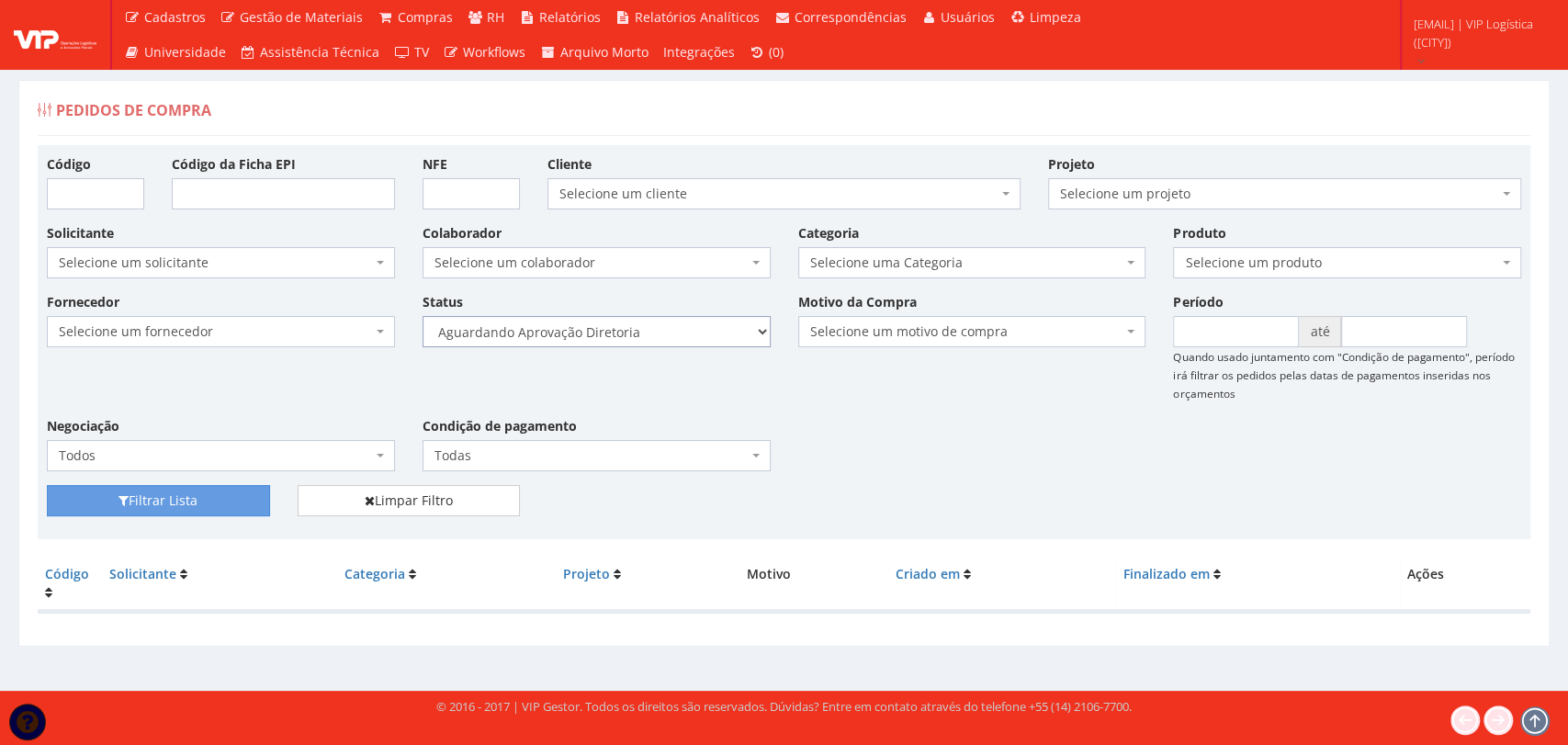 click on "Selecione um status Cancelado Aguardando Aprovação Diretoria Pedido Aprovado Aguardando Aprovação de Orçamento Orçamento Aprovado Compra Efetuada Entrega Efetuada Entrega Registrada" at bounding box center [596, 332] 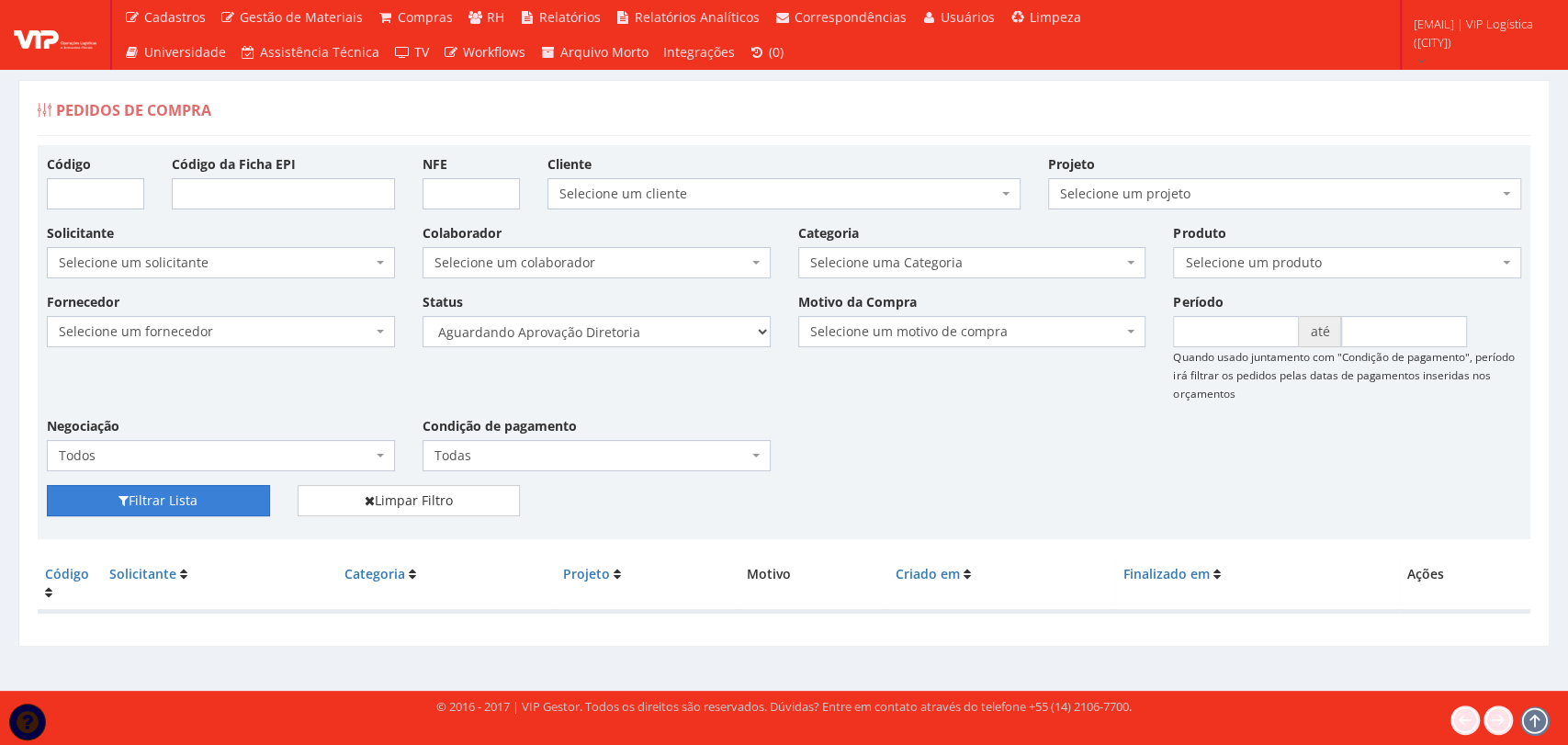 click on "Filtrar Lista" at bounding box center [158, 501] 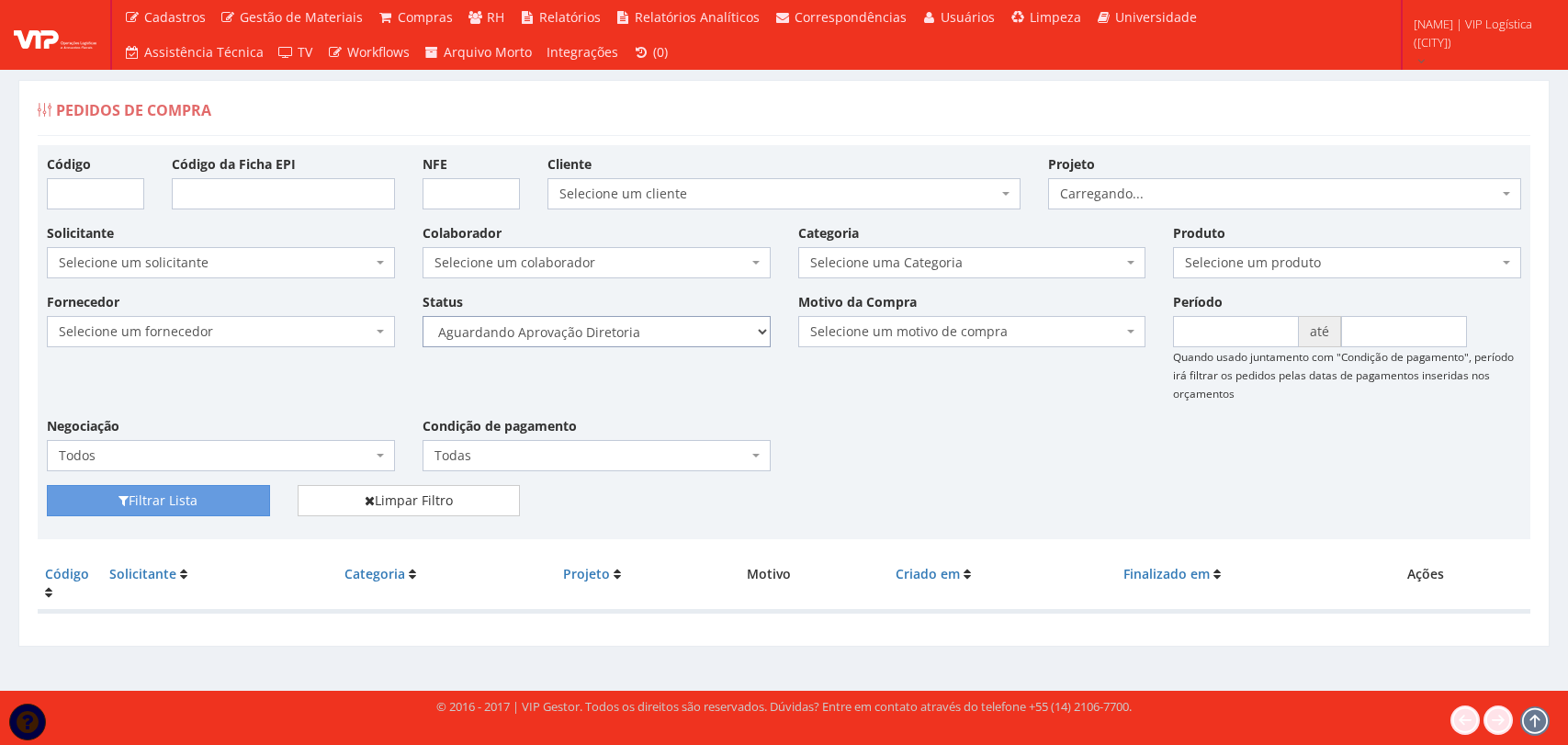 scroll, scrollTop: 0, scrollLeft: 0, axis: both 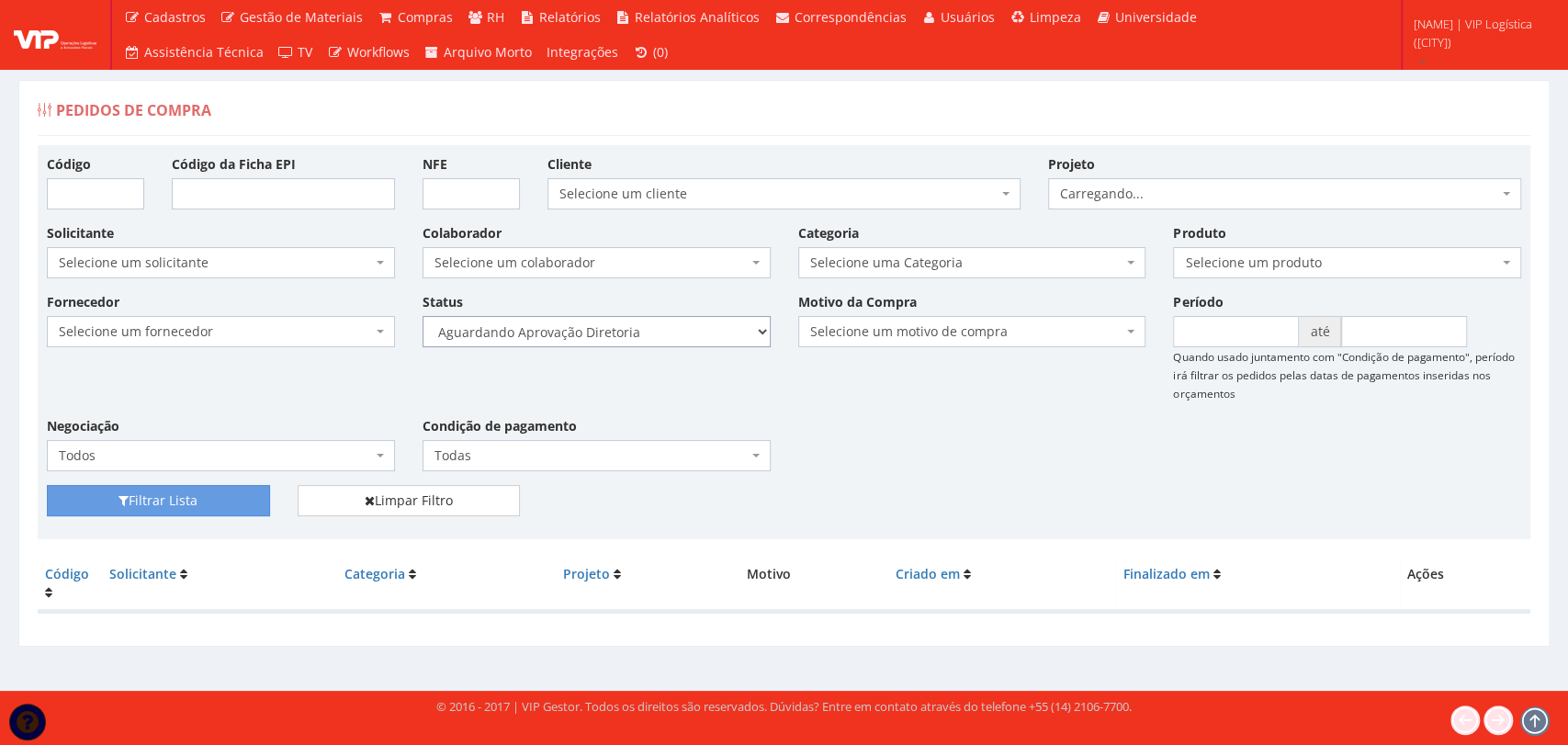 click on "Selecione um status Cancelado Aguardando Aprovação Diretoria Pedido Aprovado Aguardando Aprovação de Orçamento Orçamento Aprovado Compra Efetuada Entrega Efetuada Entrega Registrada" at bounding box center [596, 332] 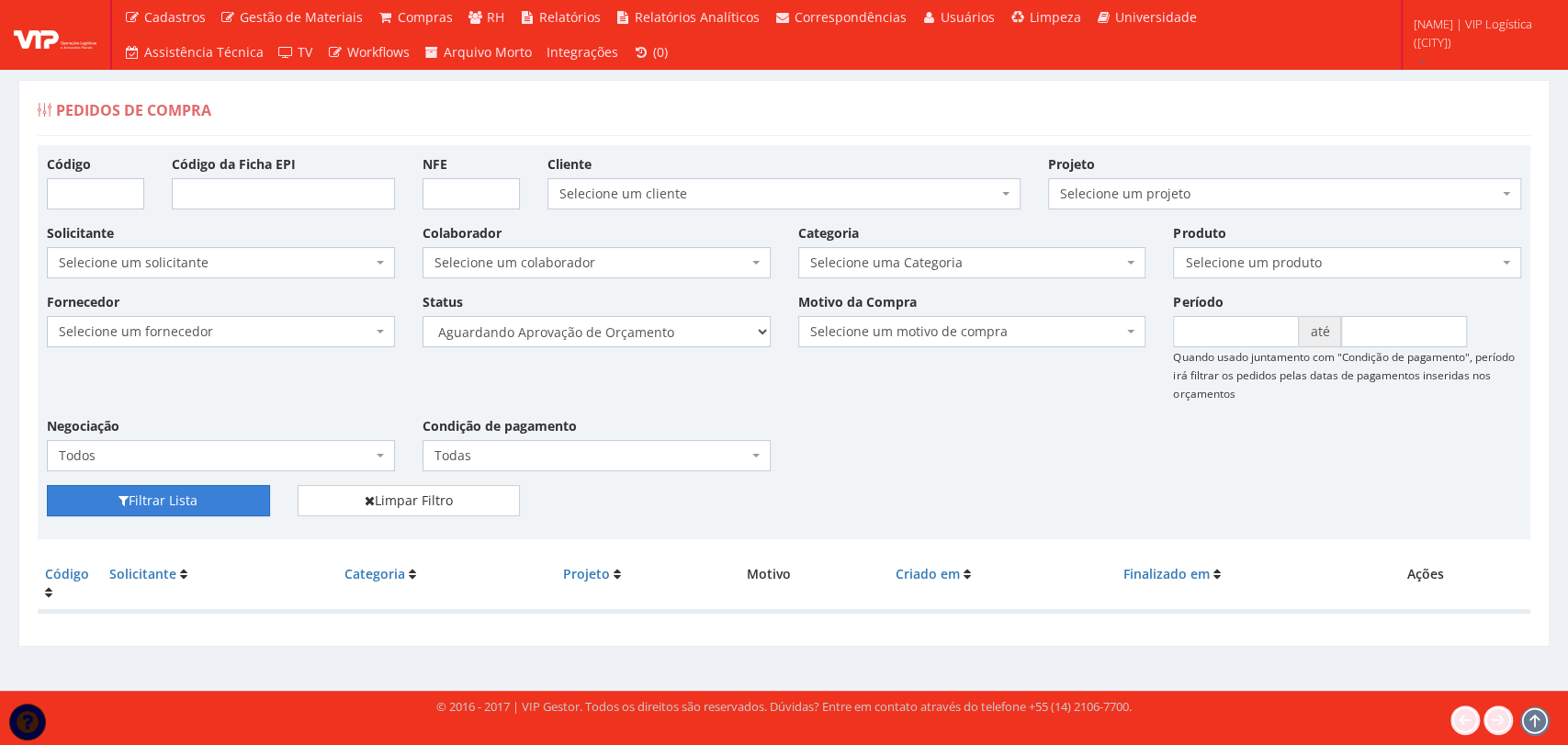 drag, startPoint x: 114, startPoint y: 502, endPoint x: 486, endPoint y: 444, distance: 376.4944 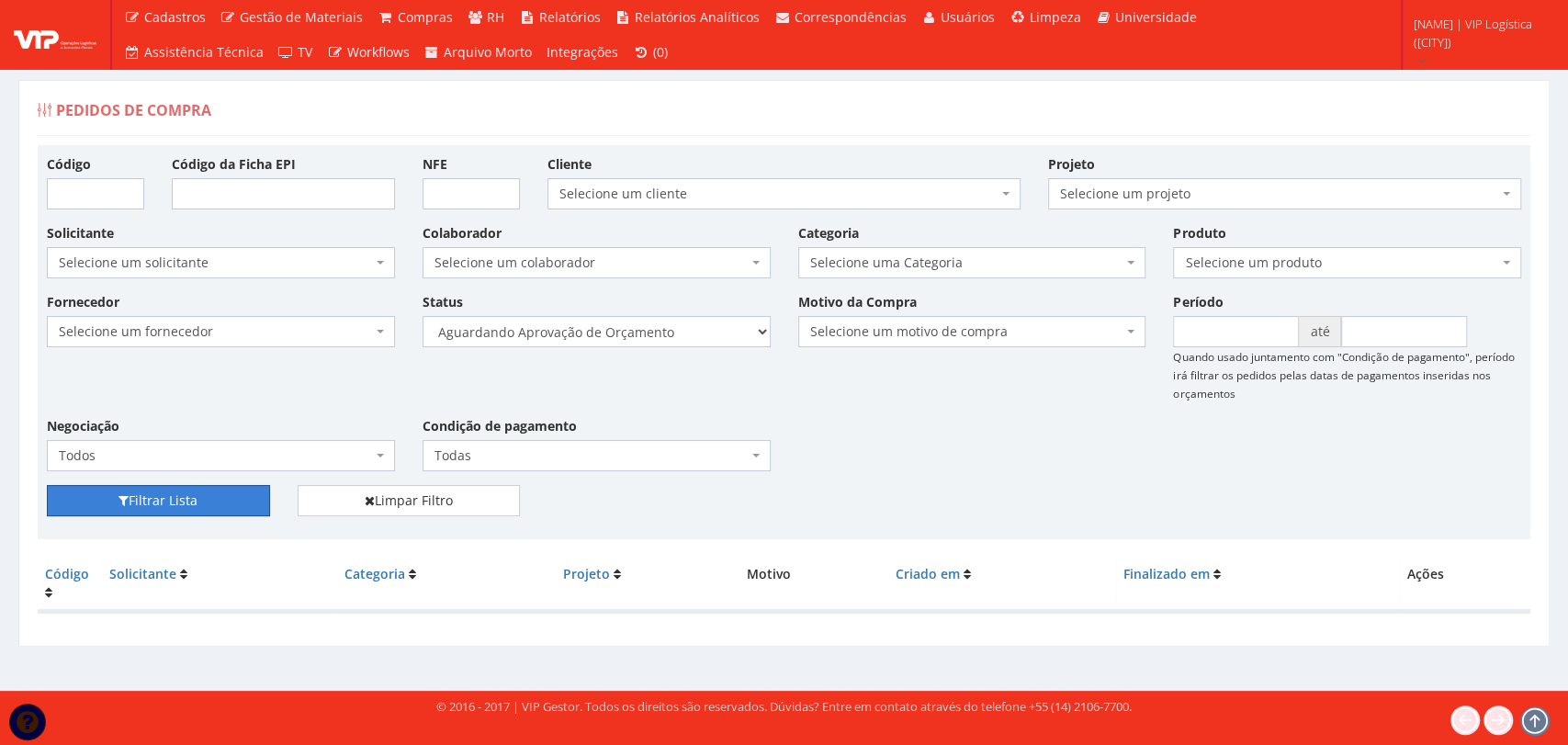 click on "Filtrar Lista" at bounding box center (158, 501) 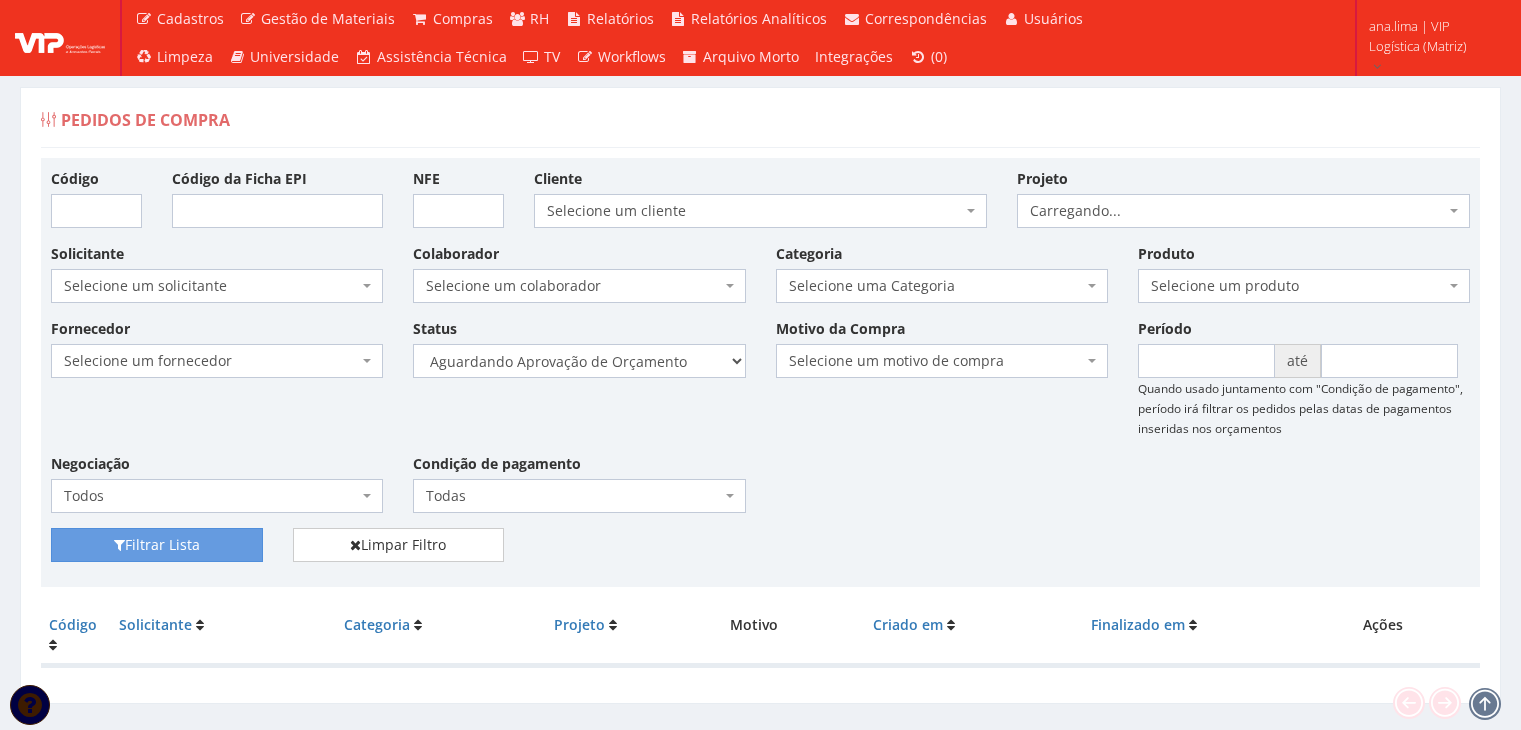 scroll, scrollTop: 0, scrollLeft: 0, axis: both 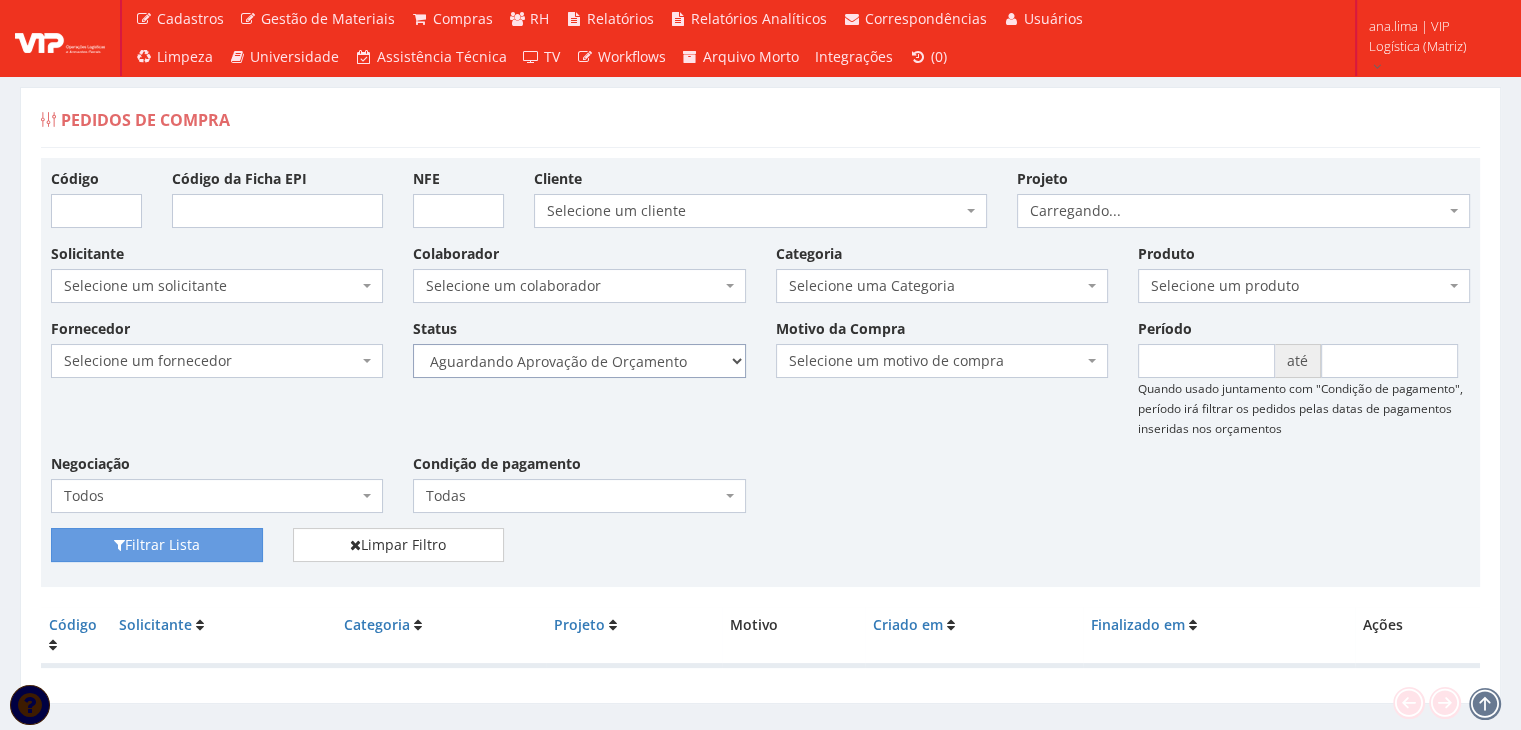 click on "Selecione um status Cancelado Aguardando Aprovação Diretoria Pedido Aprovado Aguardando Aprovação de Orçamento Orçamento Aprovado Compra Efetuada Entrega Efetuada Entrega Registrada" at bounding box center [579, 361] 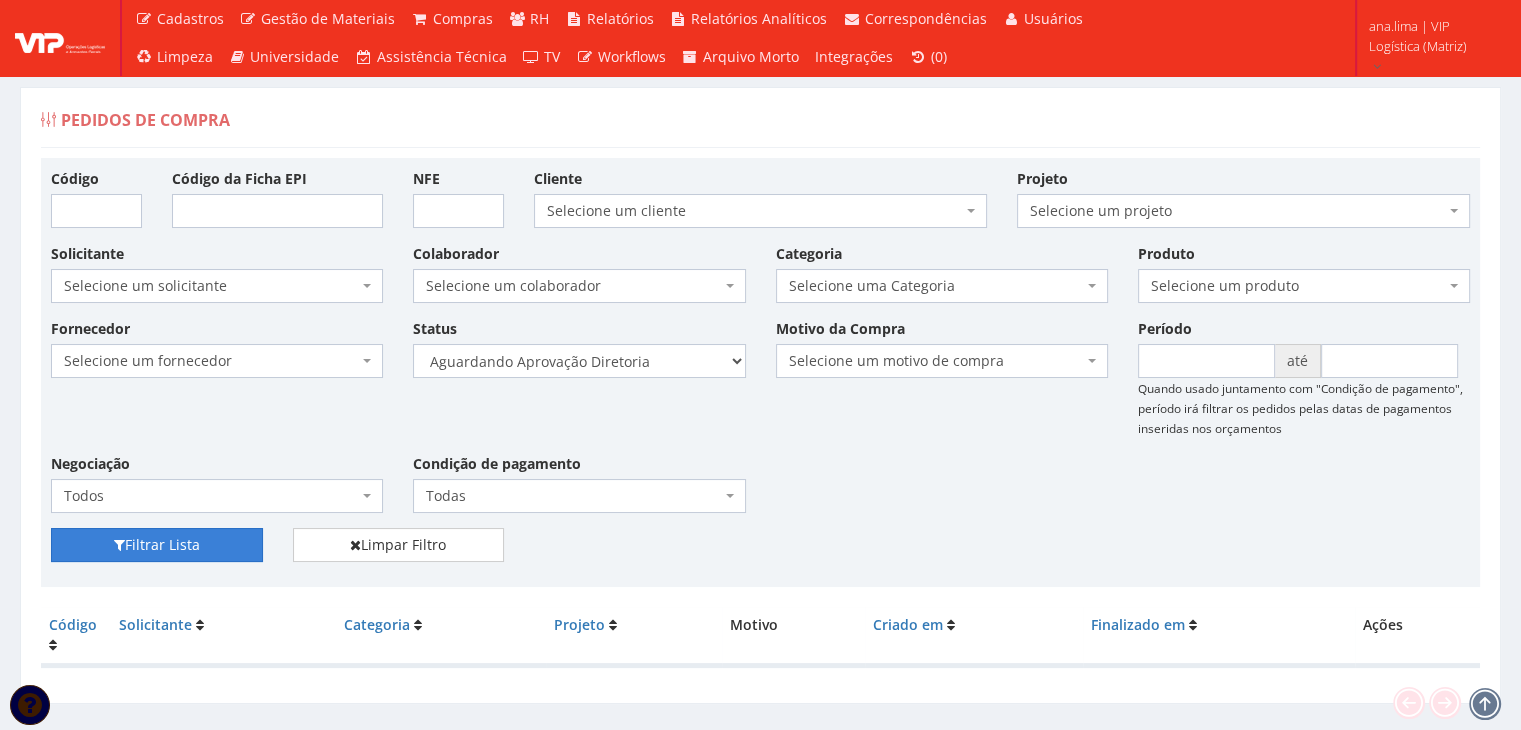 click on "Filtrar Lista" at bounding box center [157, 545] 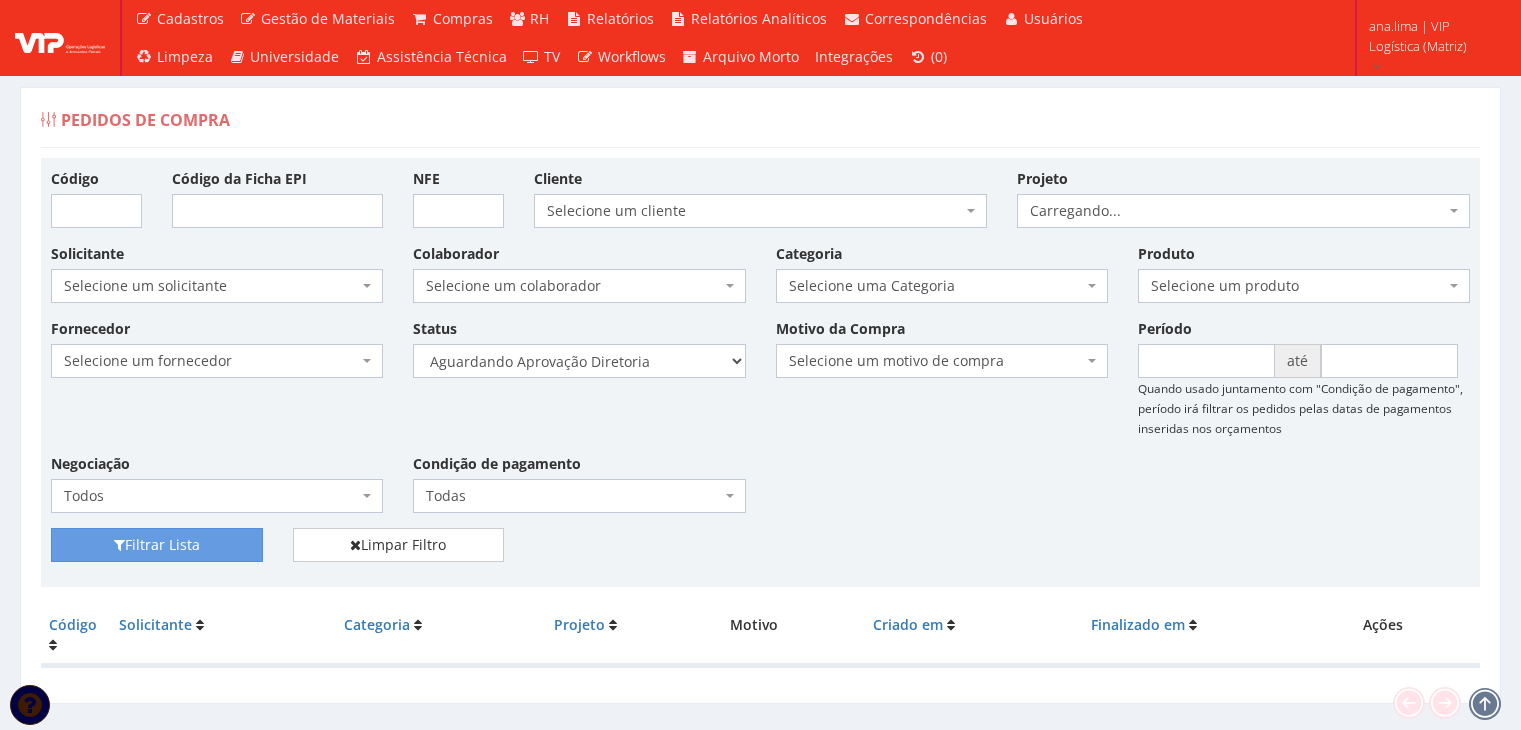 click on "Selecione um status Cancelado Aguardando Aprovação Diretoria Pedido Aprovado Aguardando Aprovação de Orçamento Orçamento Aprovado Compra Efetuada Entrega Efetuada Entrega Registrada" at bounding box center [579, 361] 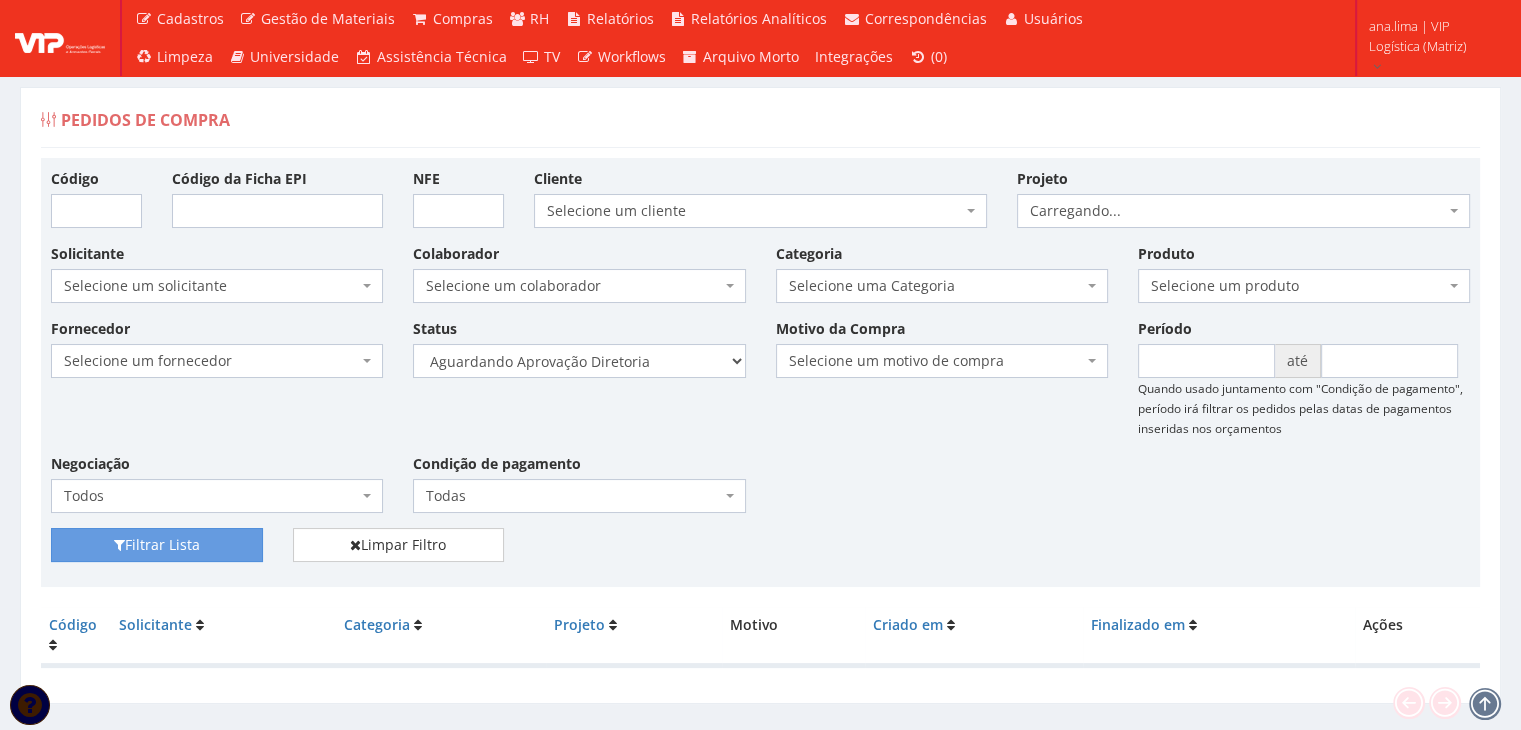select on "4" 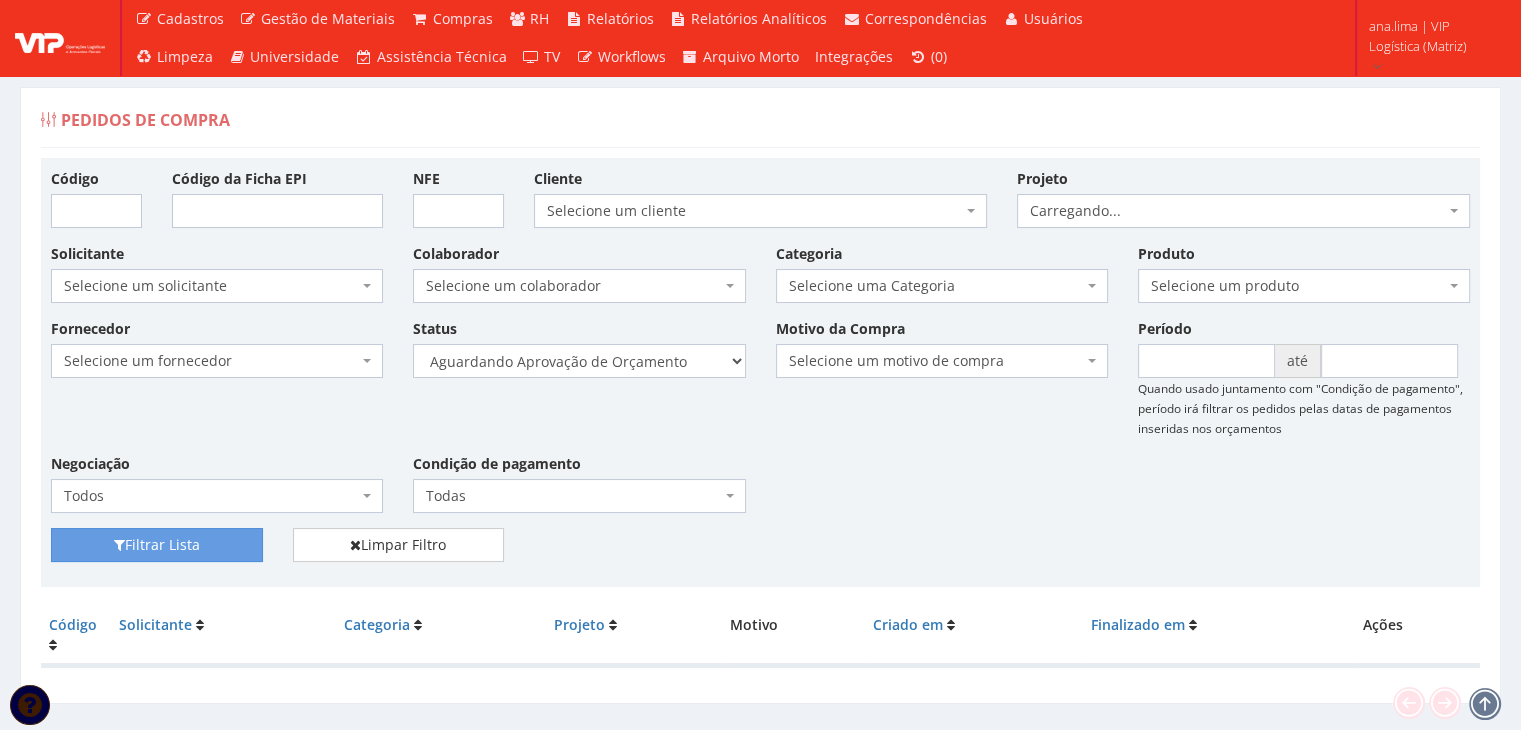 click on "Selecione um status Cancelado Aguardando Aprovação Diretoria Pedido Aprovado Aguardando Aprovação de Orçamento Orçamento Aprovado Compra Efetuada Entrega Efetuada Entrega Registrada" at bounding box center (579, 361) 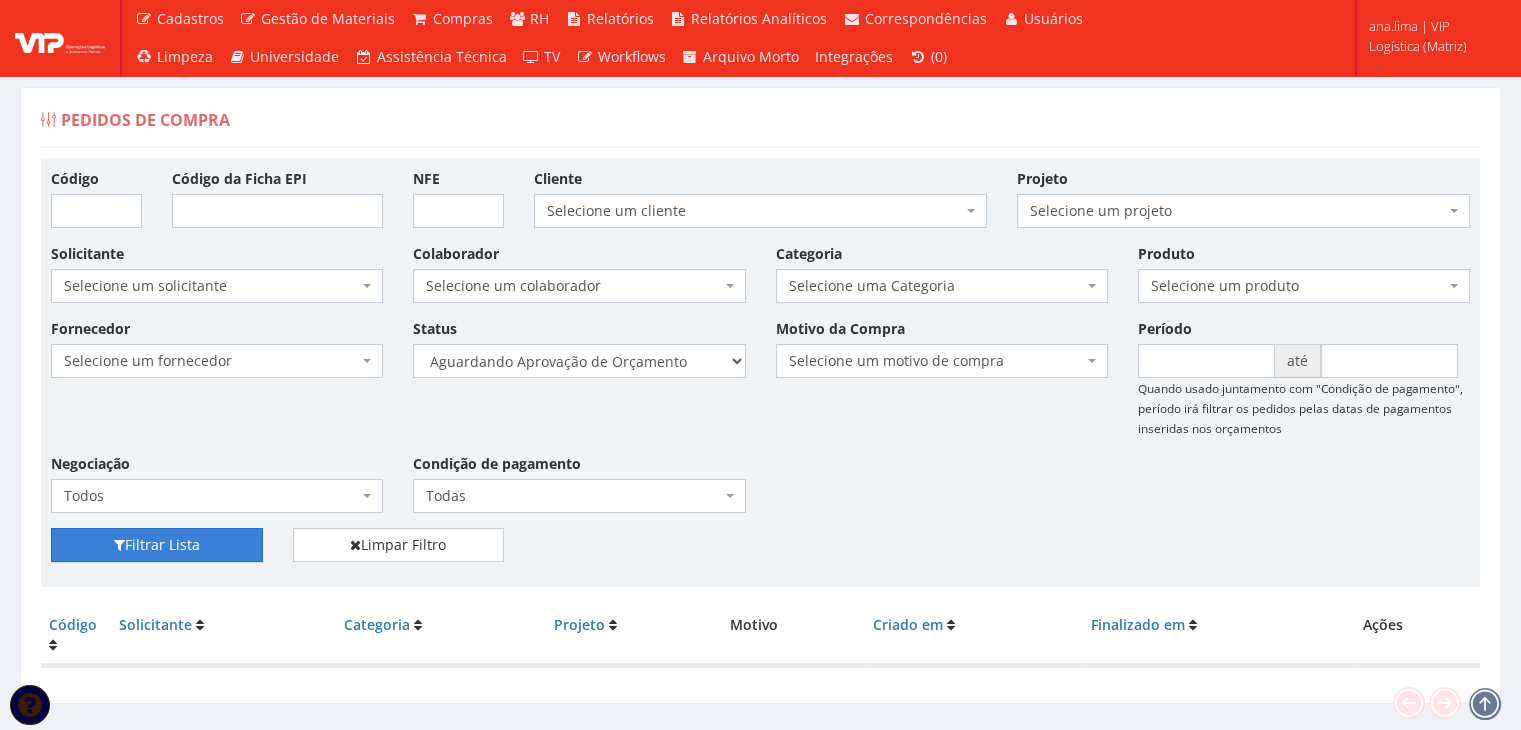 click on "Filtrar Lista" at bounding box center [157, 545] 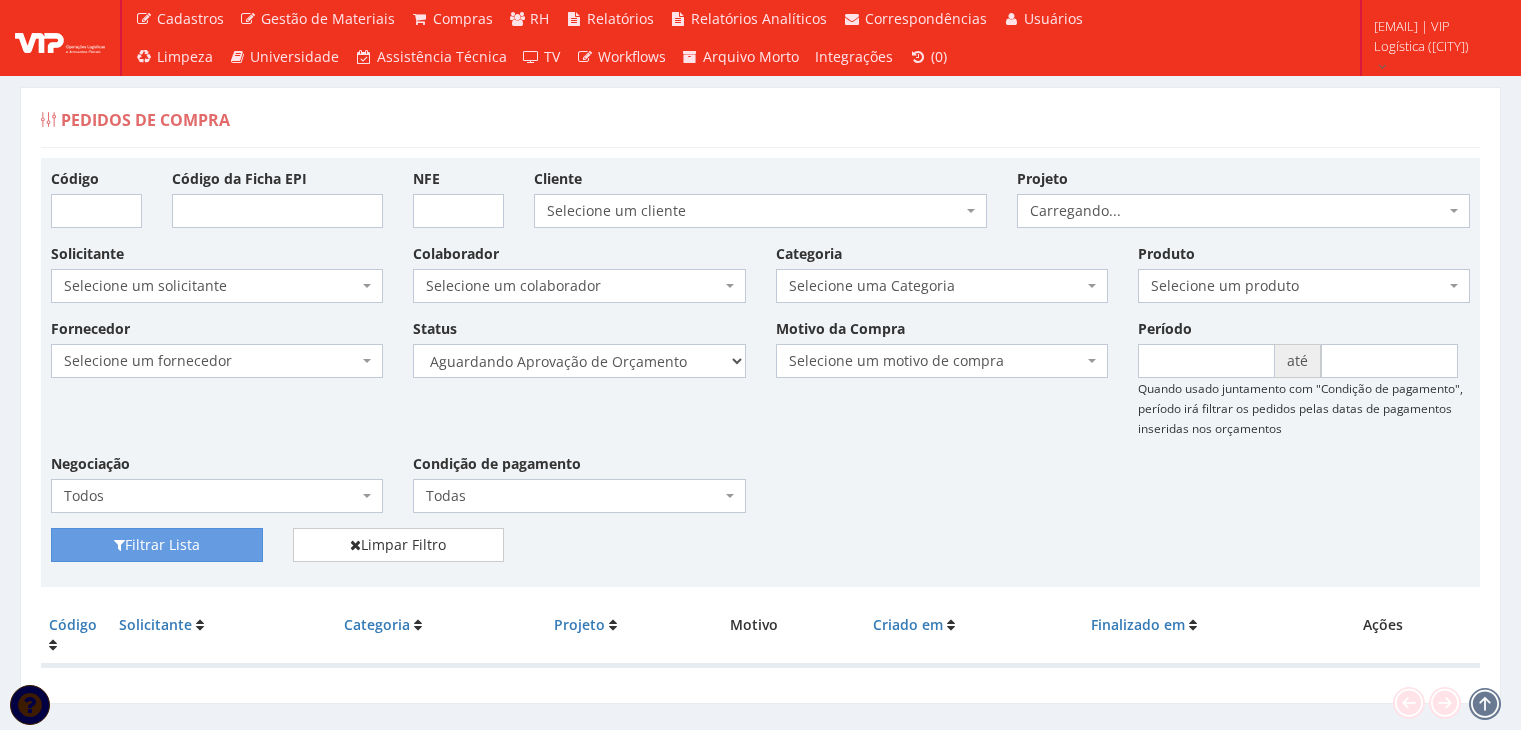 click on "Selecione um status Cancelado Aguardando Aprovação Diretoria Pedido Aprovado Aguardando Aprovação de Orçamento Orçamento Aprovado Compra Efetuada Entrega Efetuada Entrega Registrada" at bounding box center [579, 361] 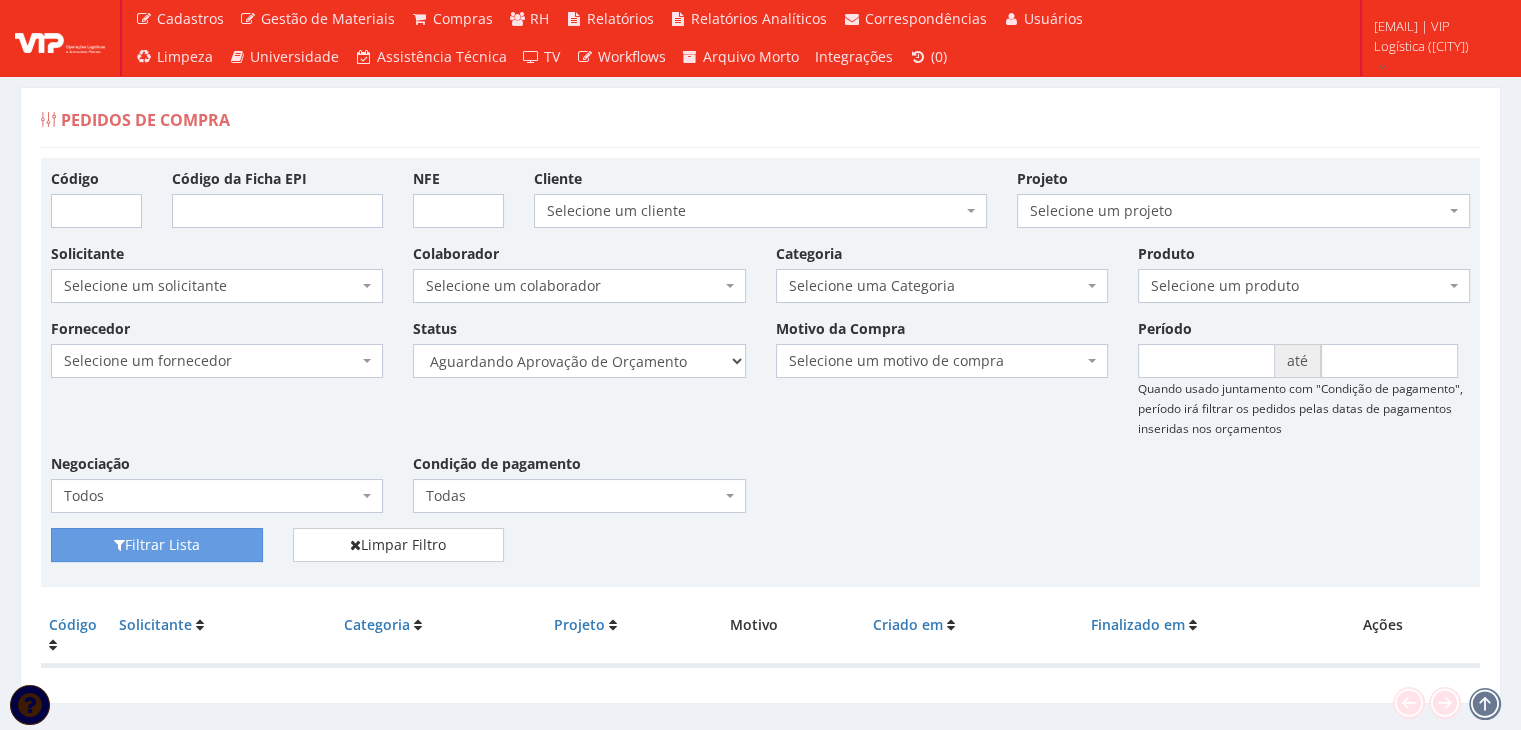 select on "1" 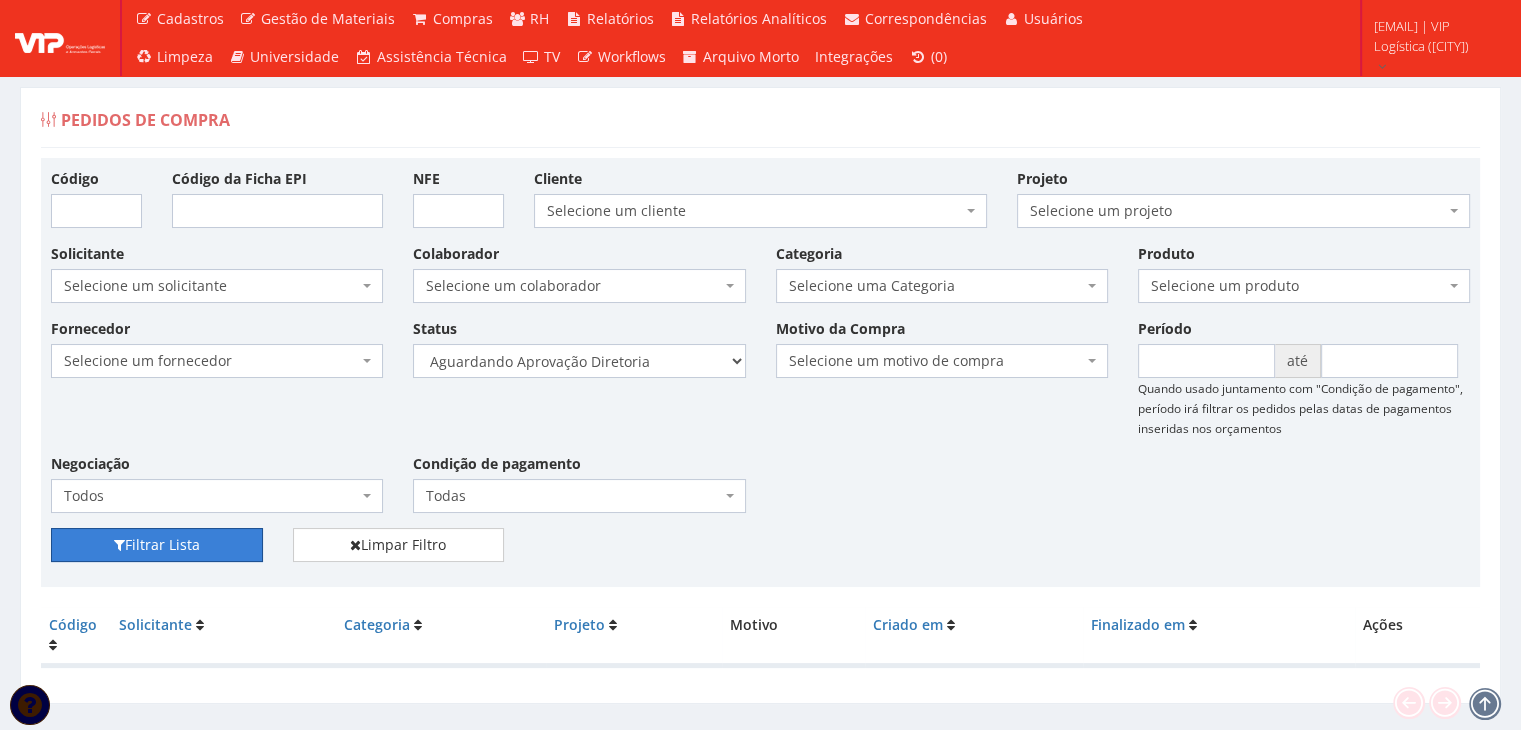 drag, startPoint x: 175, startPoint y: 540, endPoint x: 566, endPoint y: 393, distance: 417.72 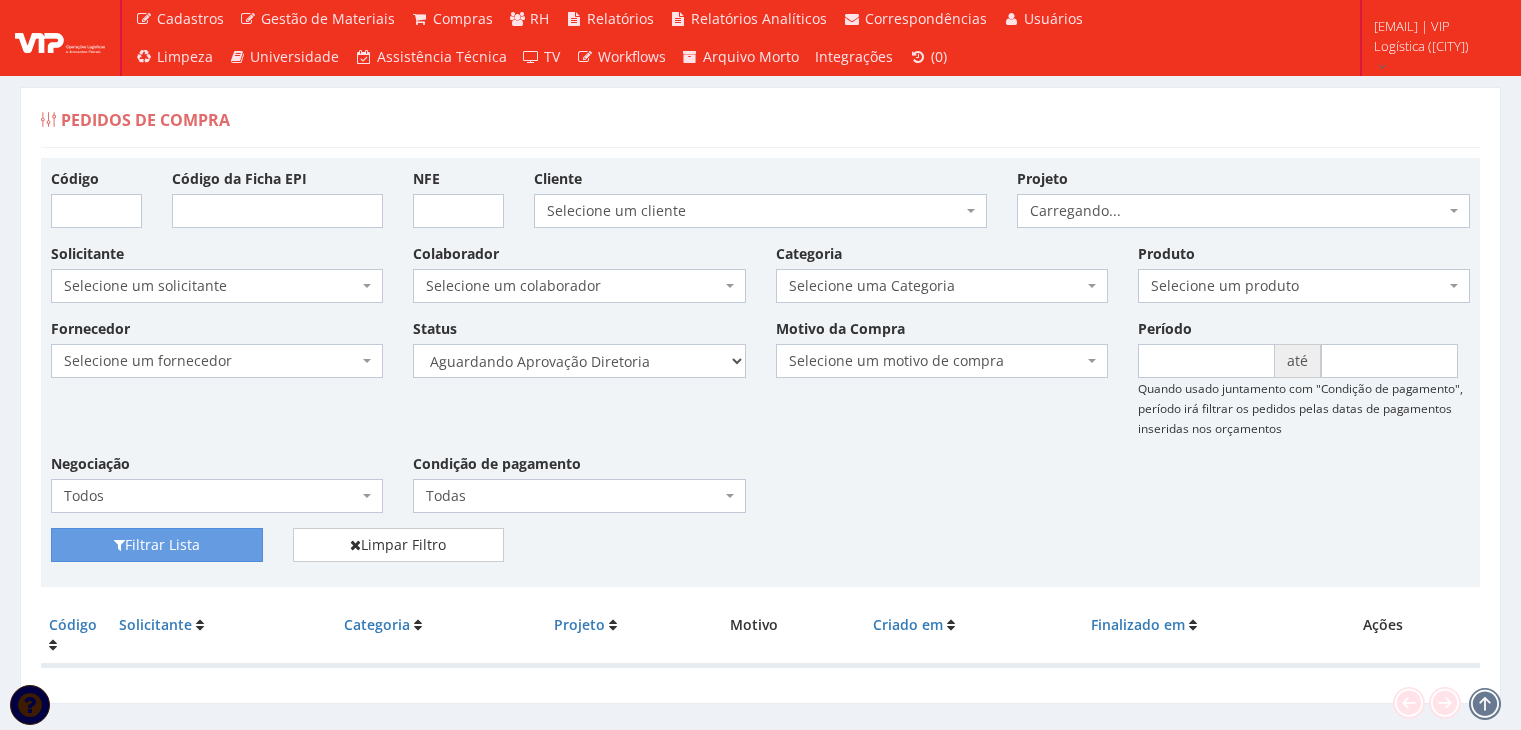 scroll, scrollTop: 0, scrollLeft: 0, axis: both 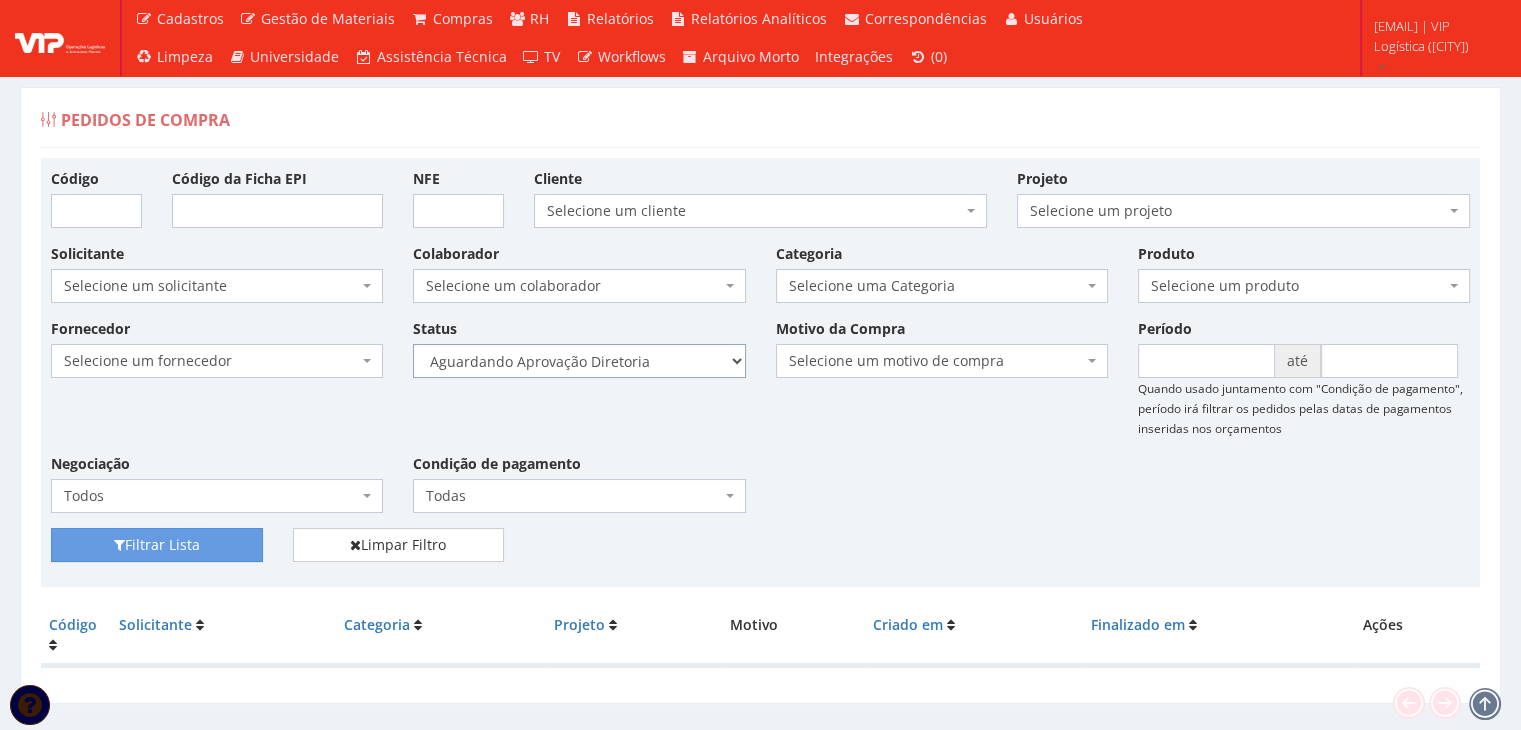 drag, startPoint x: 673, startPoint y: 363, endPoint x: 669, endPoint y: 373, distance: 10.770329 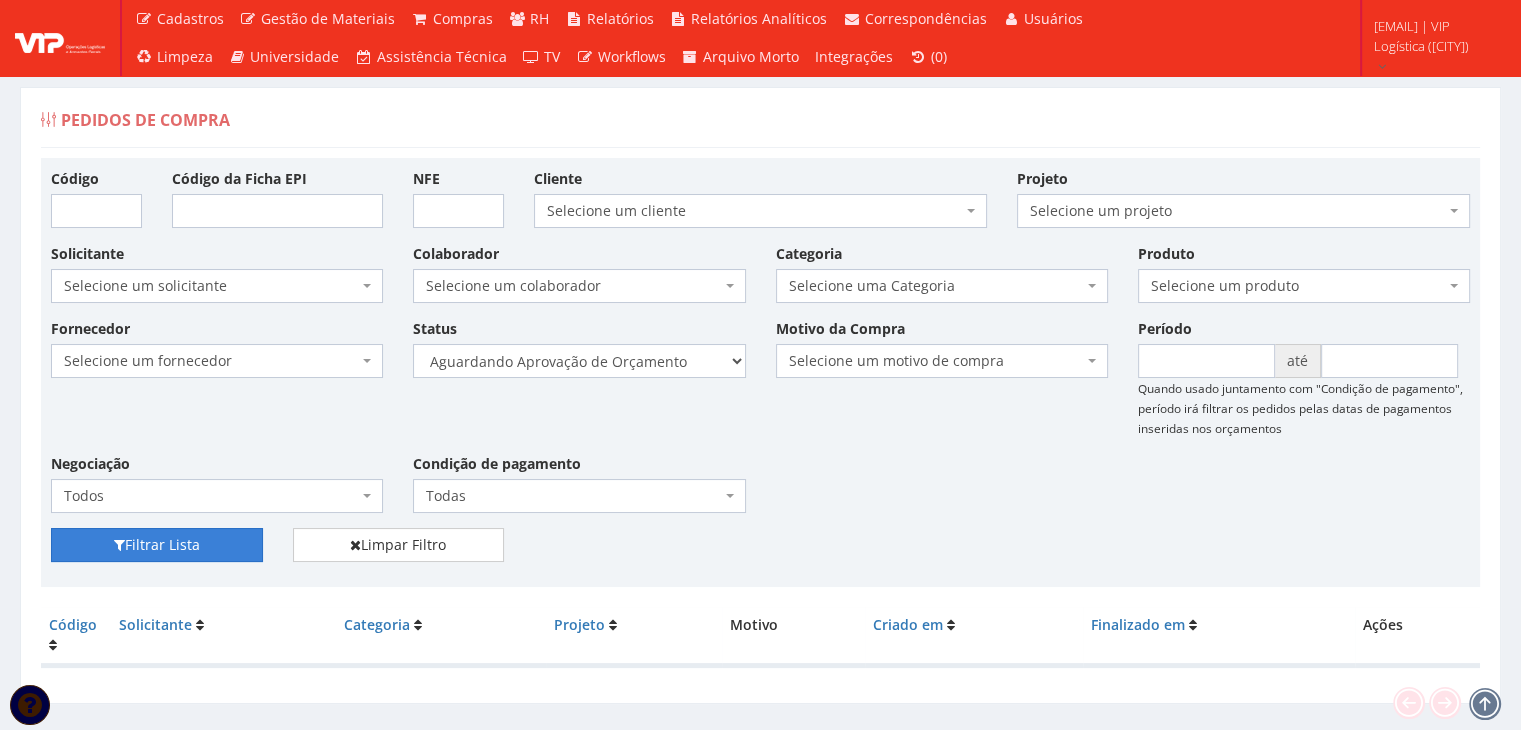 click on "Filtrar Lista" at bounding box center [157, 545] 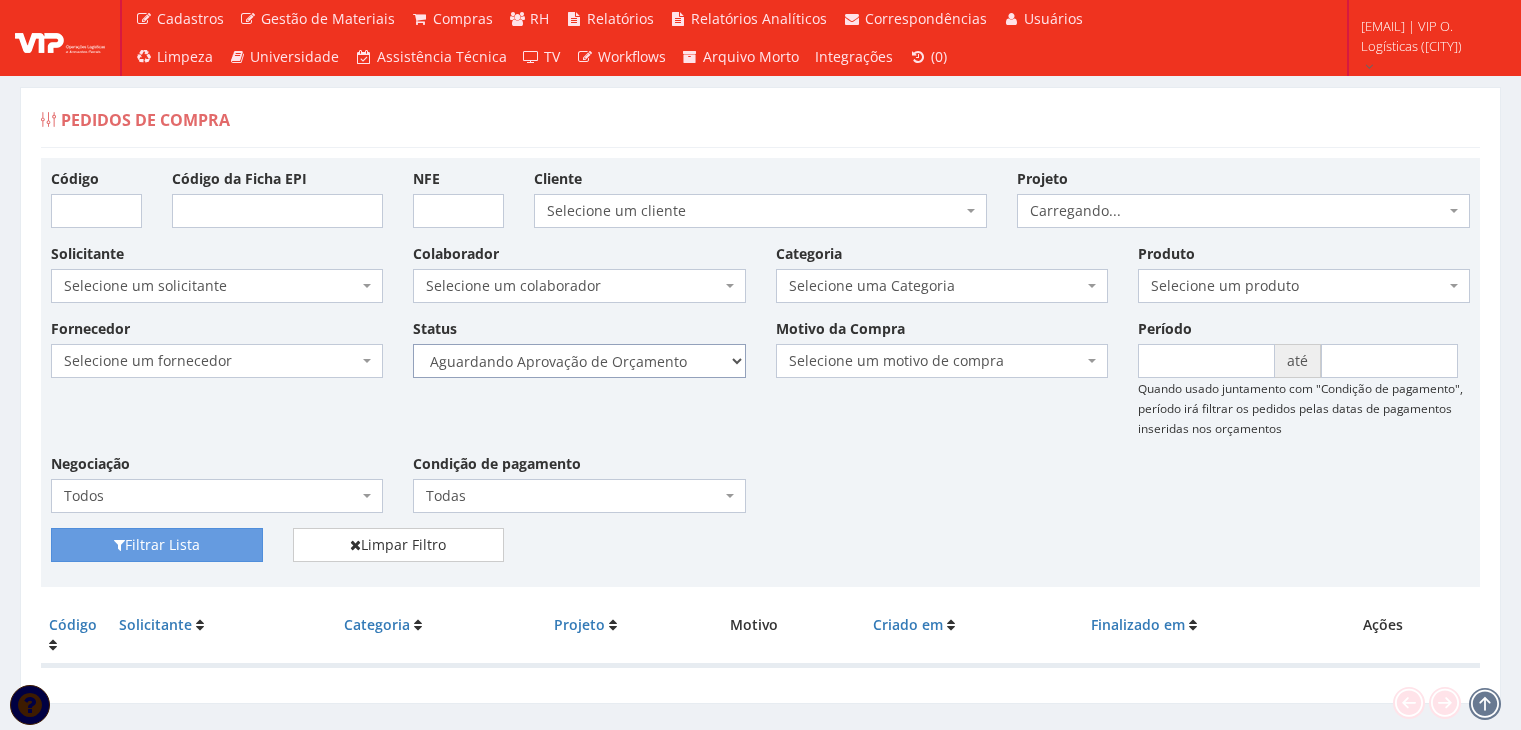 scroll, scrollTop: 0, scrollLeft: 0, axis: both 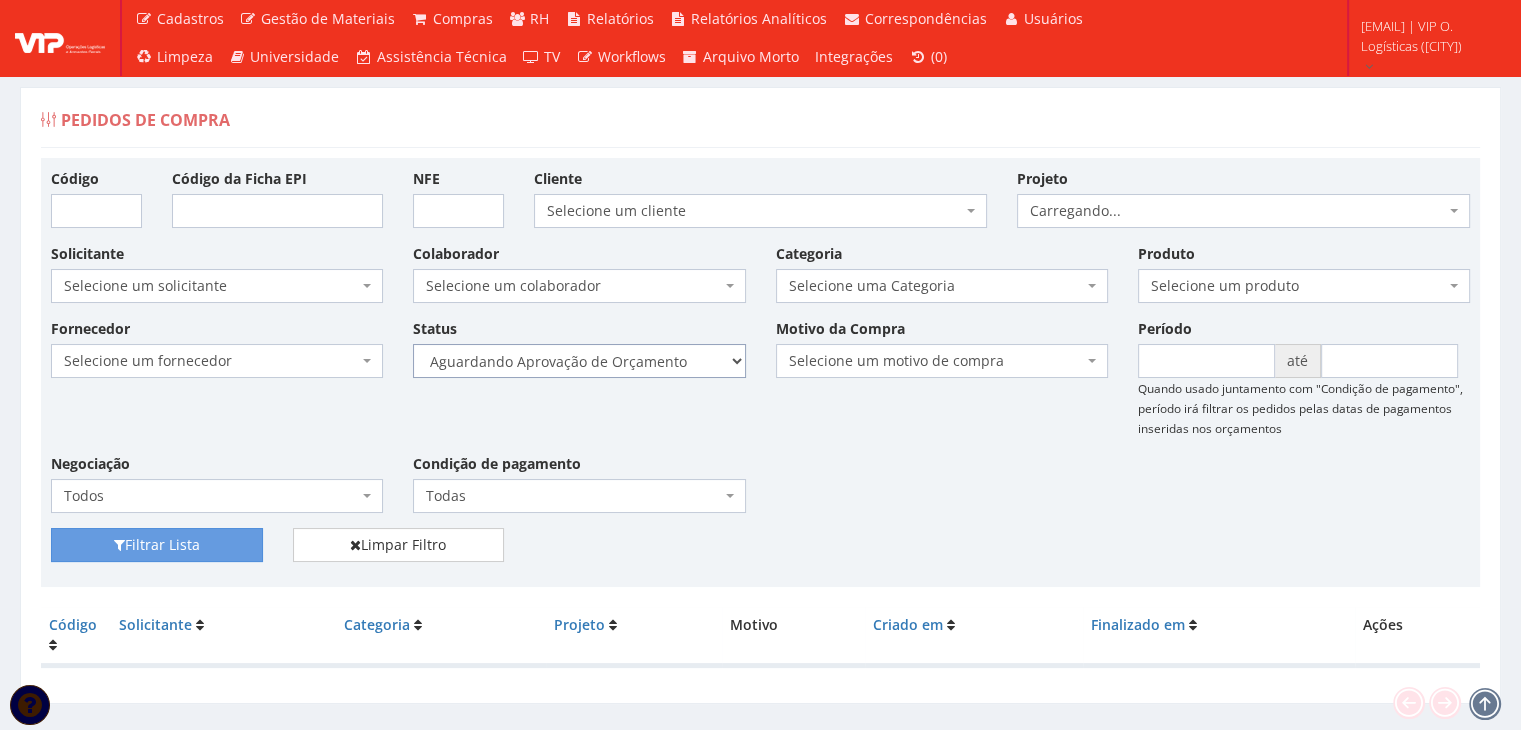 click on "Selecione um status Cancelado Aguardando Aprovação Diretoria Pedido Aprovado Aguardando Aprovação de Orçamento Orçamento Aprovado Compra Efetuada Entrega Efetuada Entrega Registrada" at bounding box center (579, 361) 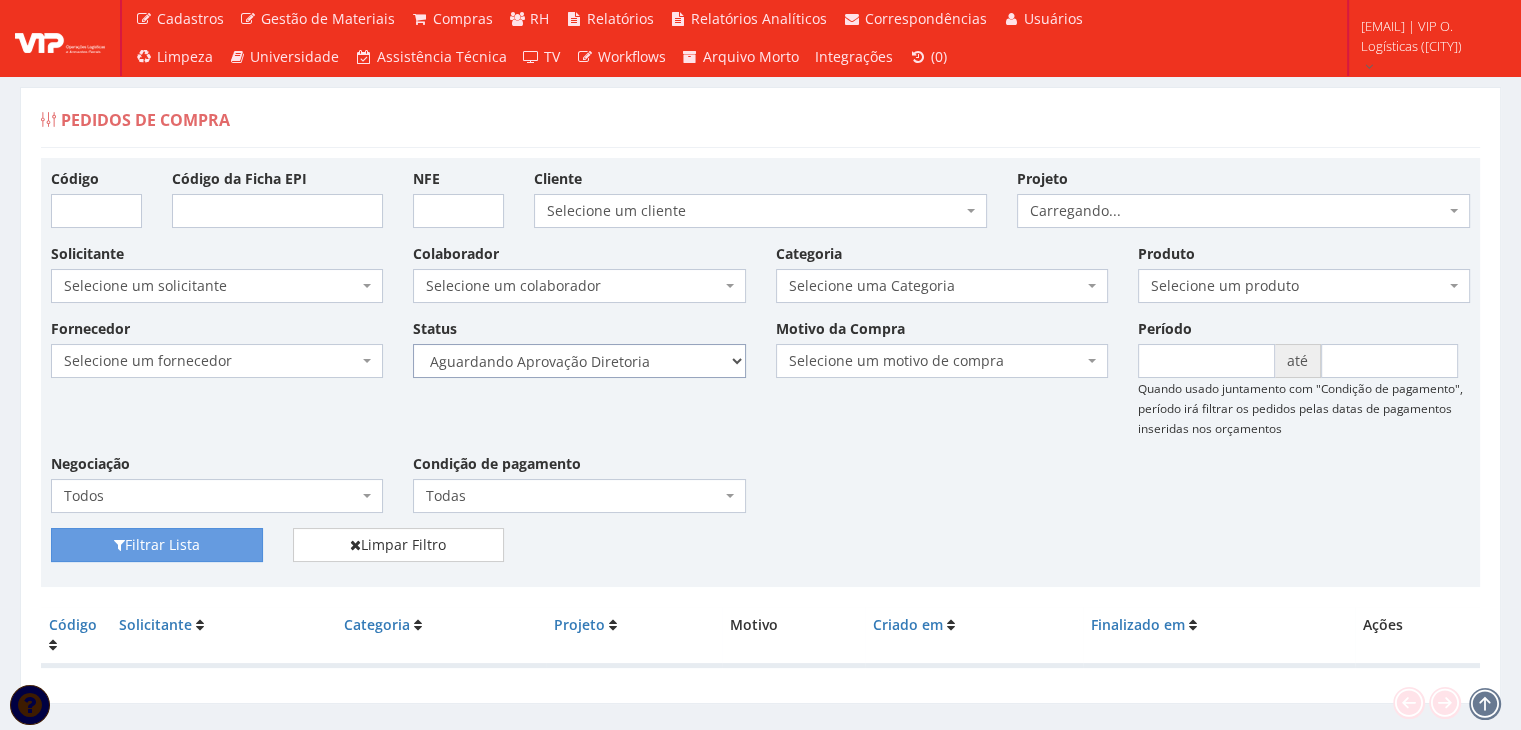 click on "Selecione um status Cancelado Aguardando Aprovação Diretoria Pedido Aprovado Aguardando Aprovação de Orçamento Orçamento Aprovado Compra Efetuada Entrega Efetuada Entrega Registrada" at bounding box center [579, 361] 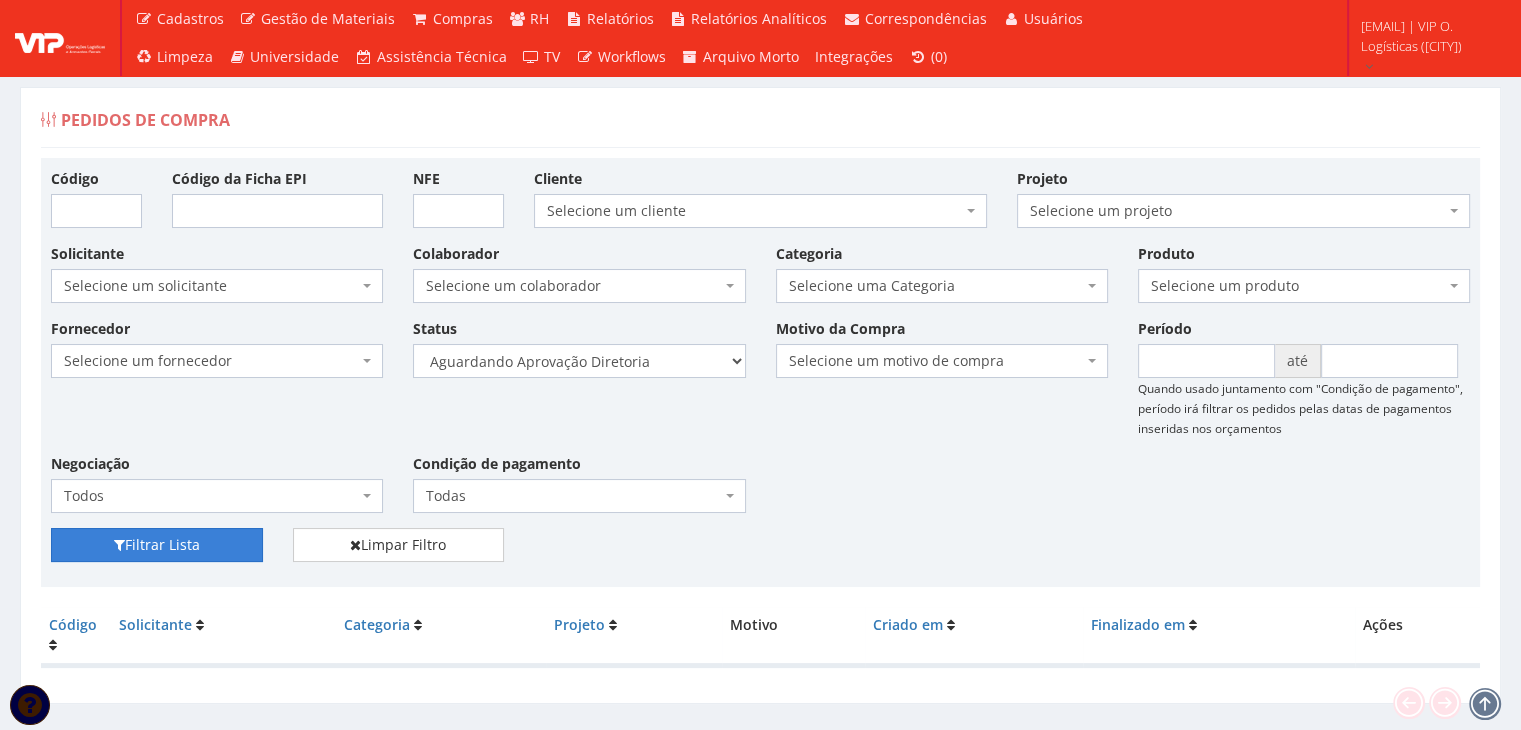 click on "Filtrar Lista" at bounding box center (157, 545) 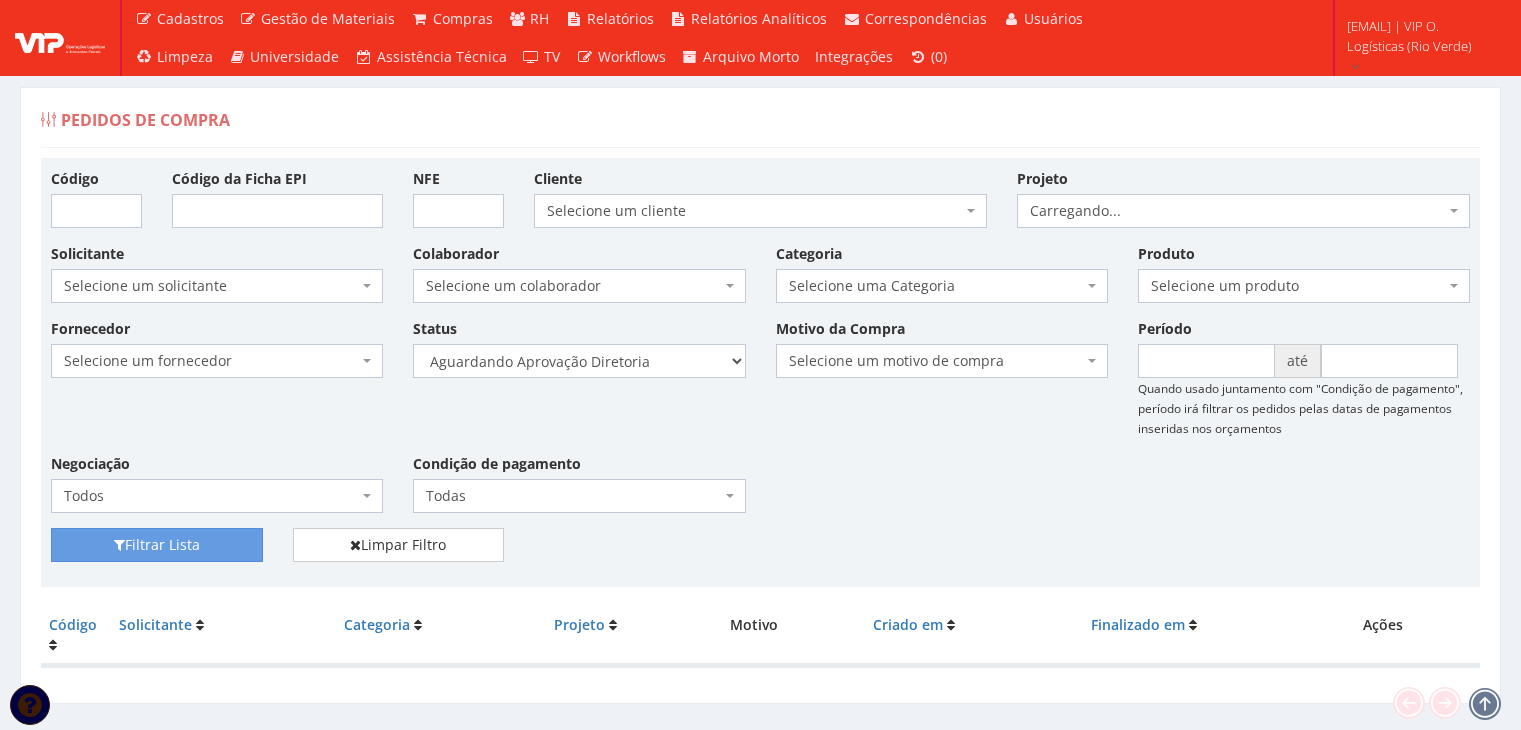 scroll, scrollTop: 0, scrollLeft: 0, axis: both 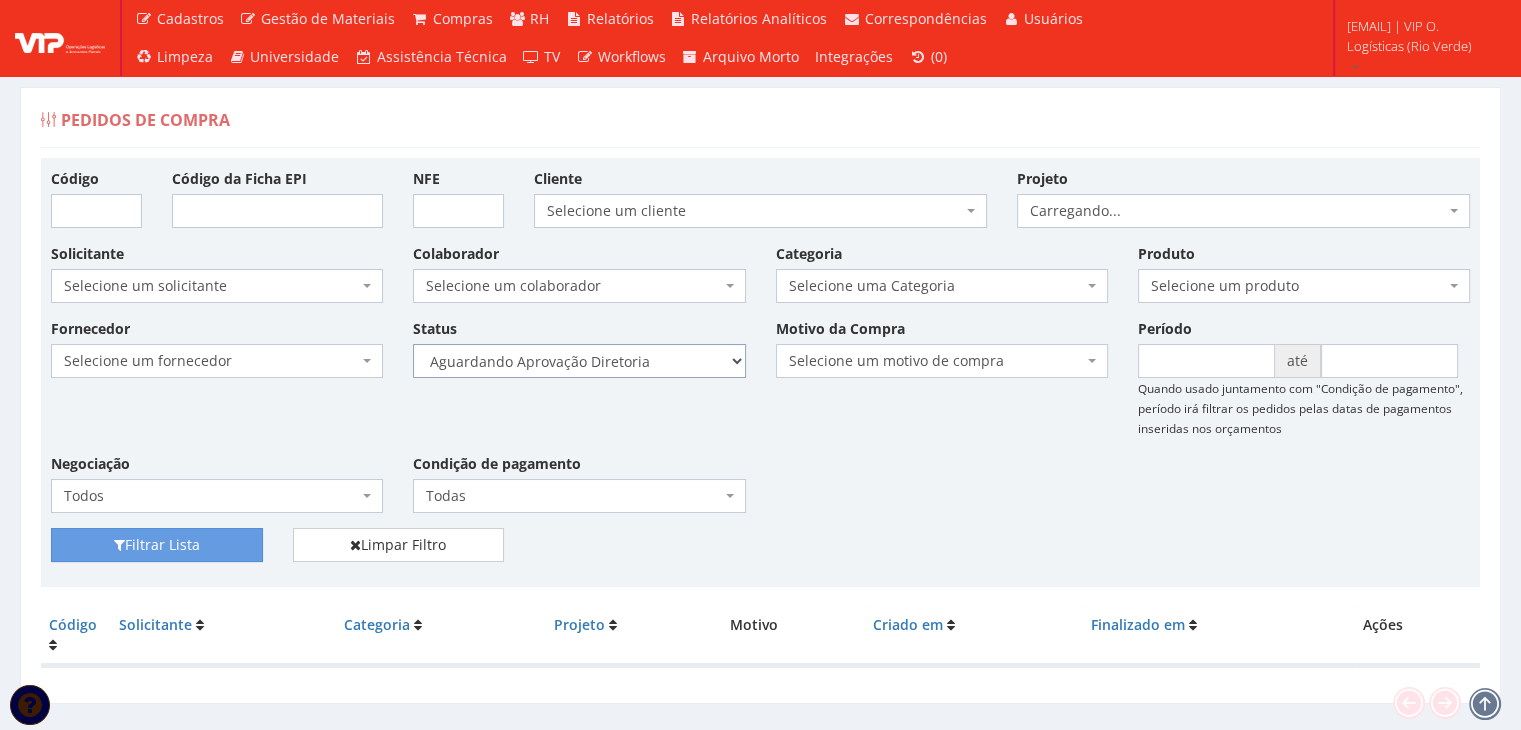 click on "Selecione um status Cancelado Aguardando Aprovação Diretoria Pedido Aprovado Aguardando Aprovação de Orçamento Orçamento Aprovado Compra Efetuada Entrega Efetuada Entrega Registrada" at bounding box center [579, 361] 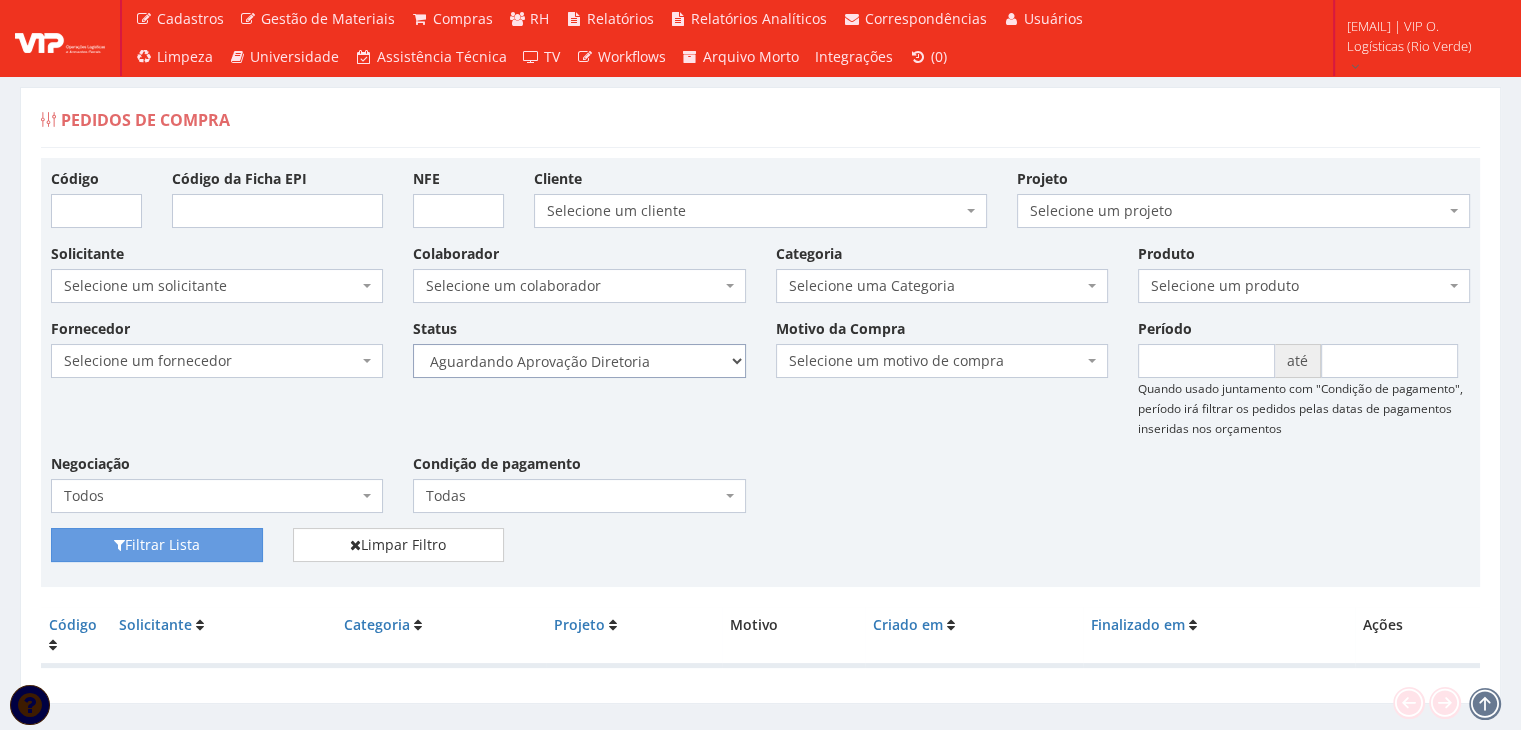 select on "4" 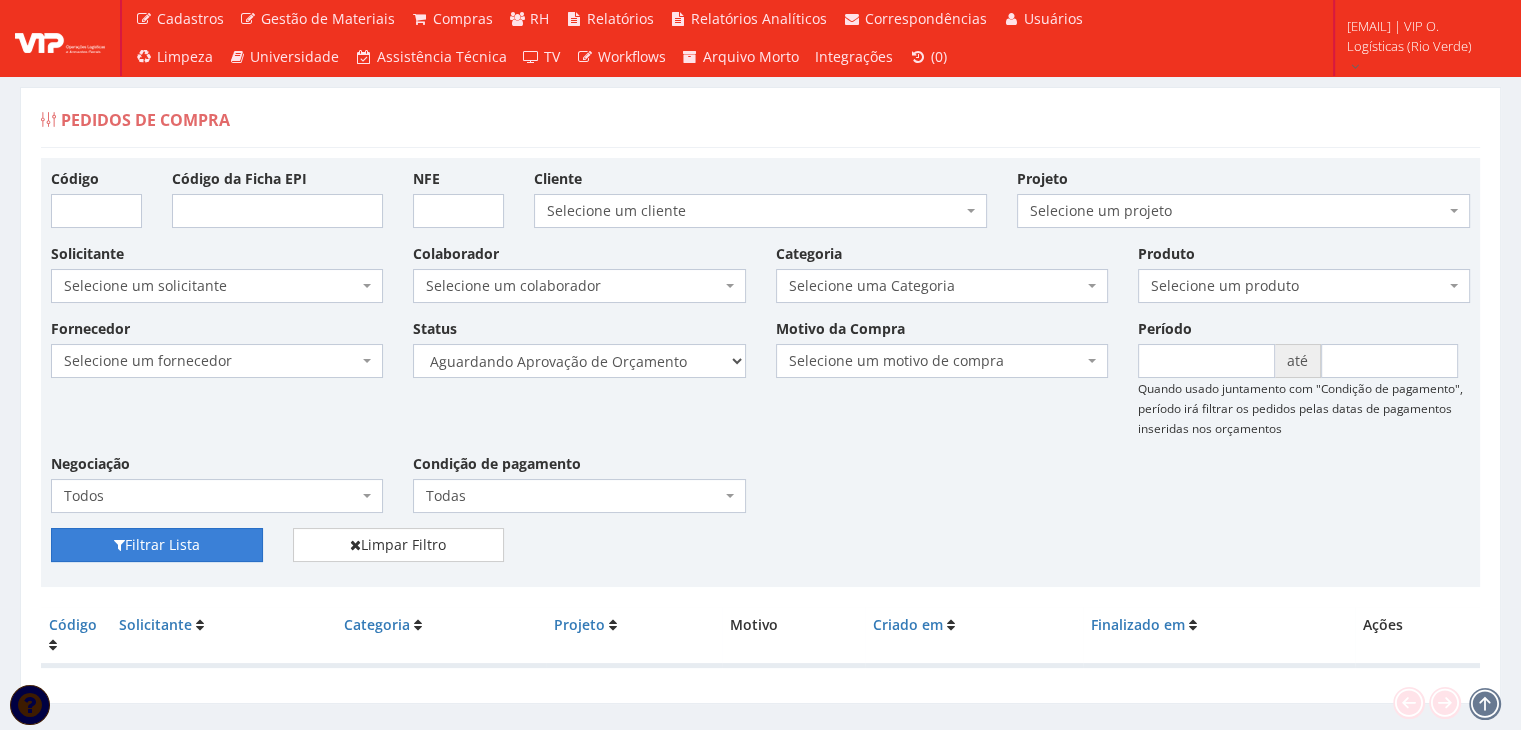 click on "Filtrar Lista" at bounding box center [157, 545] 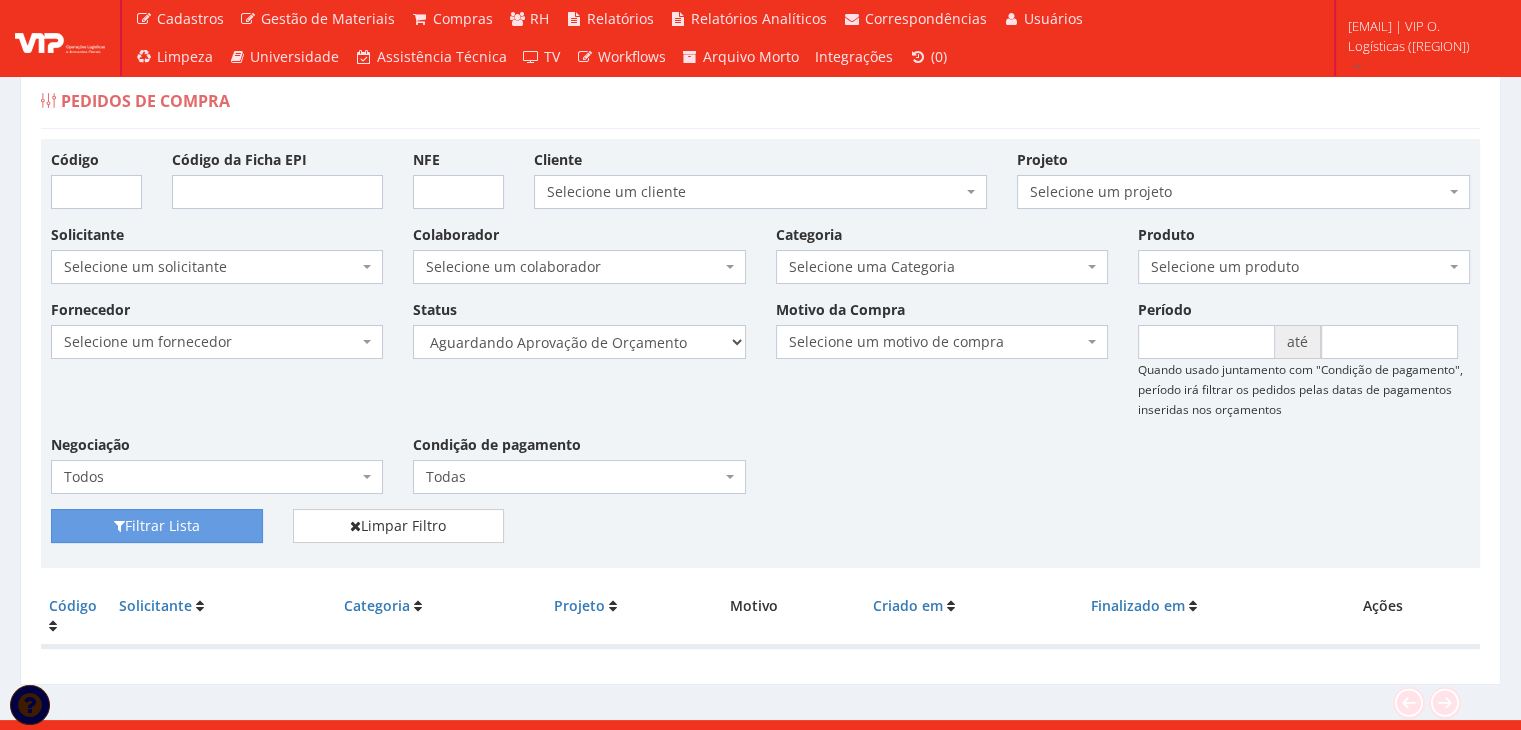 scroll, scrollTop: 0, scrollLeft: 0, axis: both 